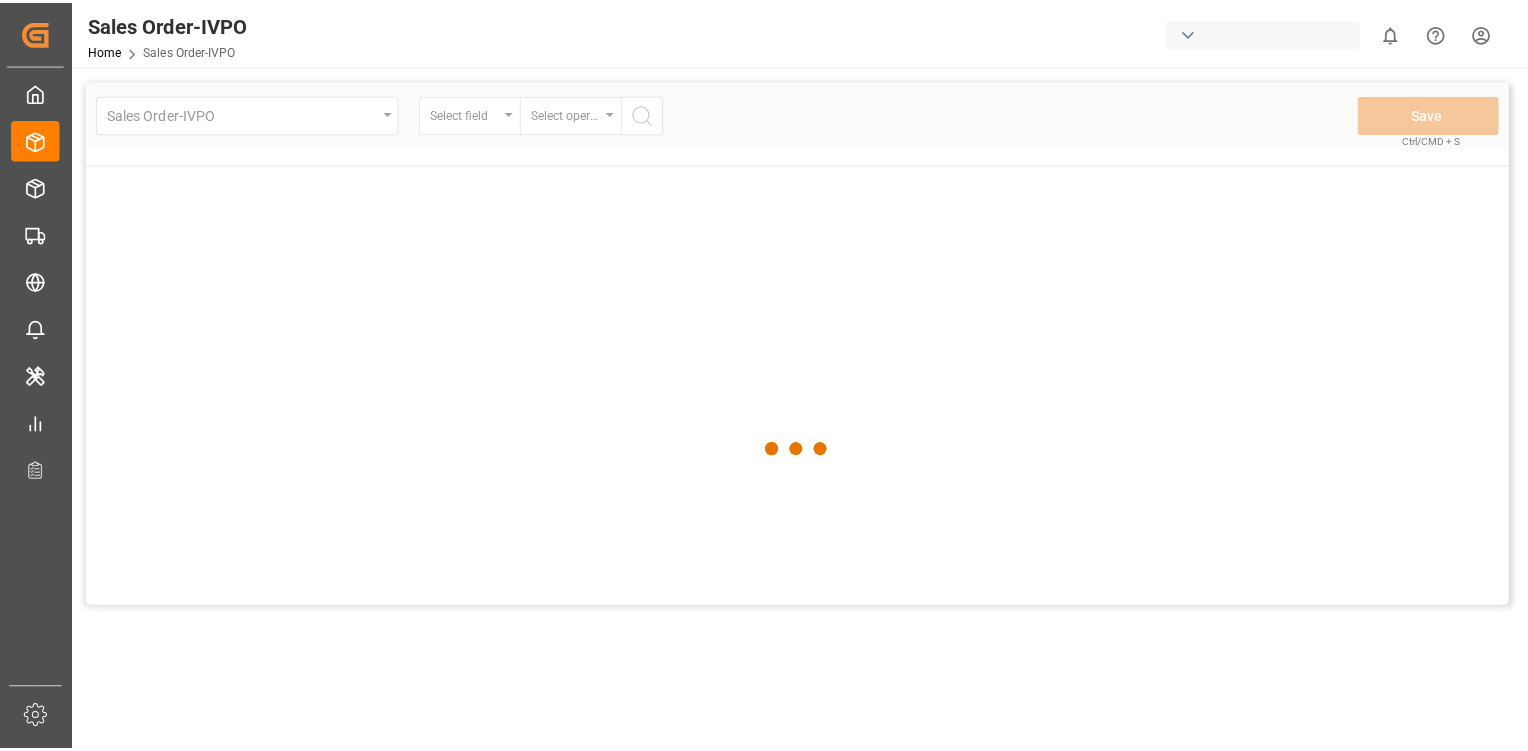 scroll, scrollTop: 0, scrollLeft: 0, axis: both 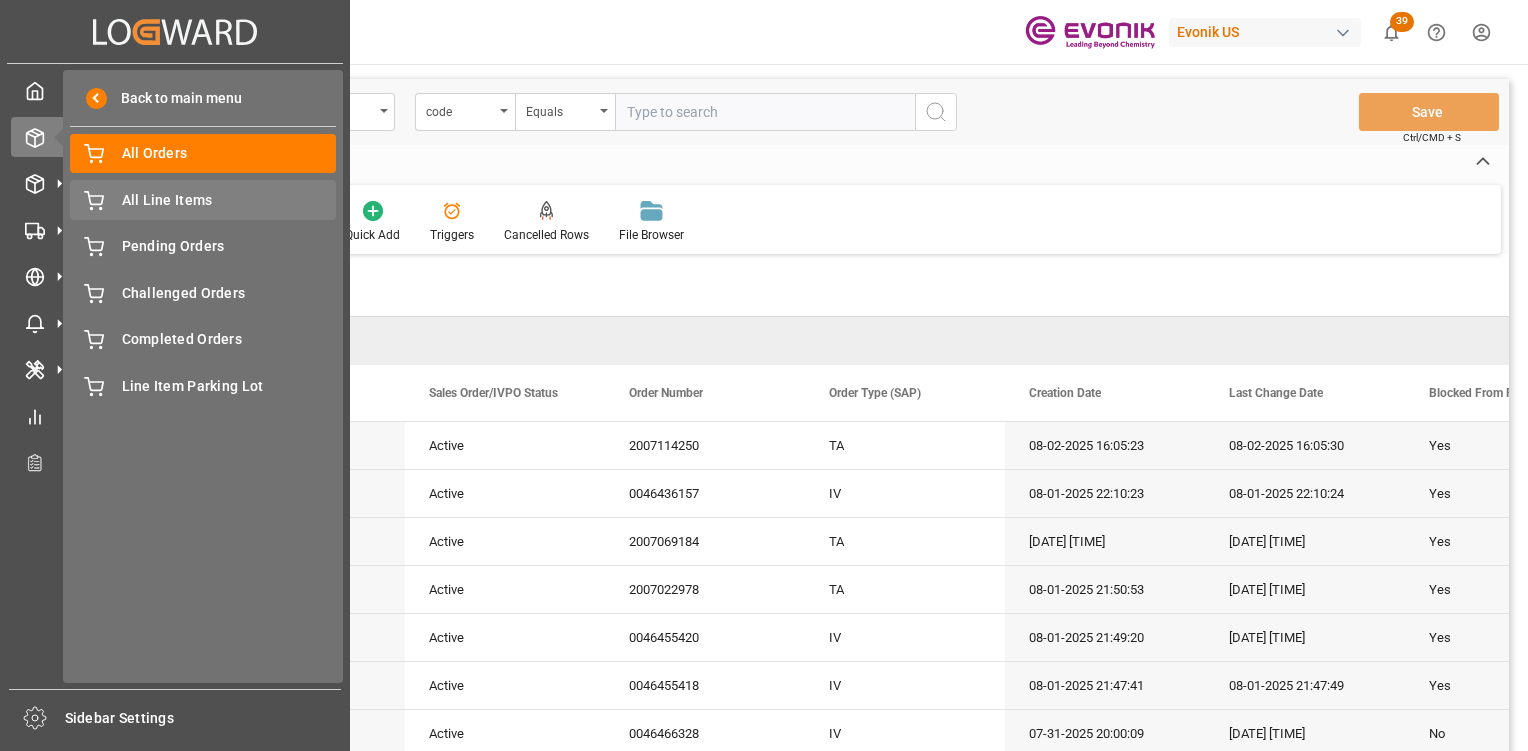 click on "All Line Items" at bounding box center (229, 200) 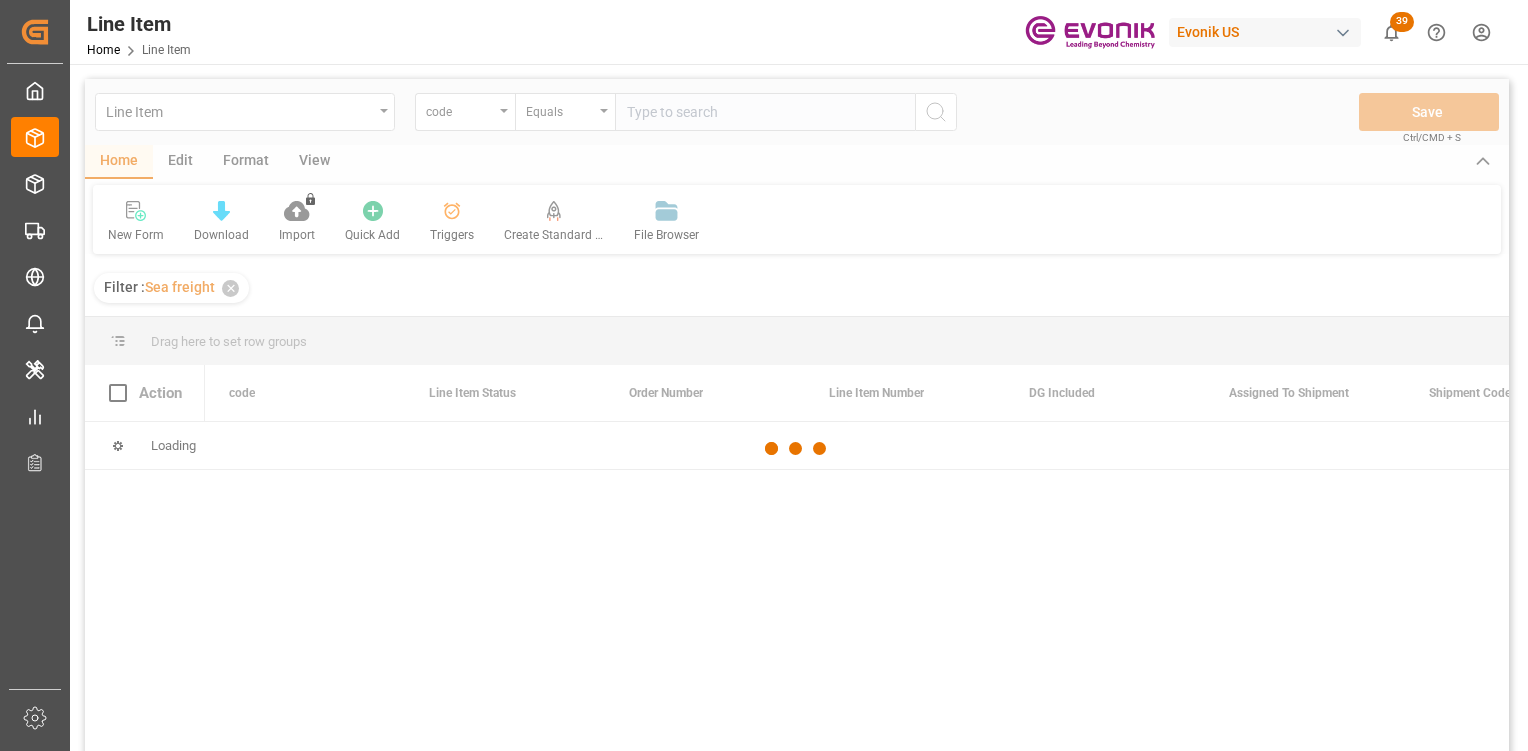 click at bounding box center [797, 448] 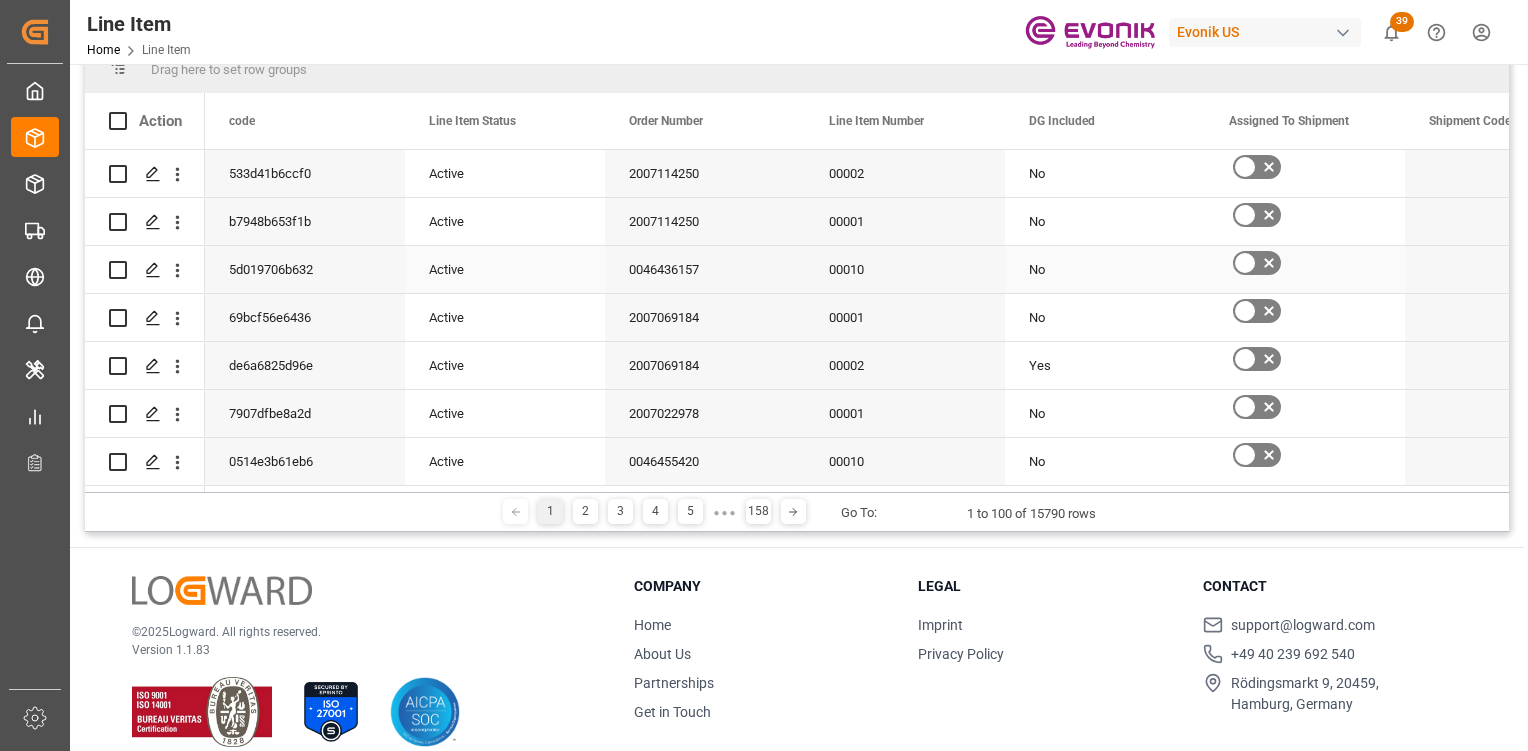scroll, scrollTop: 0, scrollLeft: 0, axis: both 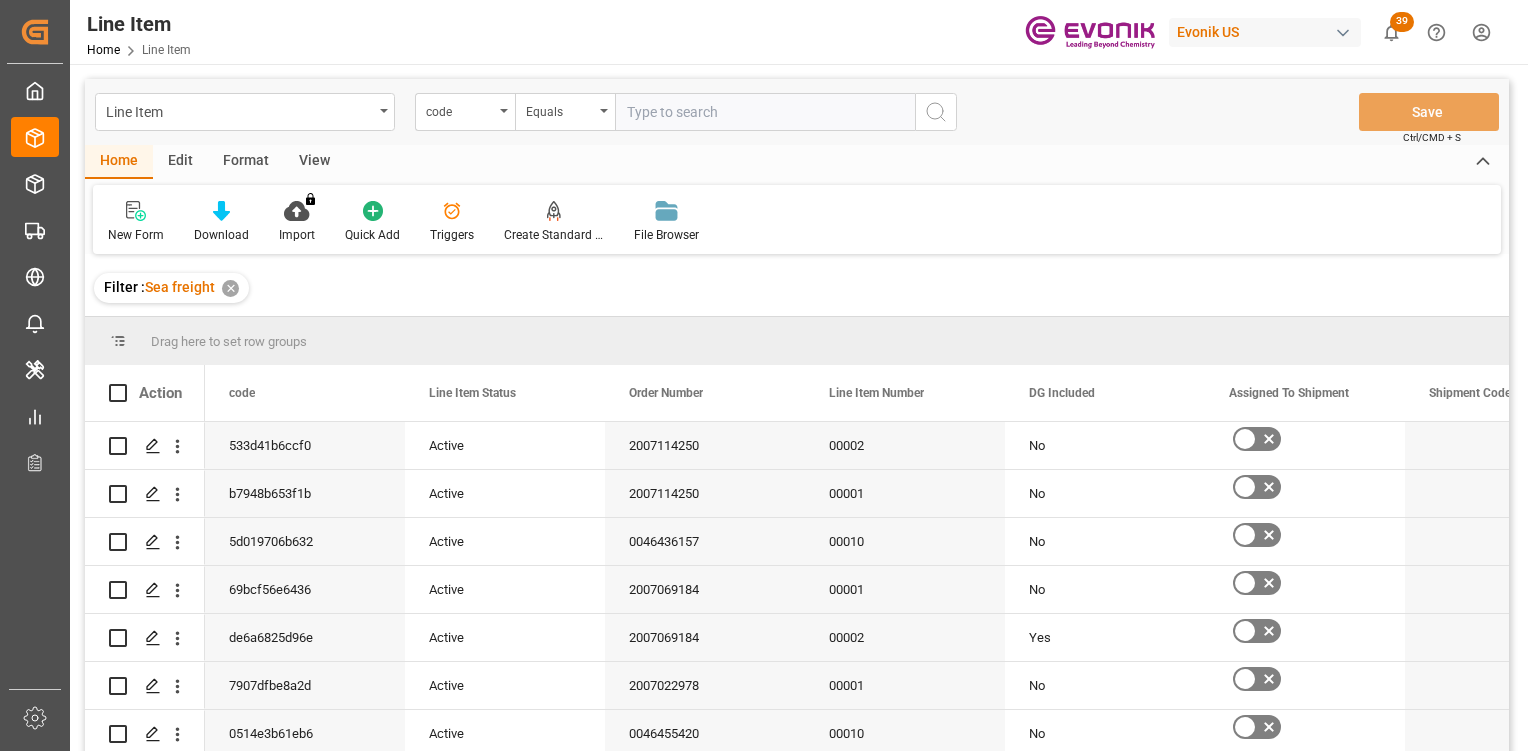 click on "Filter :  Sea freight ✕" at bounding box center [797, 288] 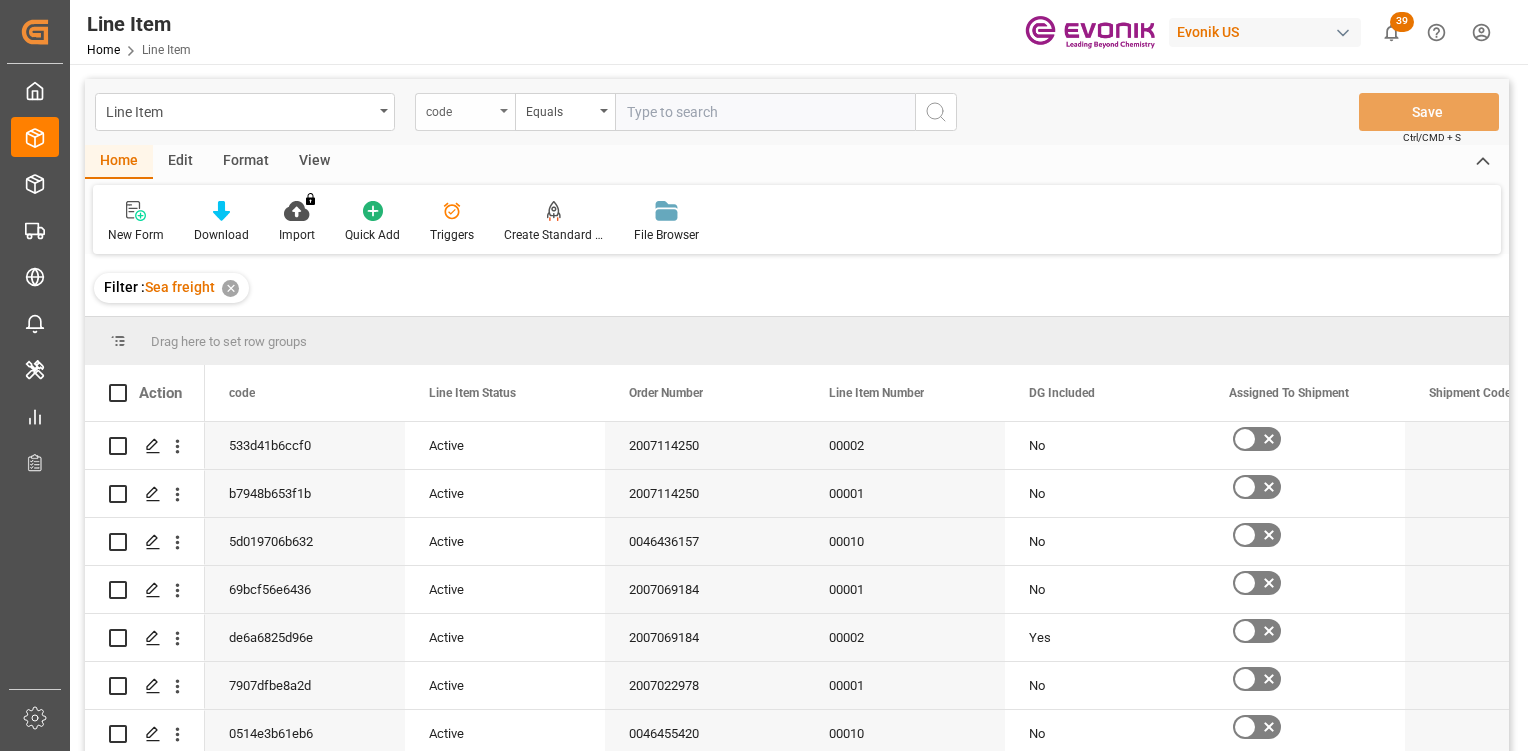 click on "code" at bounding box center [465, 112] 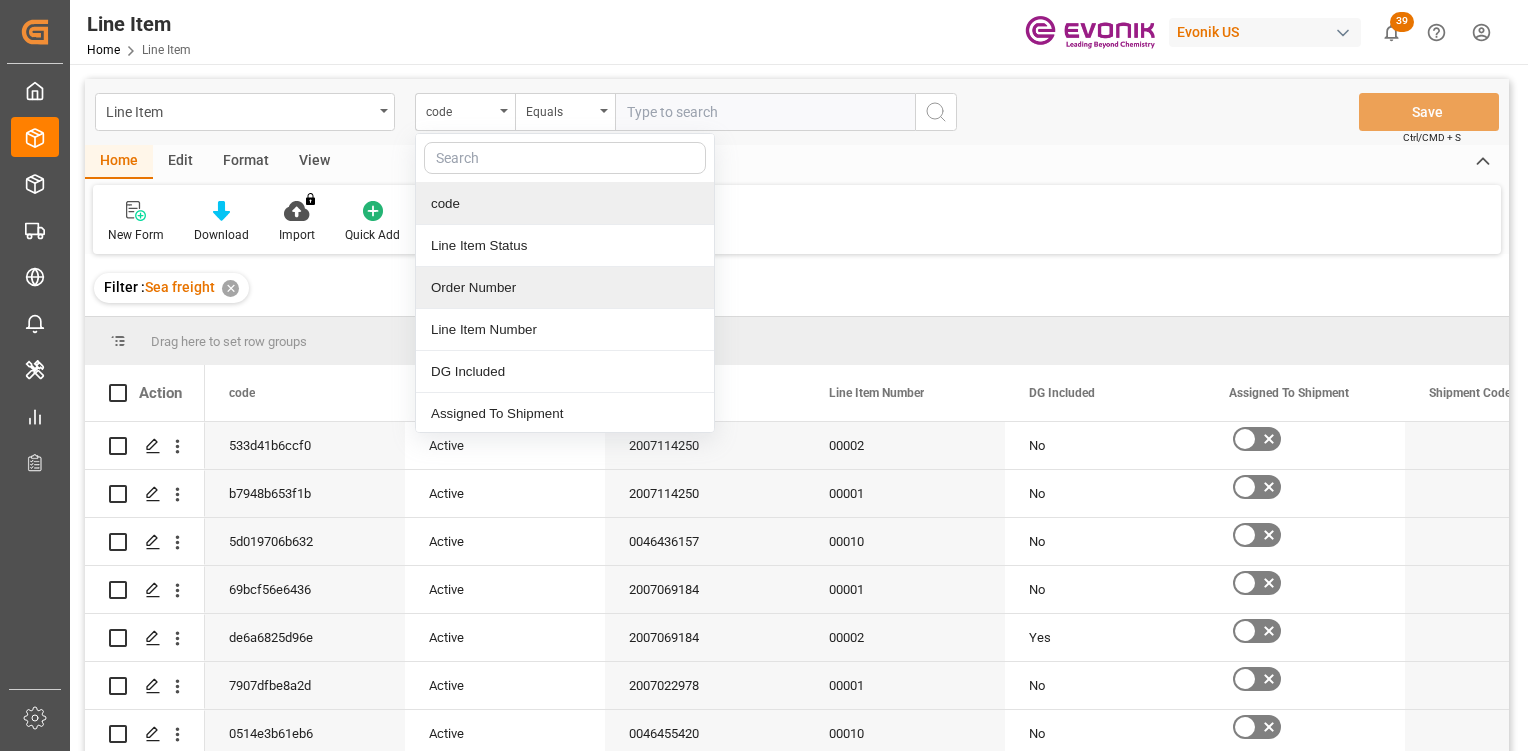 click on "Order Number" at bounding box center [565, 288] 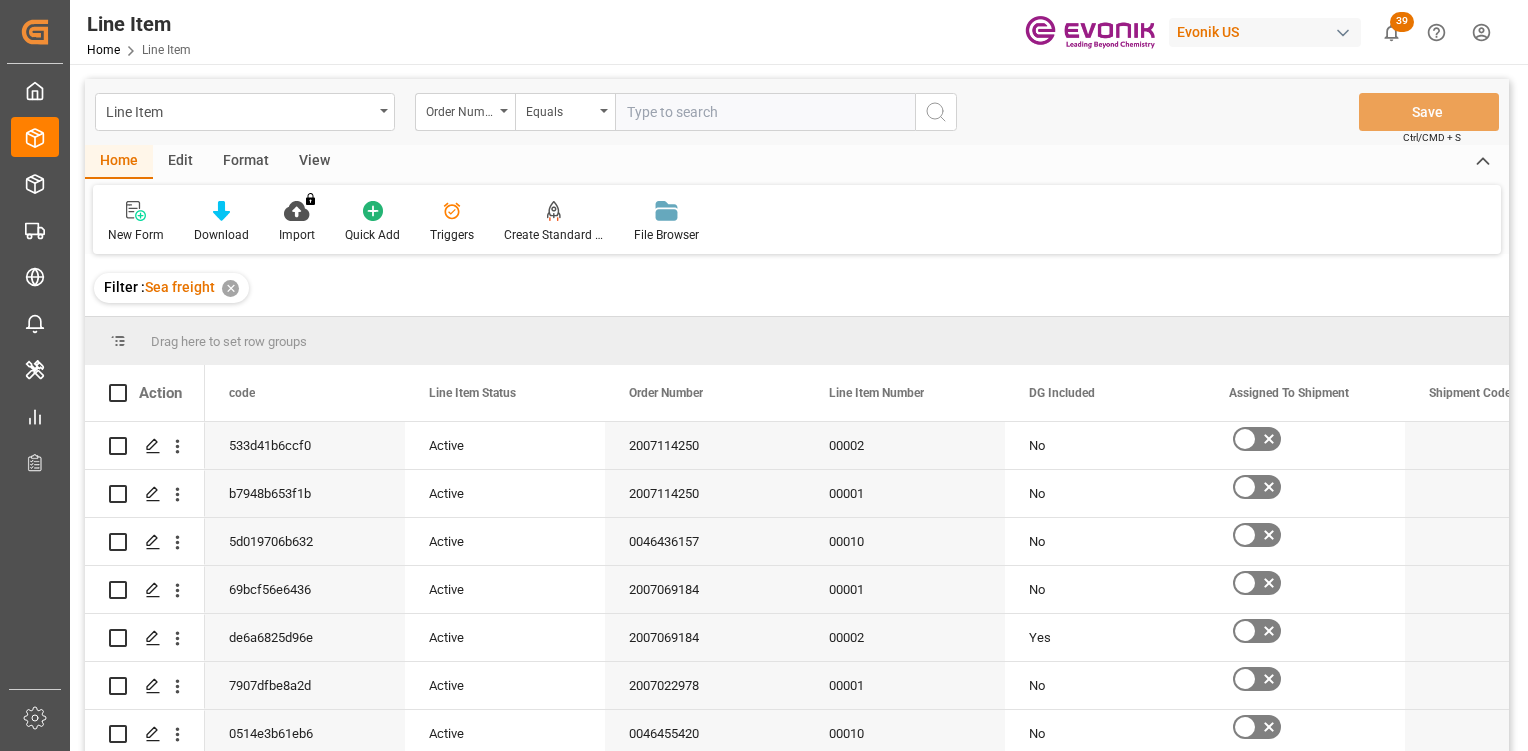 click at bounding box center [765, 112] 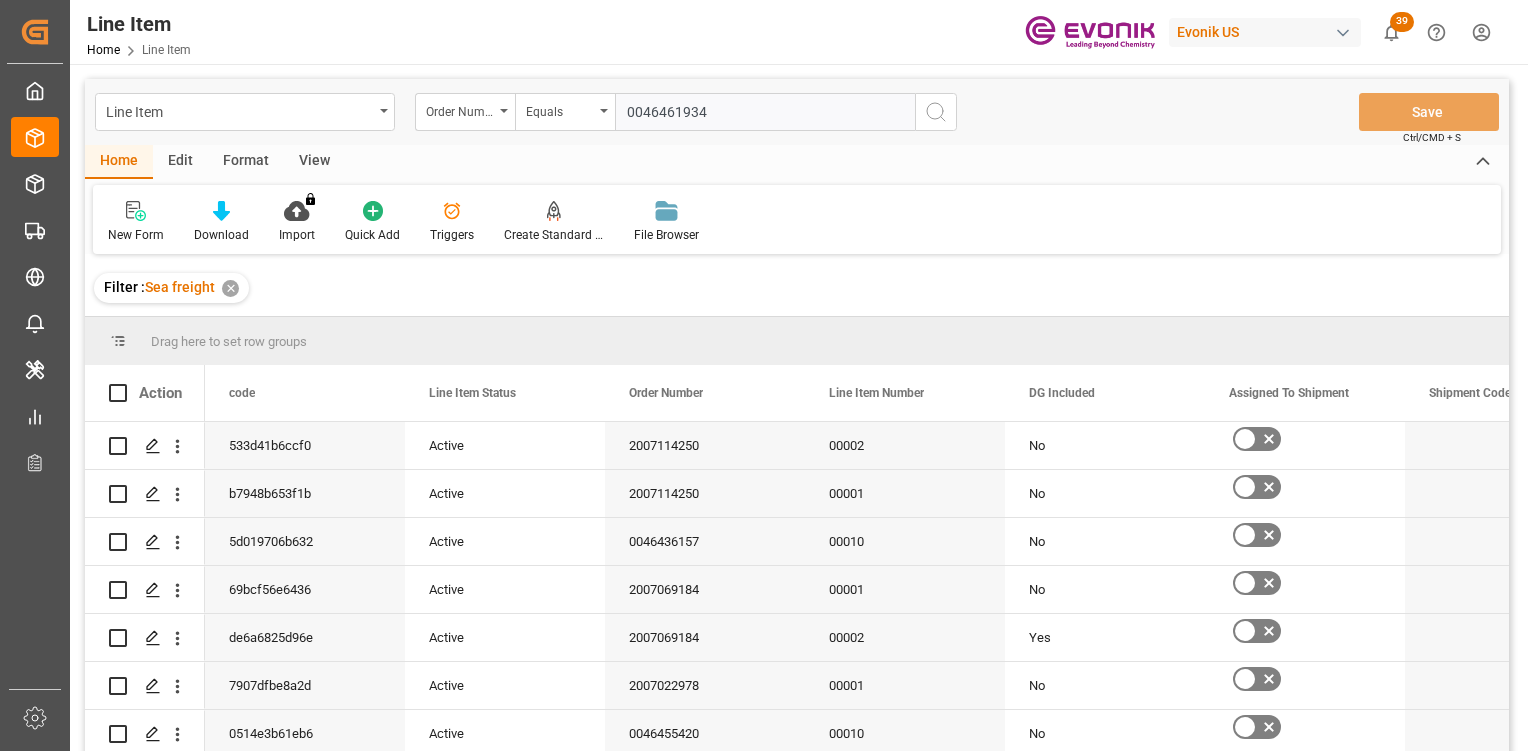 type 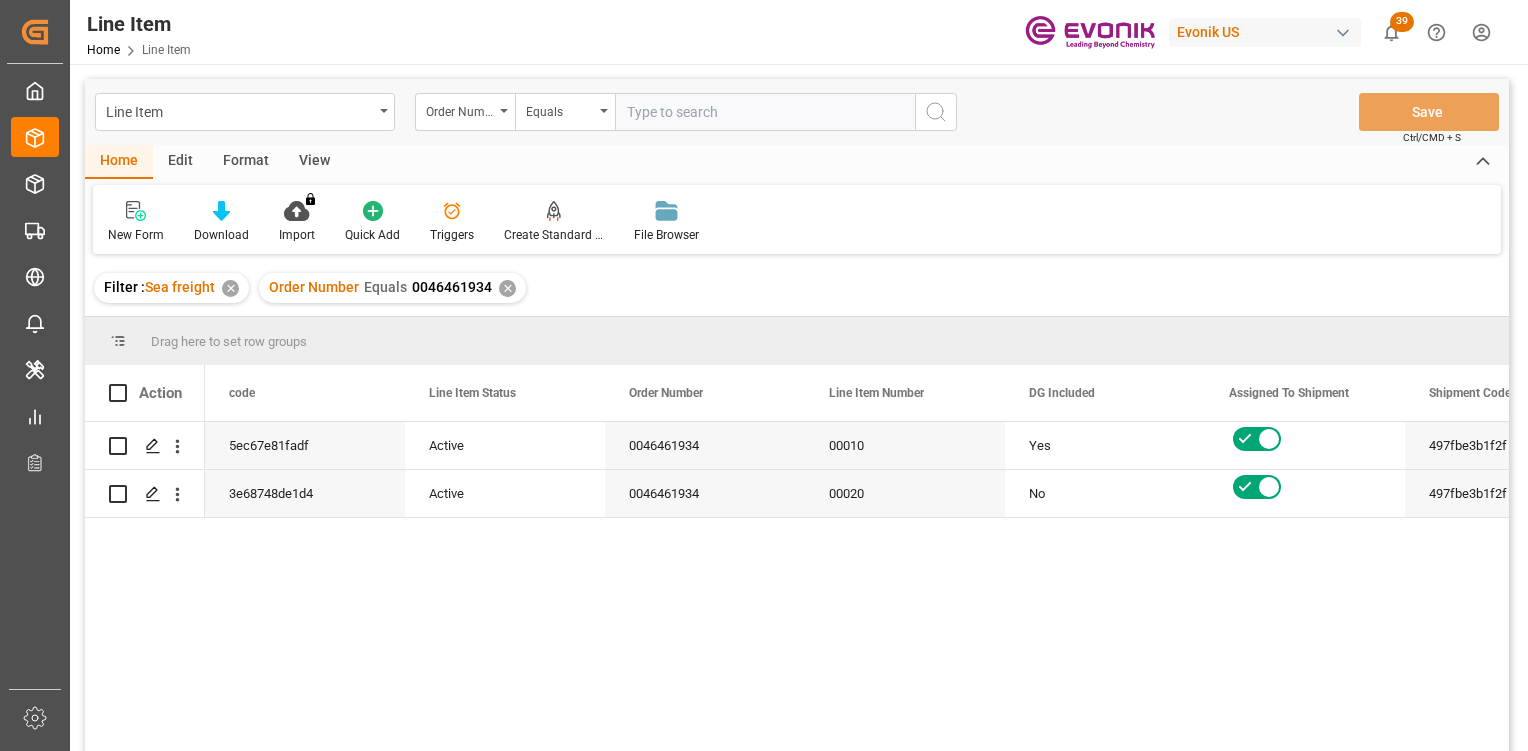 click on "View" at bounding box center (314, 162) 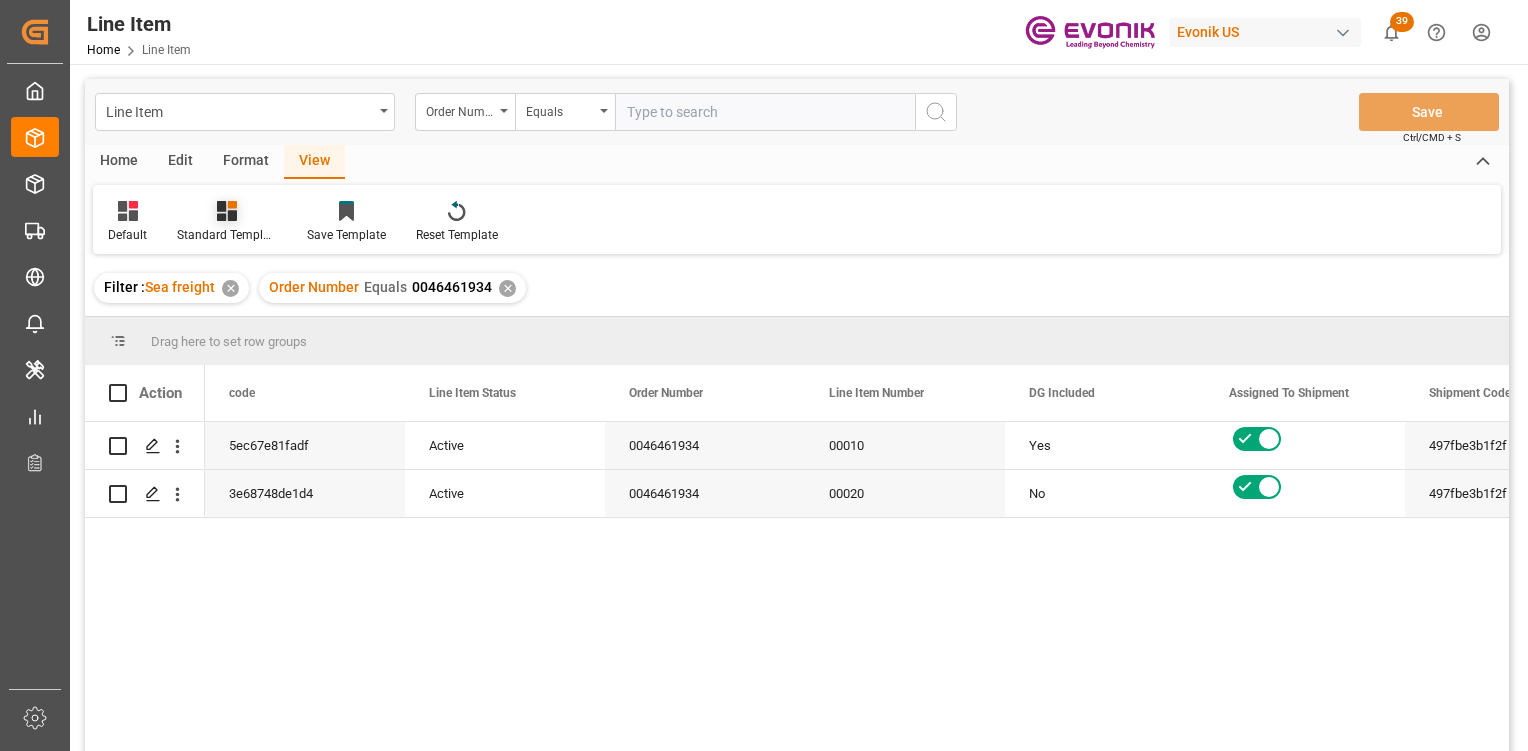 click on "Standard Templates" at bounding box center [227, 235] 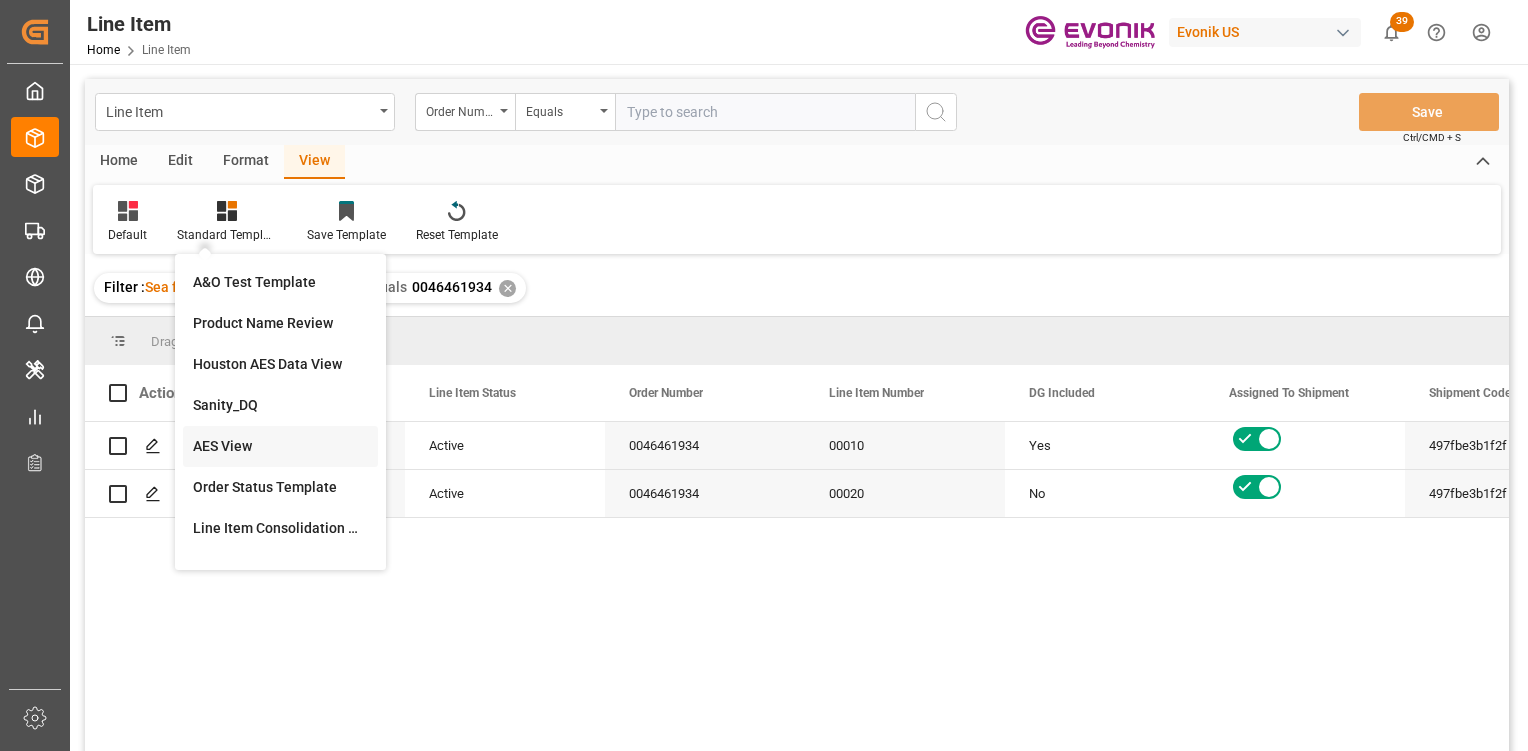 click on "AES View" at bounding box center [280, 446] 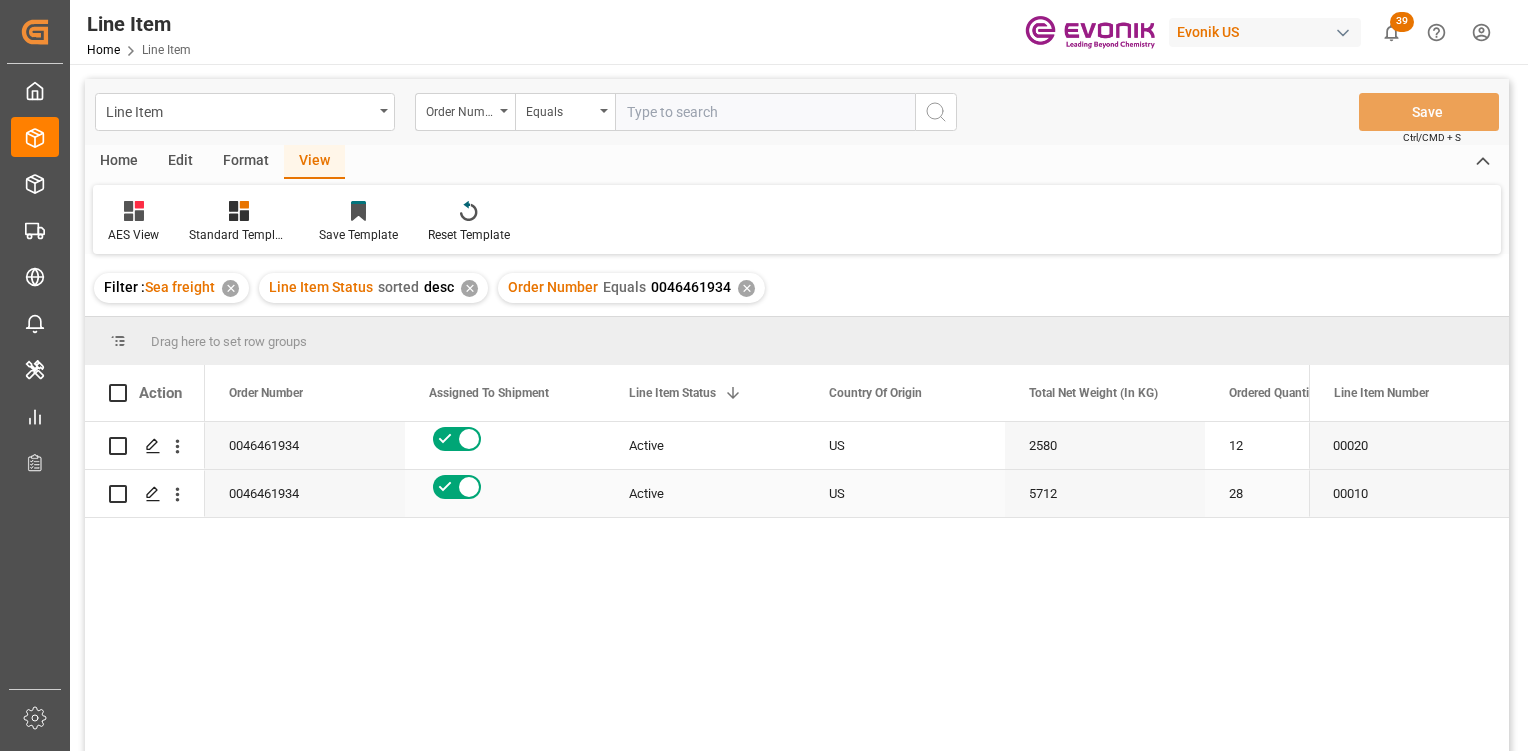 click on "Active" at bounding box center (705, 446) 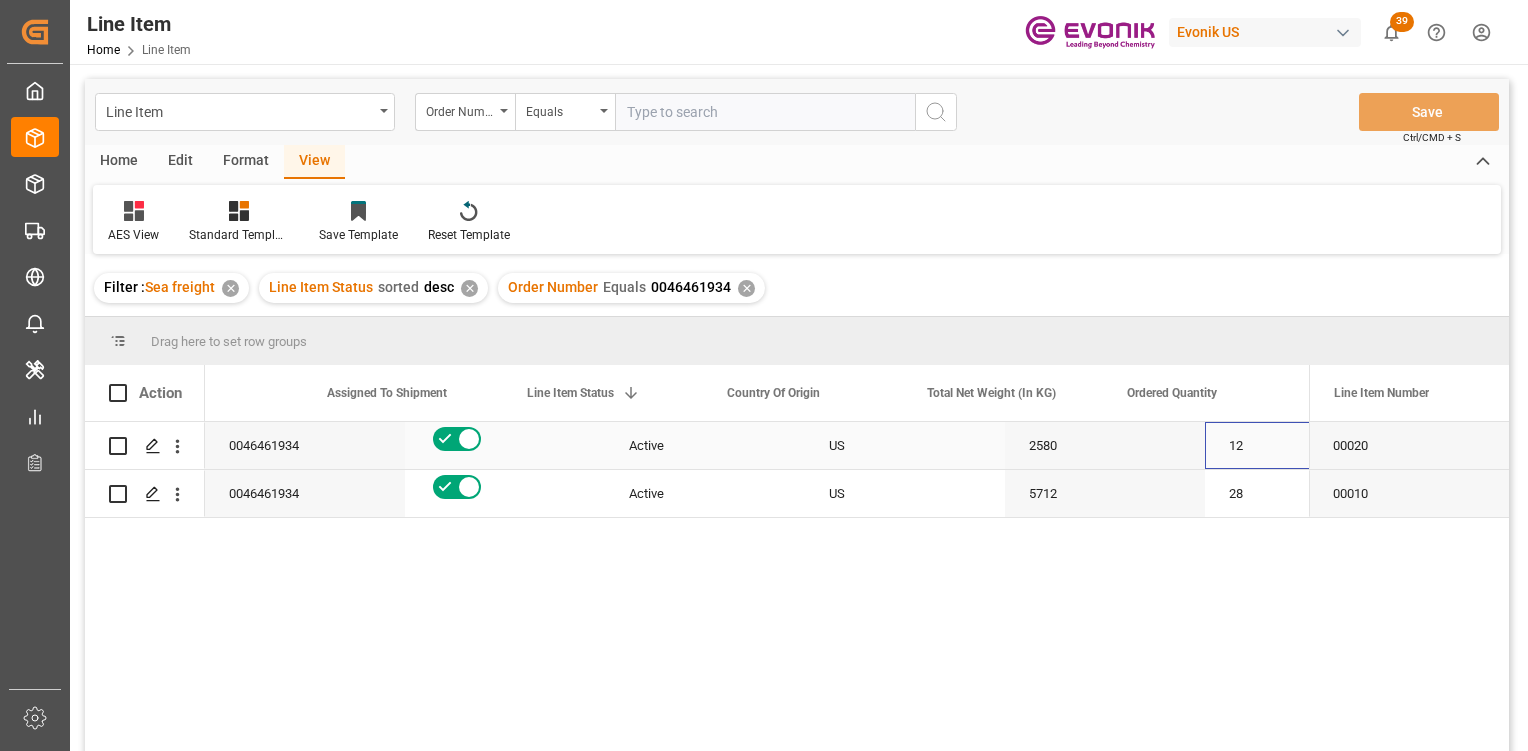 scroll, scrollTop: 0, scrollLeft: 302, axis: horizontal 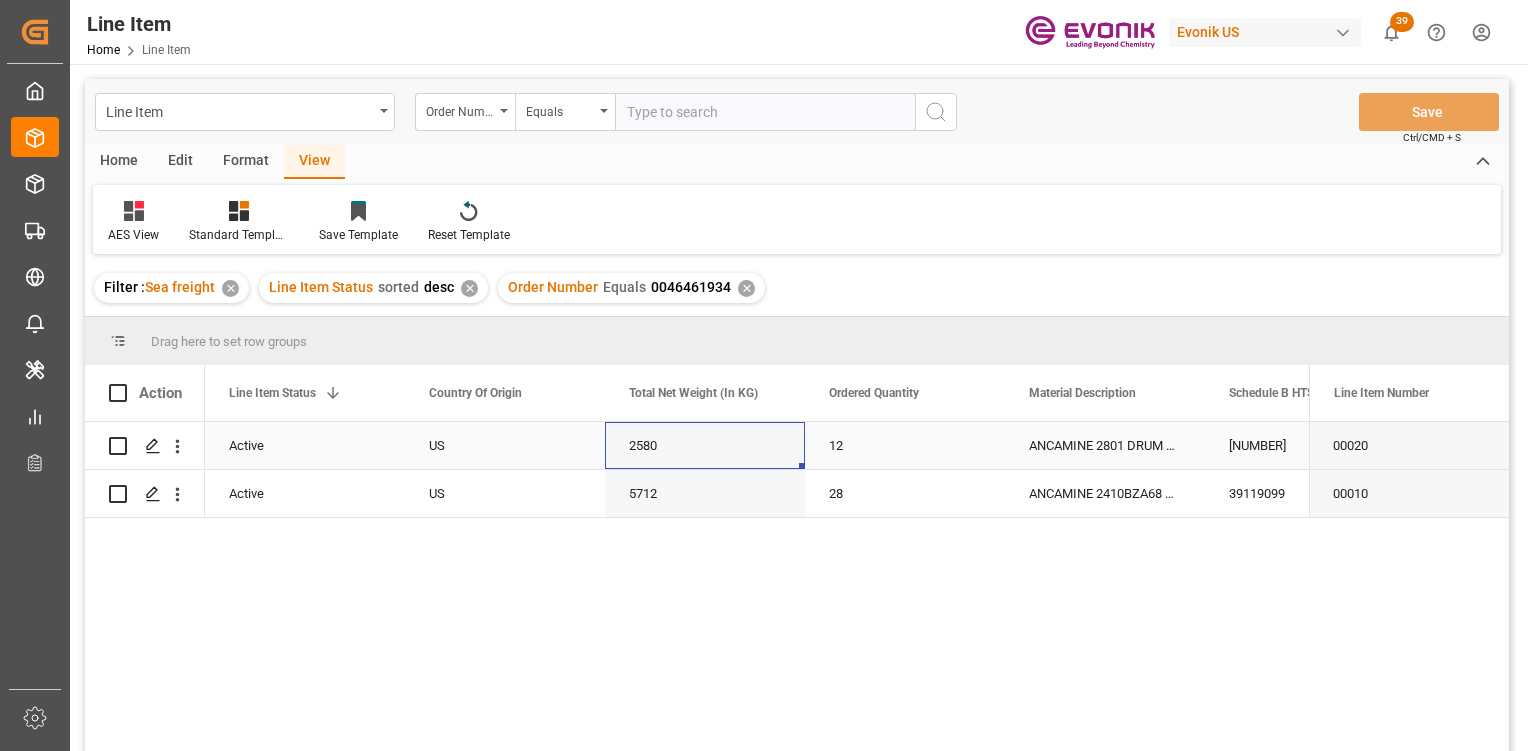 drag, startPoint x: 678, startPoint y: 452, endPoint x: 694, endPoint y: 452, distance: 16 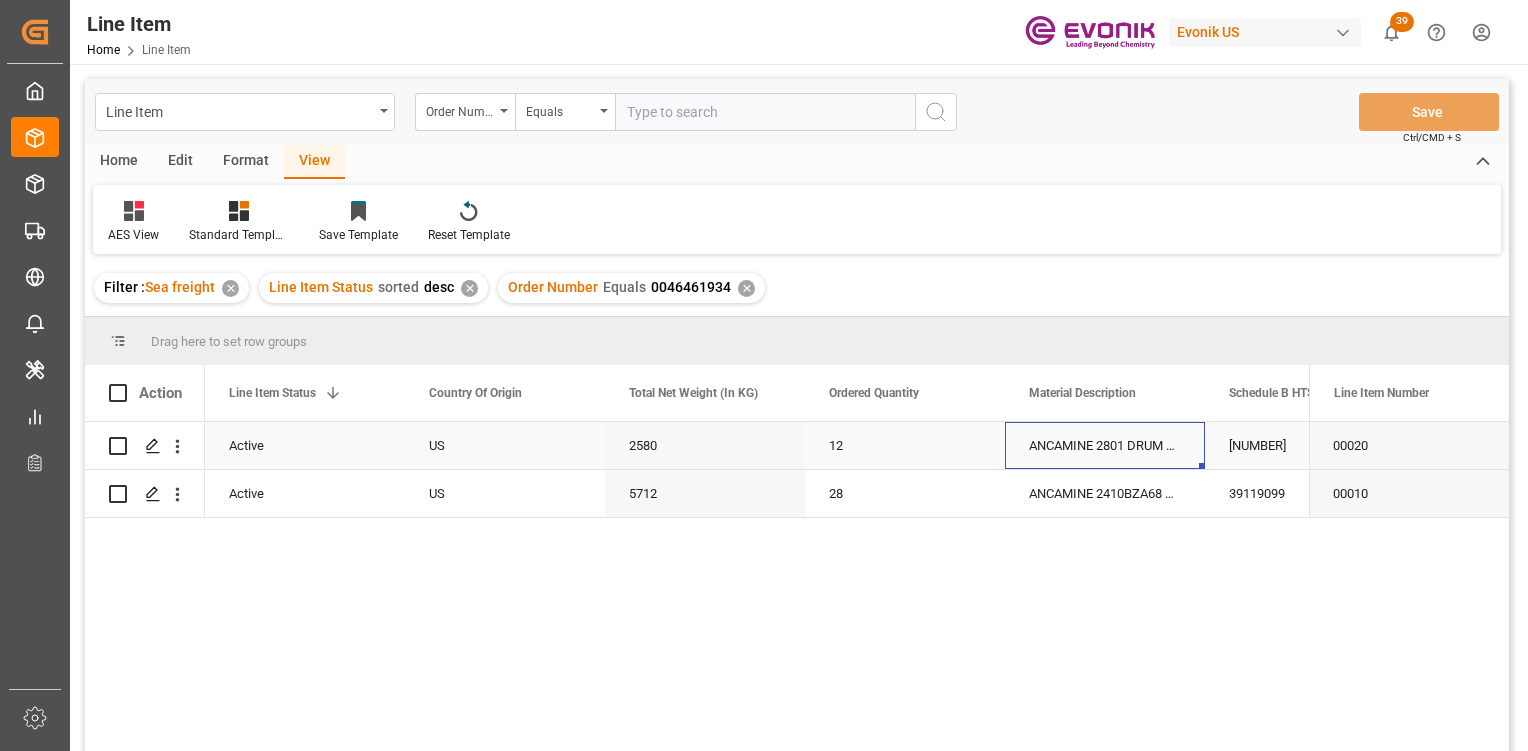 scroll, scrollTop: 0, scrollLeft: 502, axis: horizontal 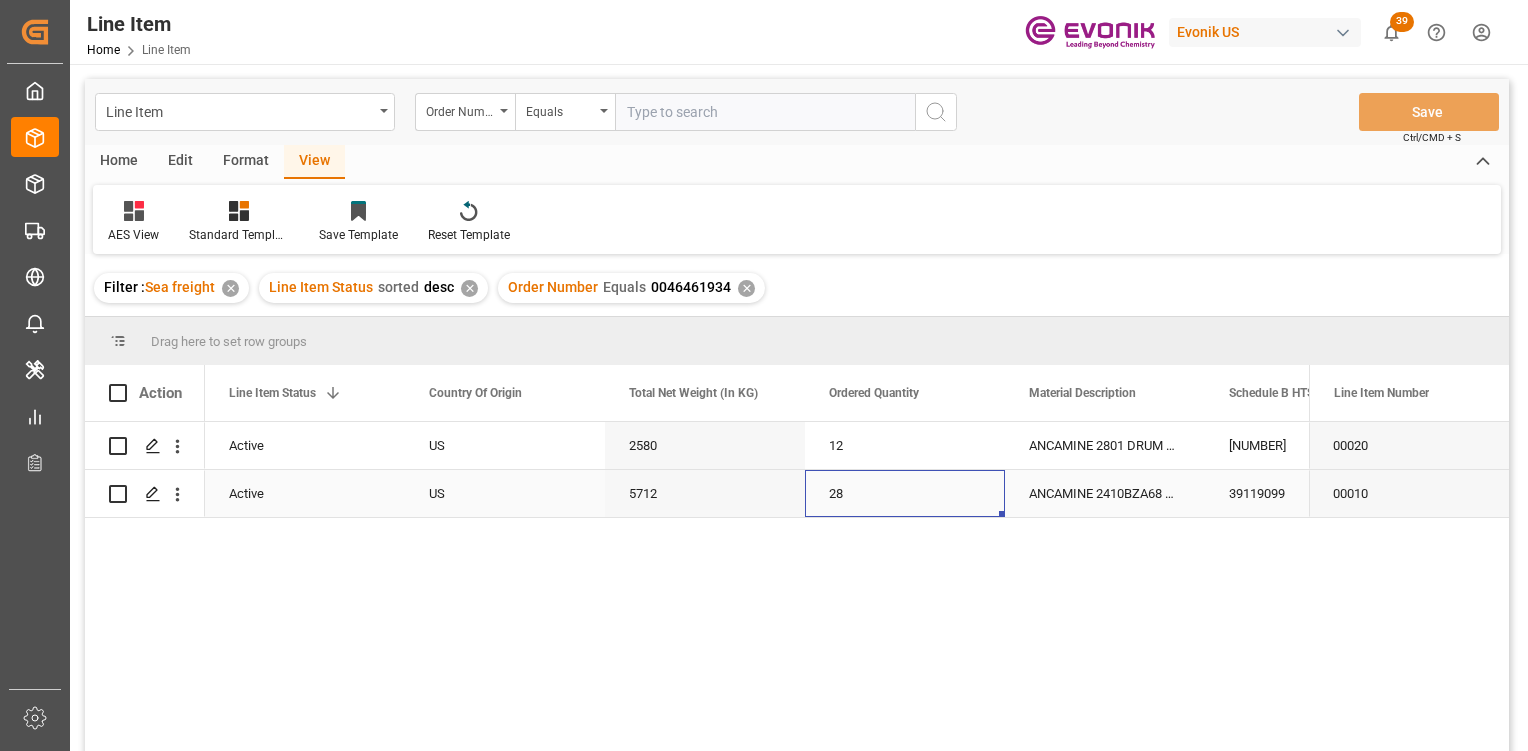 click on "28" at bounding box center (905, 493) 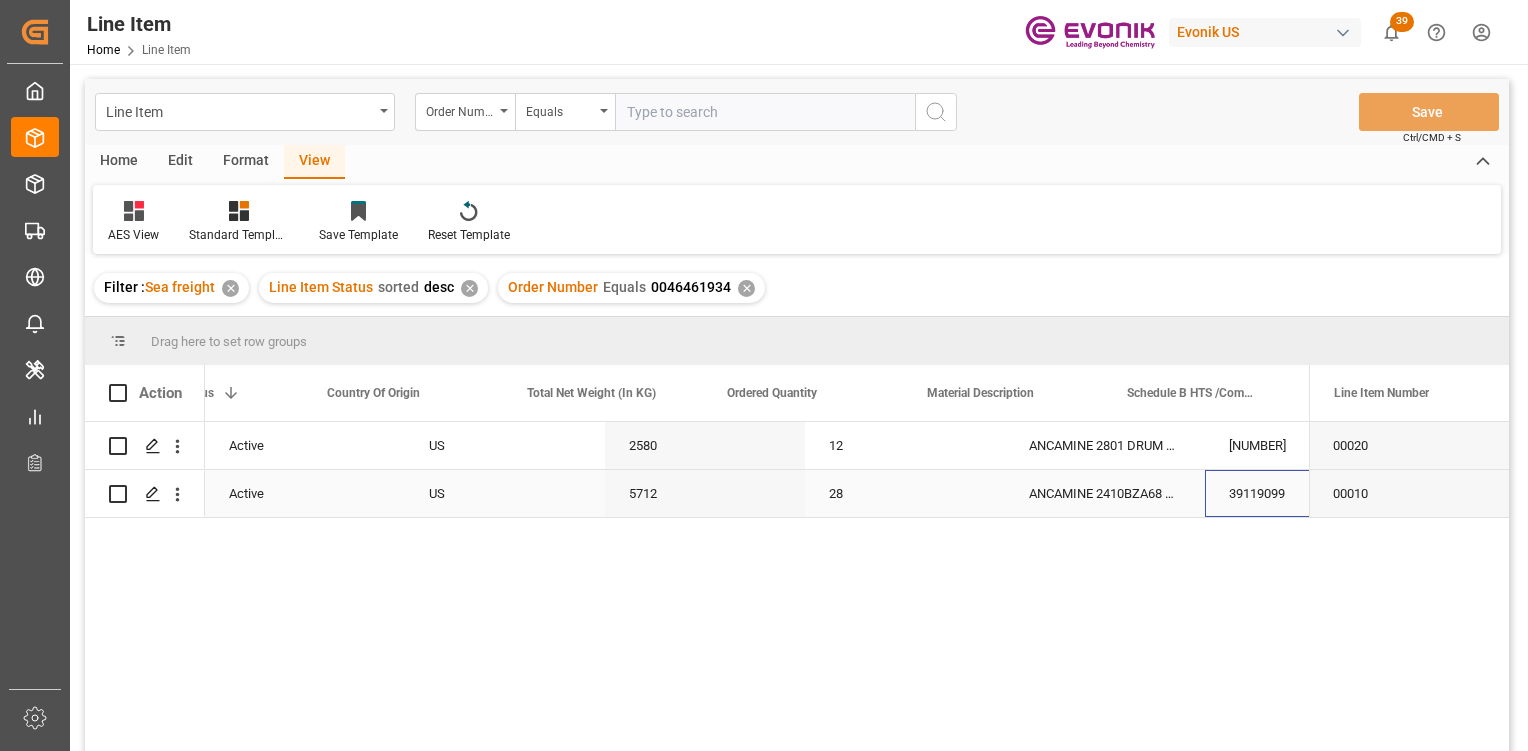 scroll, scrollTop: 0, scrollLeft: 502, axis: horizontal 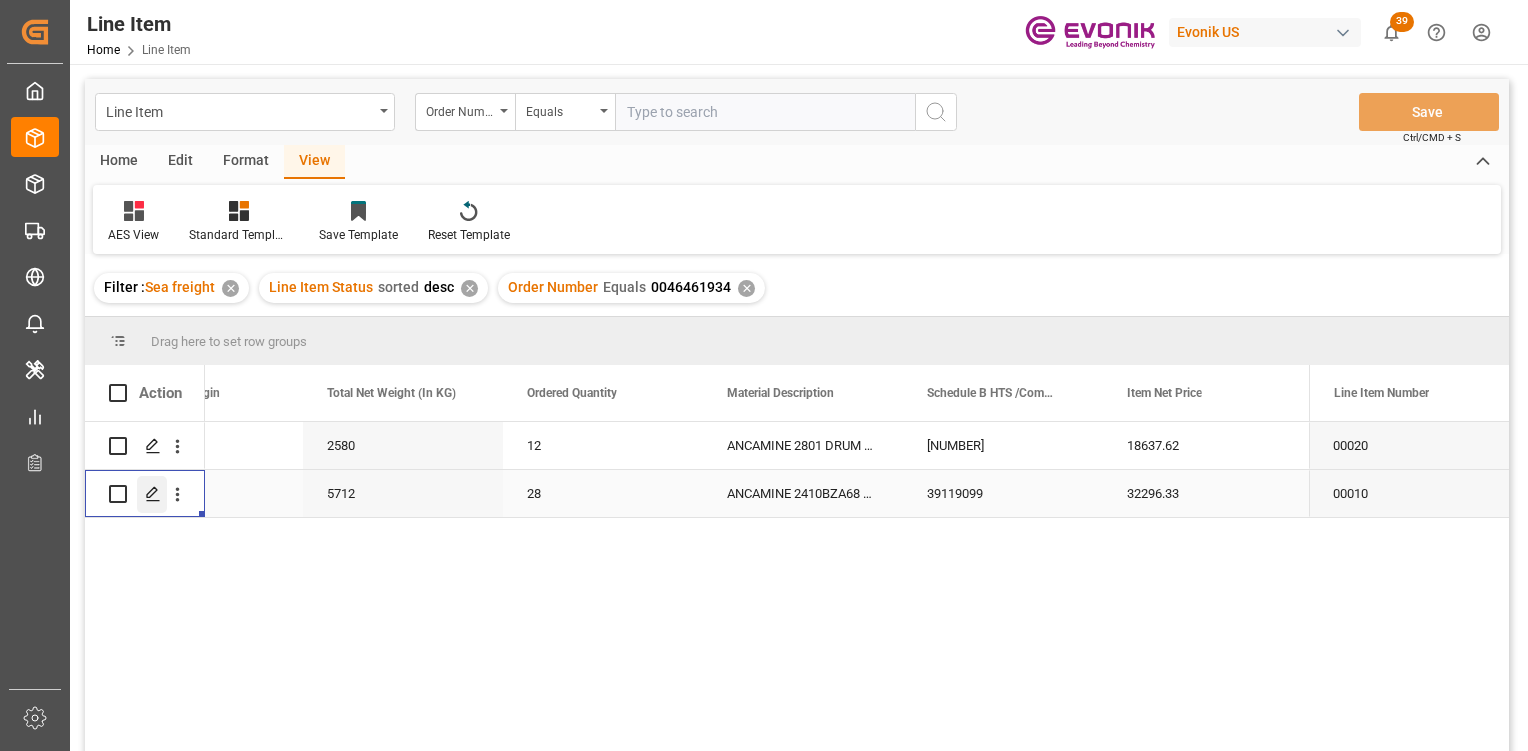 click 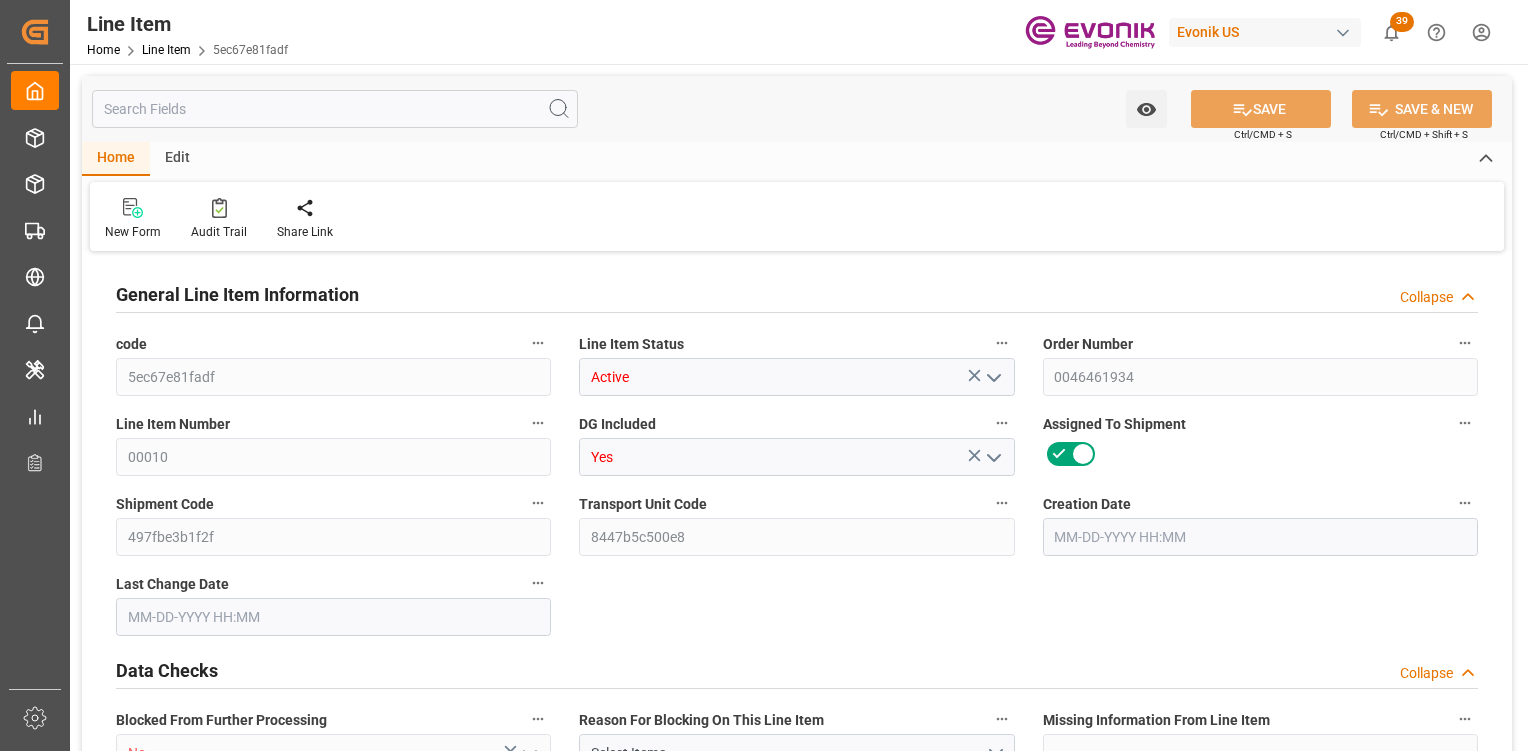 type on "7" 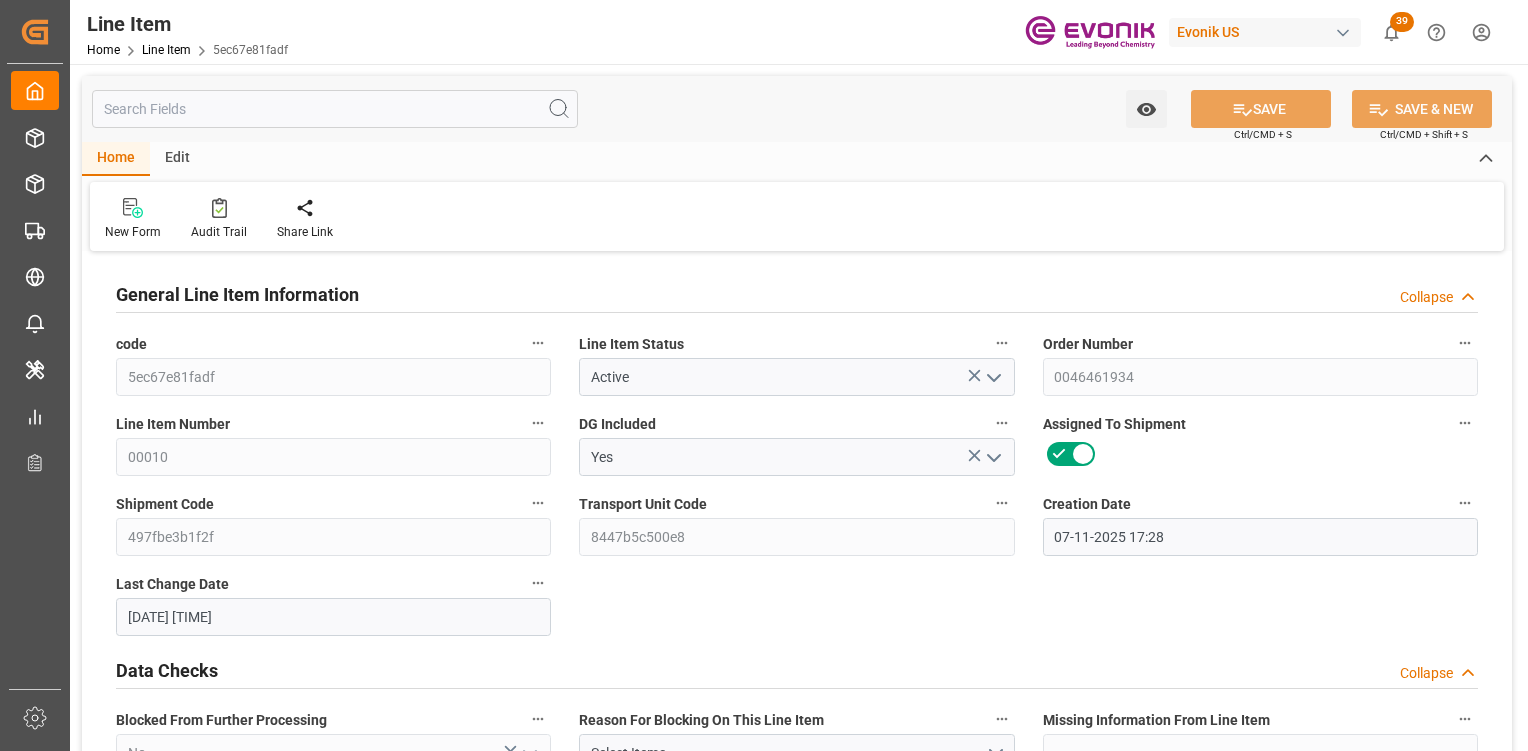 type on "07-11-2025 17:28" 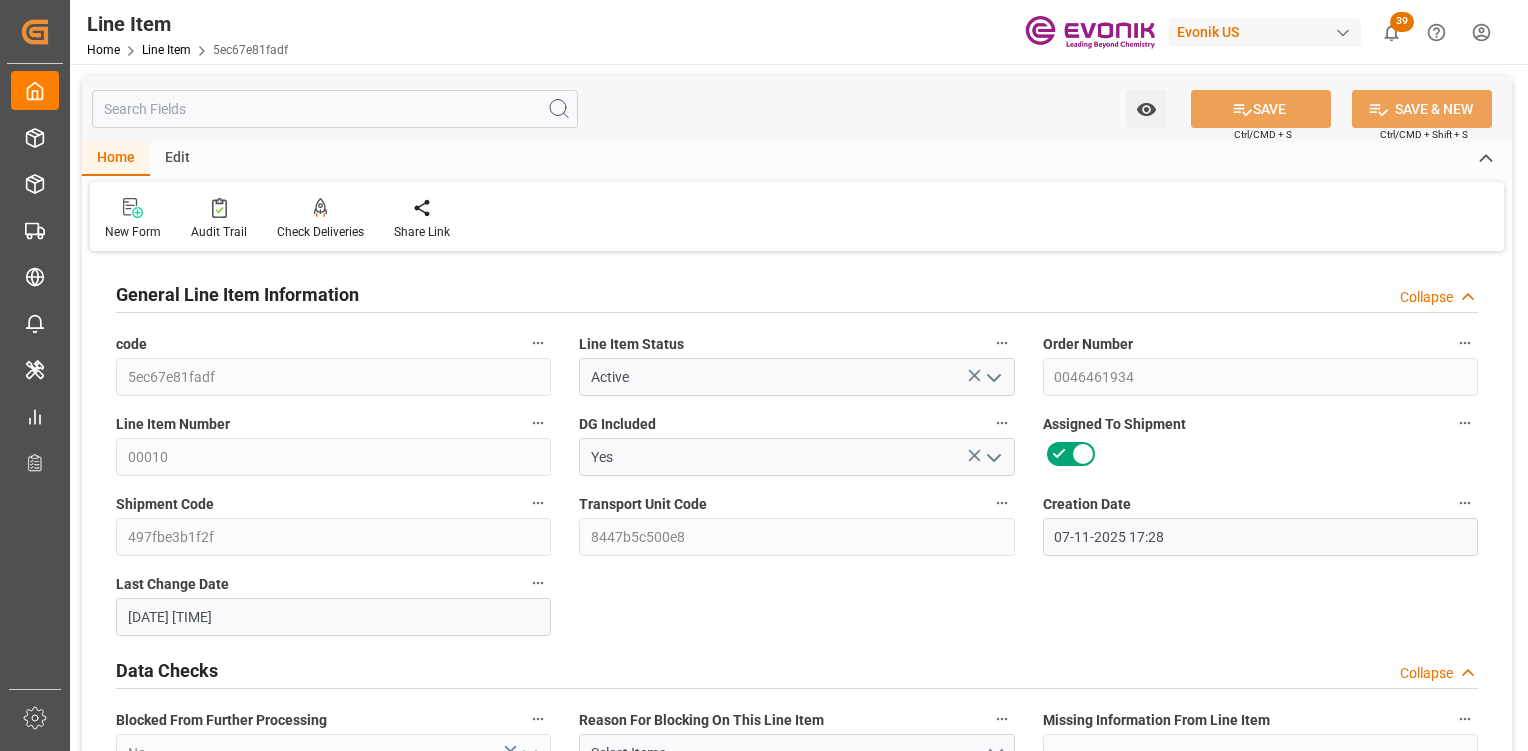 click at bounding box center [335, 109] 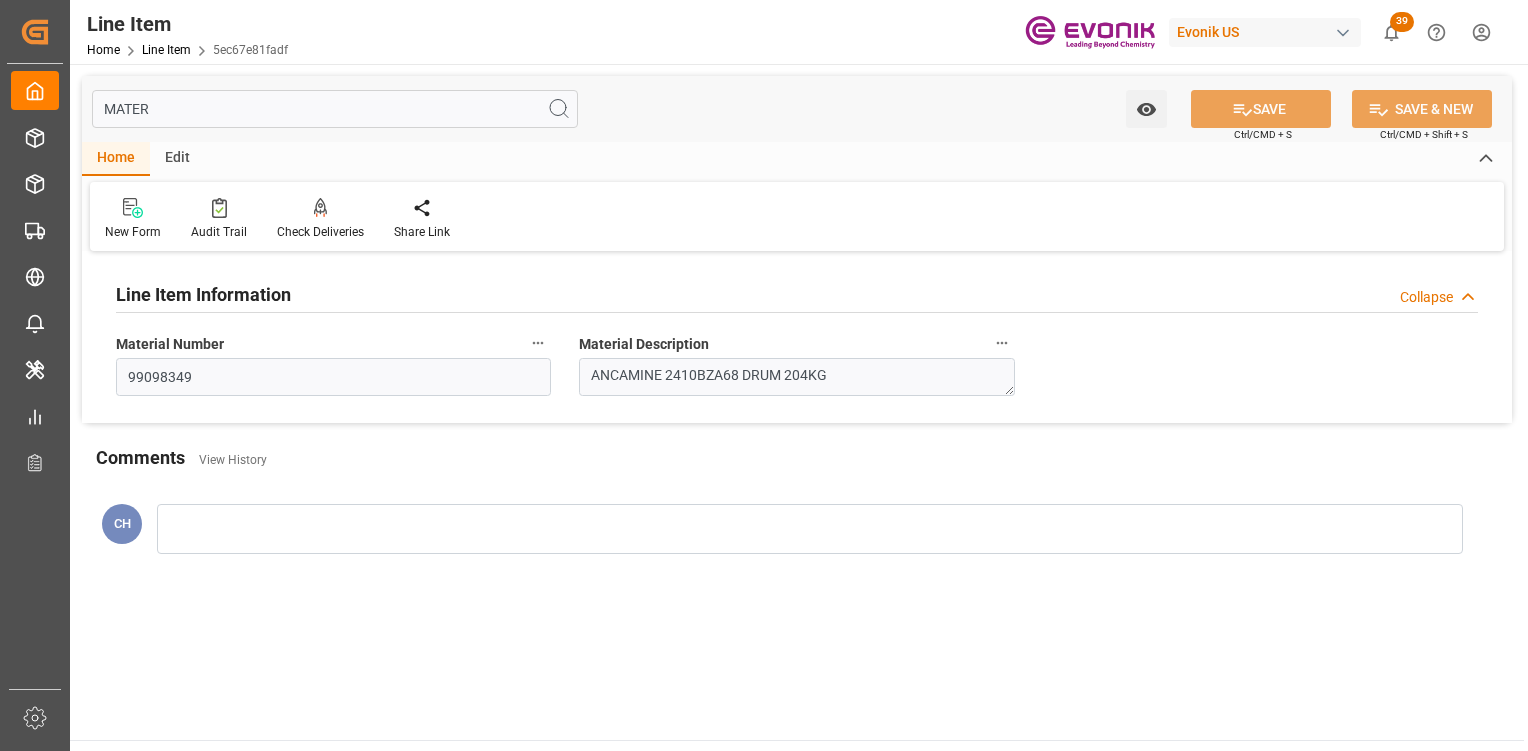 type on "MATER" 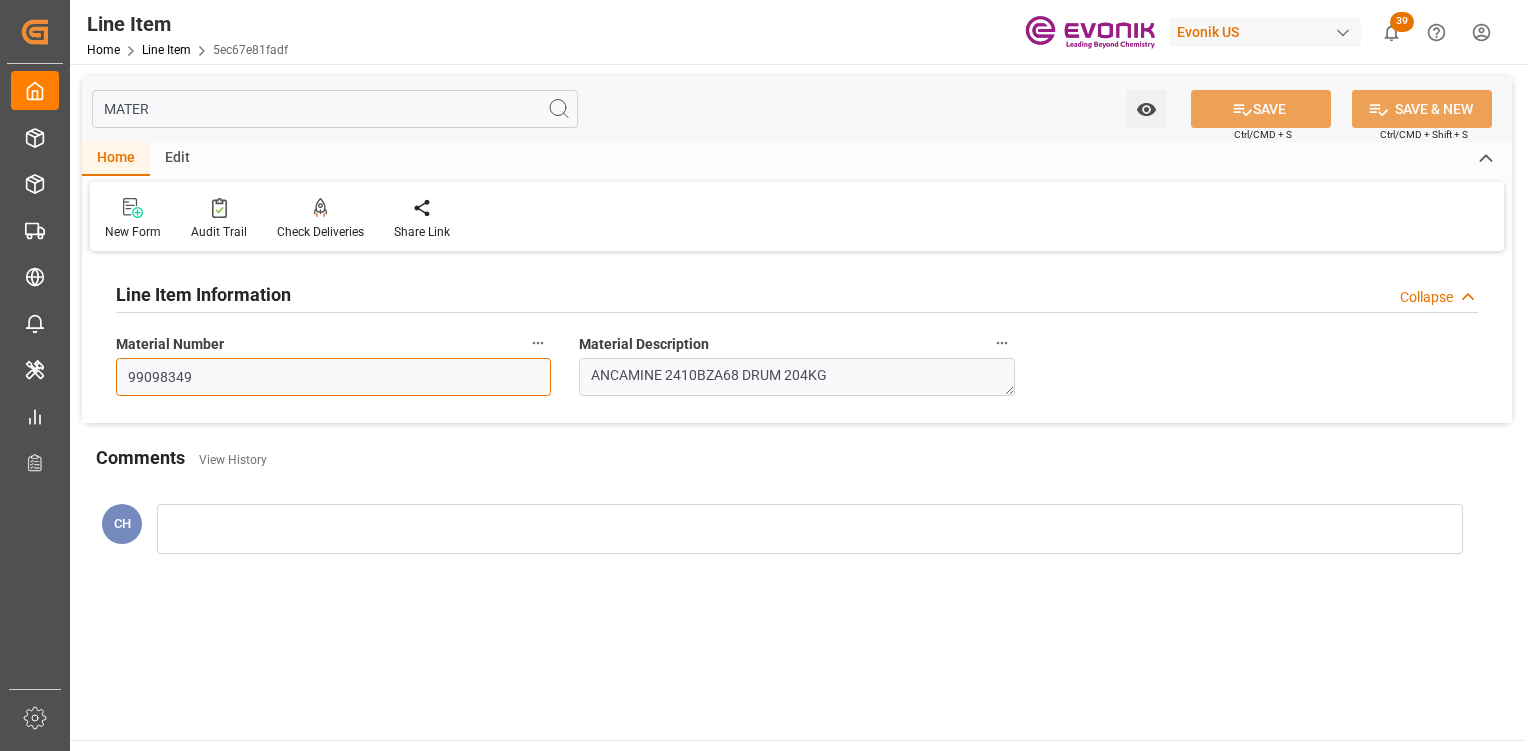 drag, startPoint x: 220, startPoint y: 370, endPoint x: 240, endPoint y: 414, distance: 48.332184 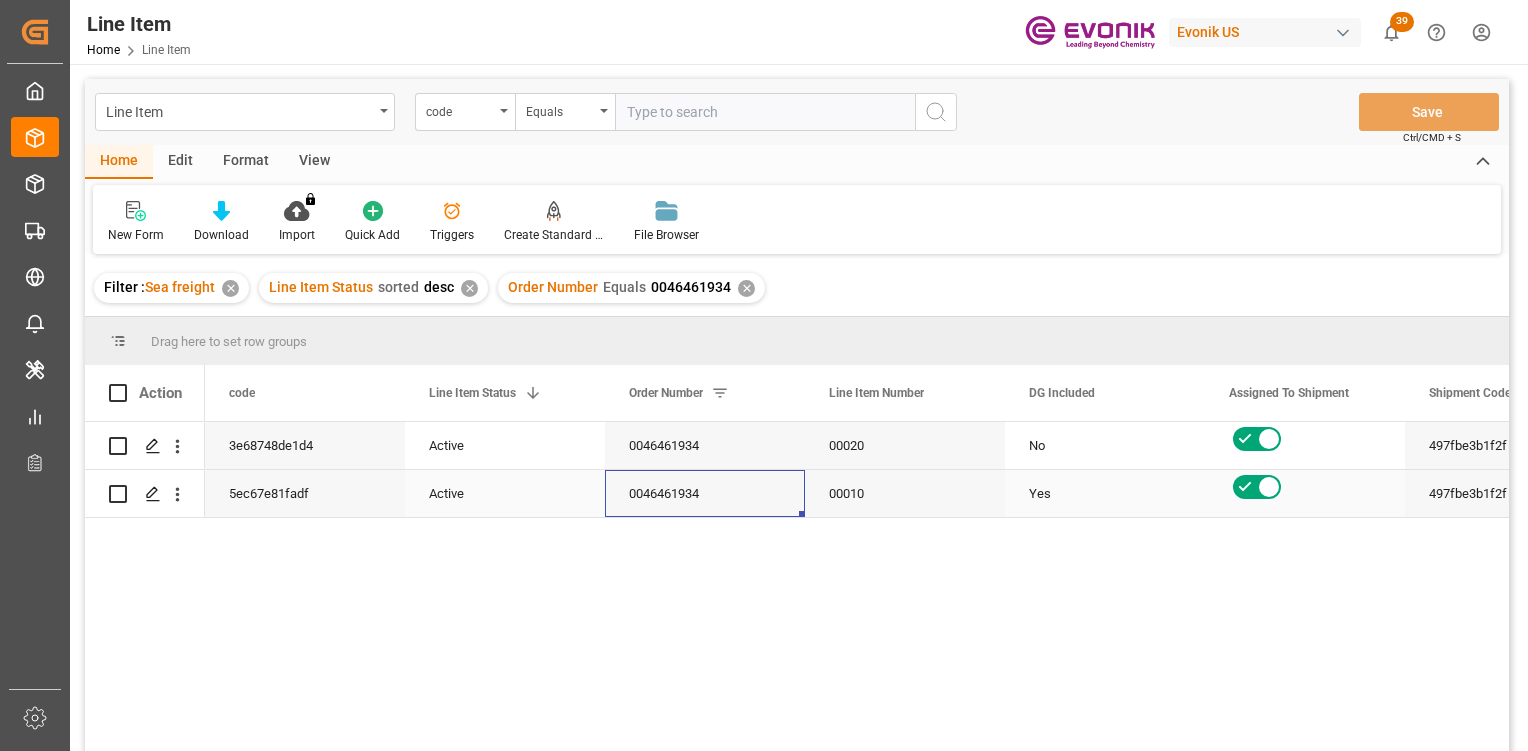 click on "0046461934" at bounding box center [705, 493] 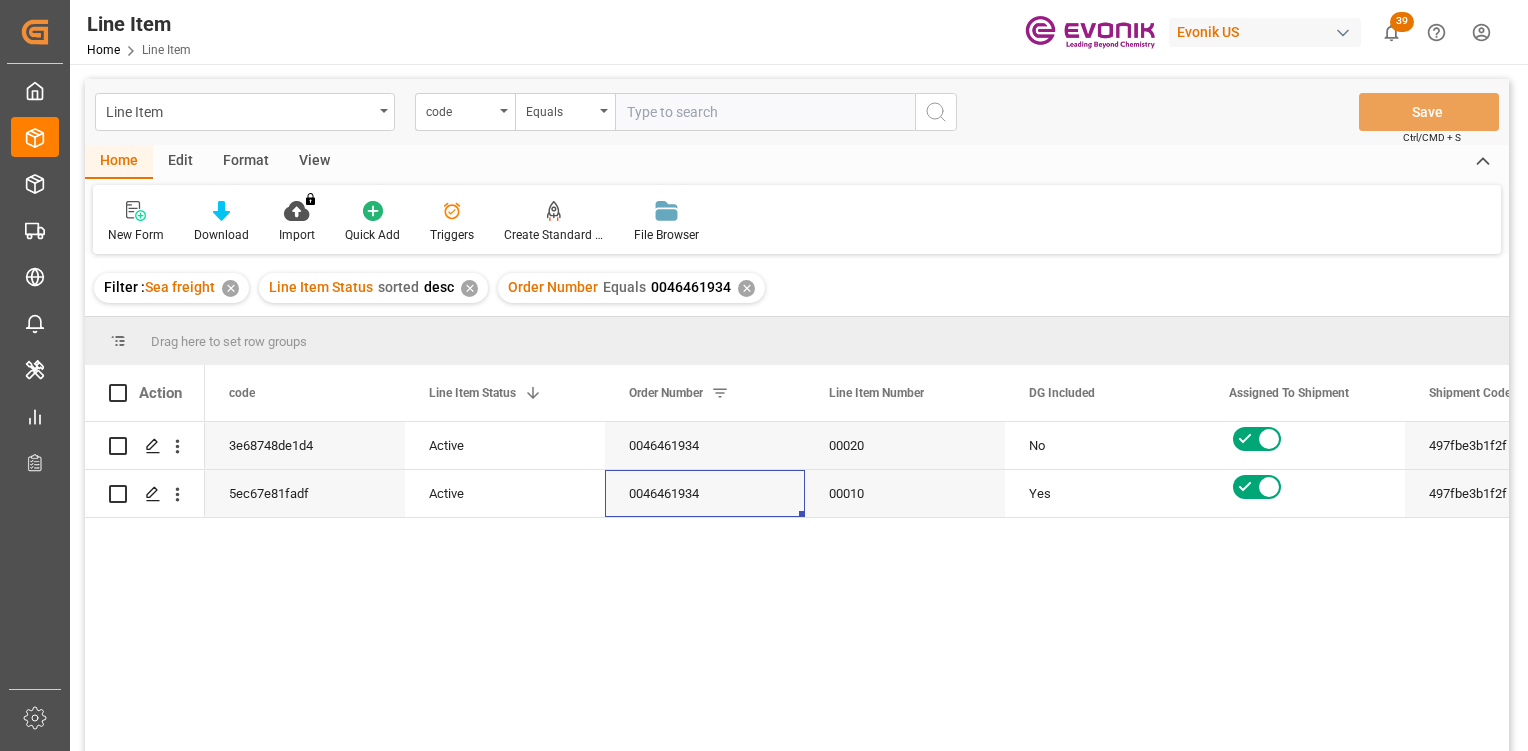 click on "View" at bounding box center [314, 162] 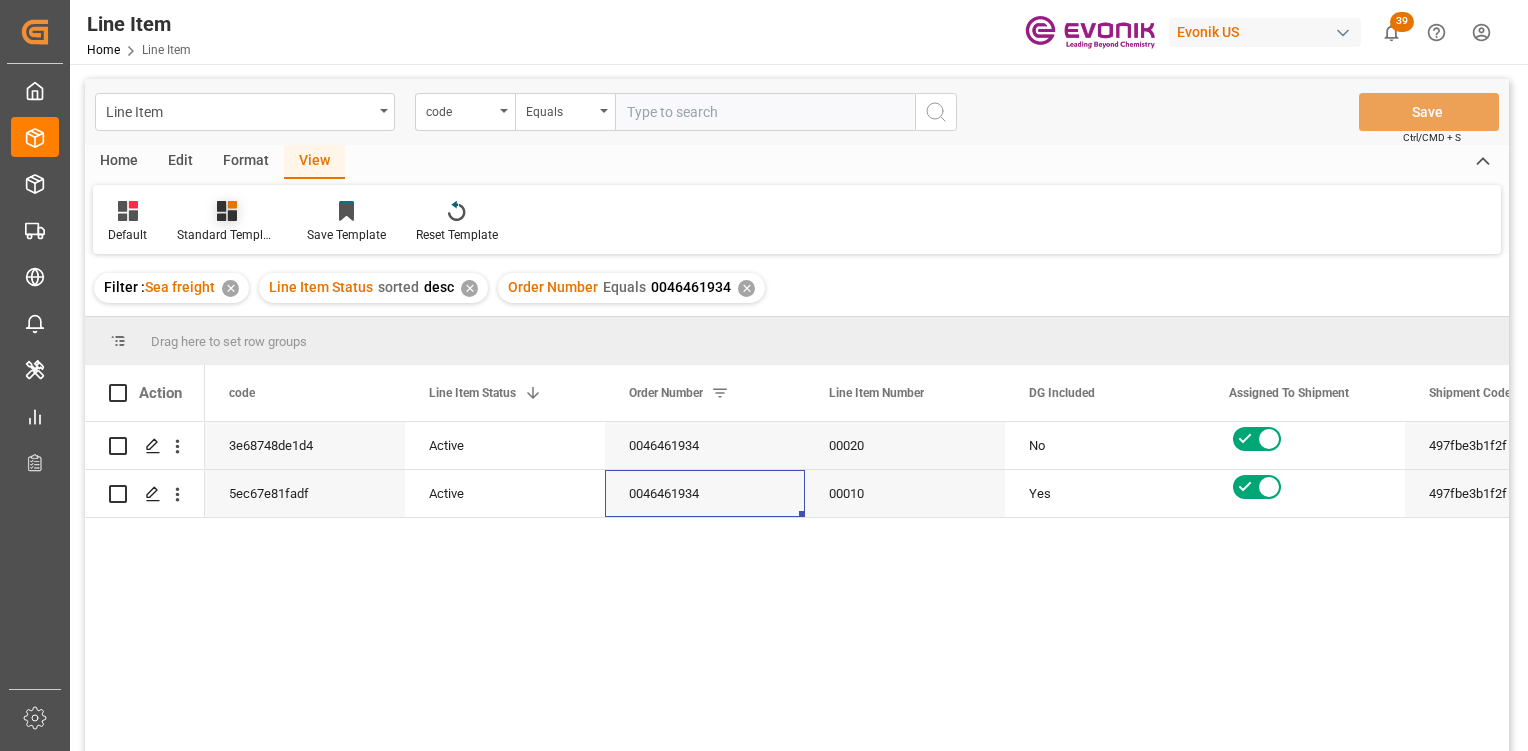 click on "Standard Templates" at bounding box center [227, 235] 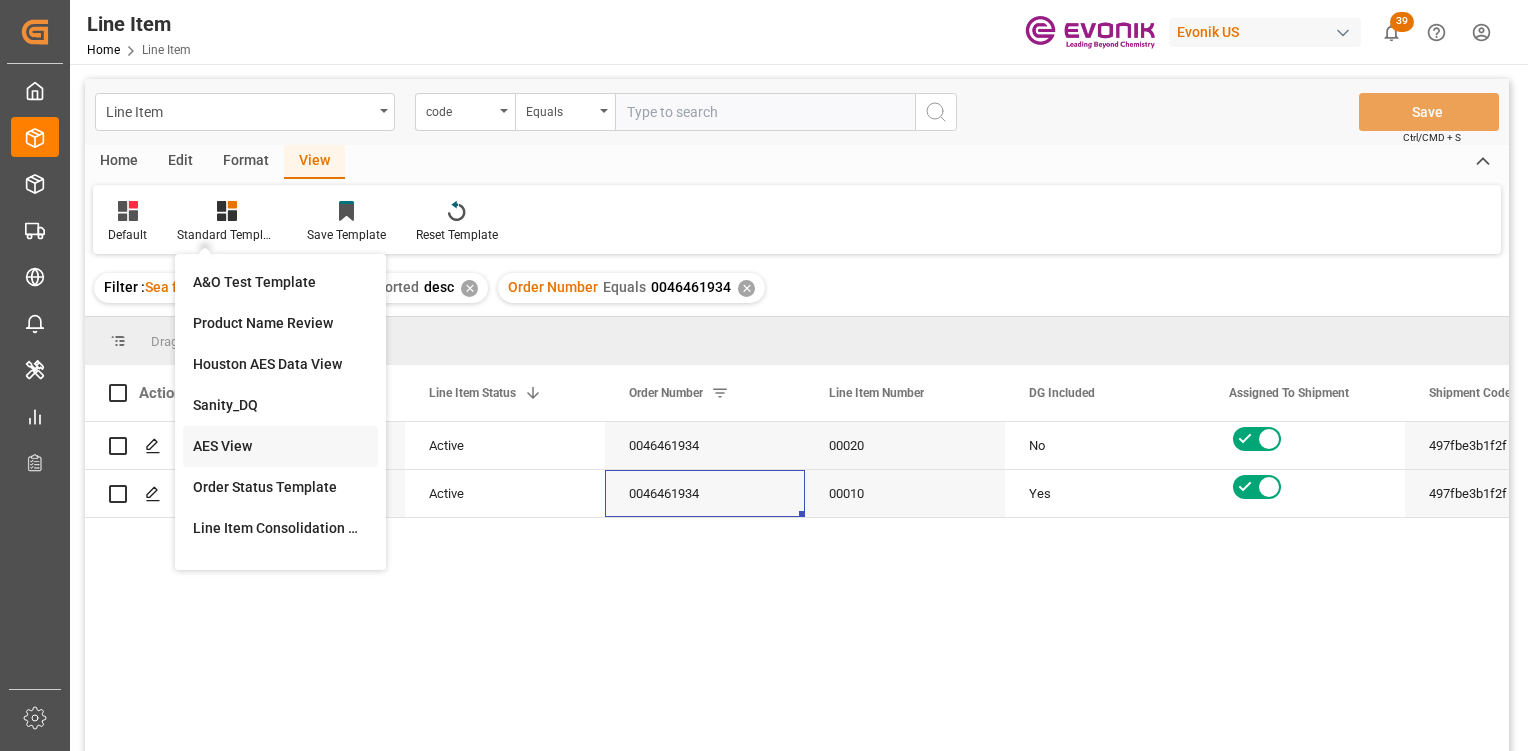click on "AES View" at bounding box center [280, 446] 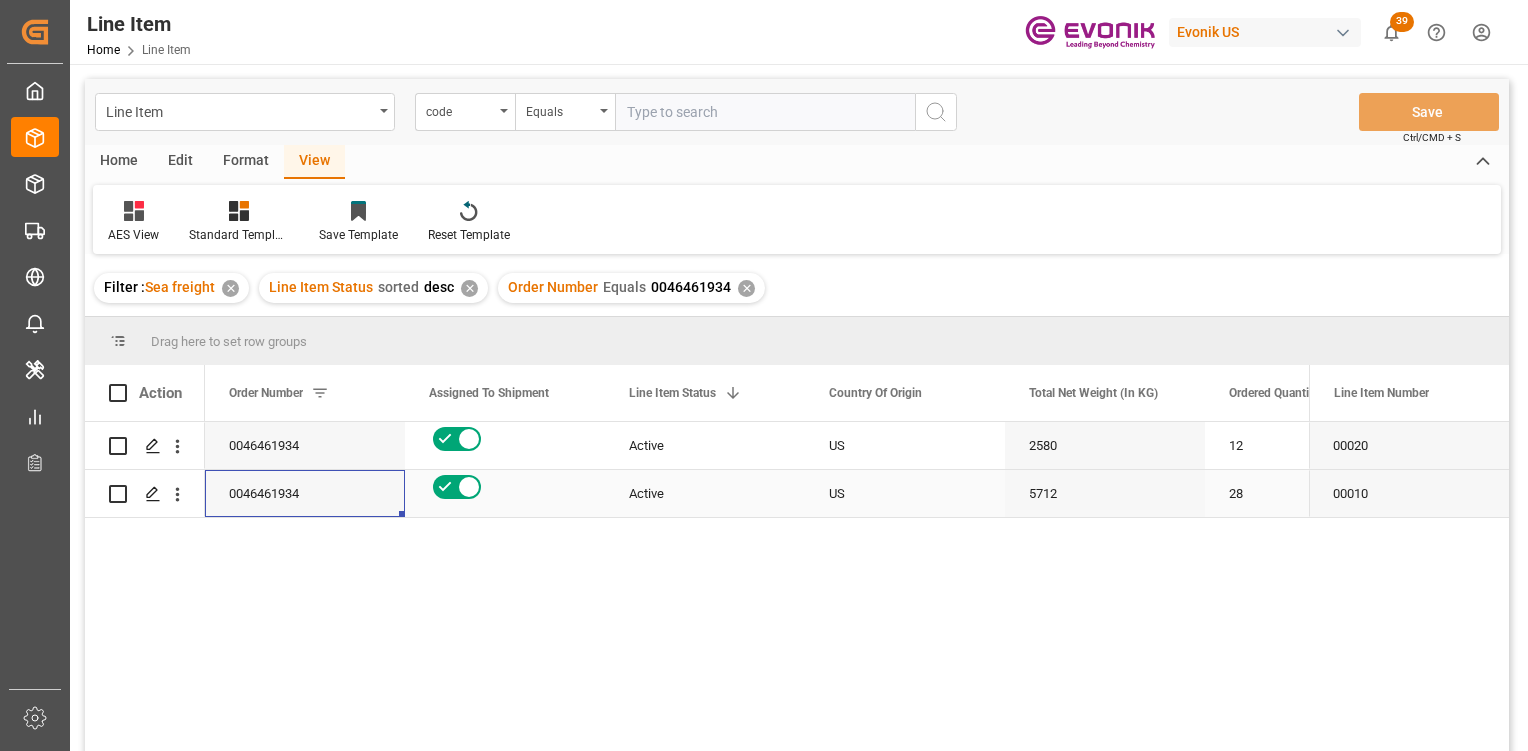 click on "Active" at bounding box center (705, 494) 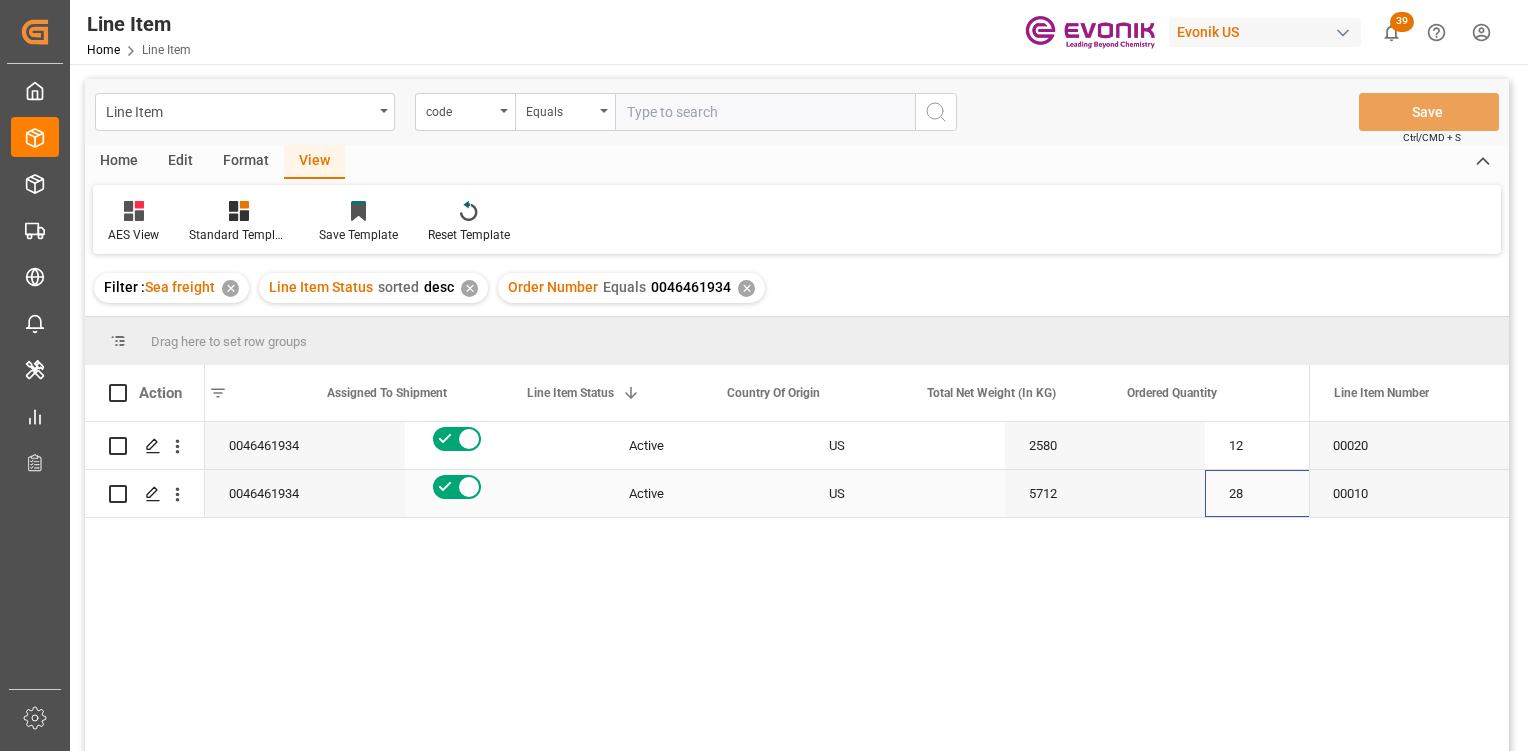 scroll, scrollTop: 0, scrollLeft: 102, axis: horizontal 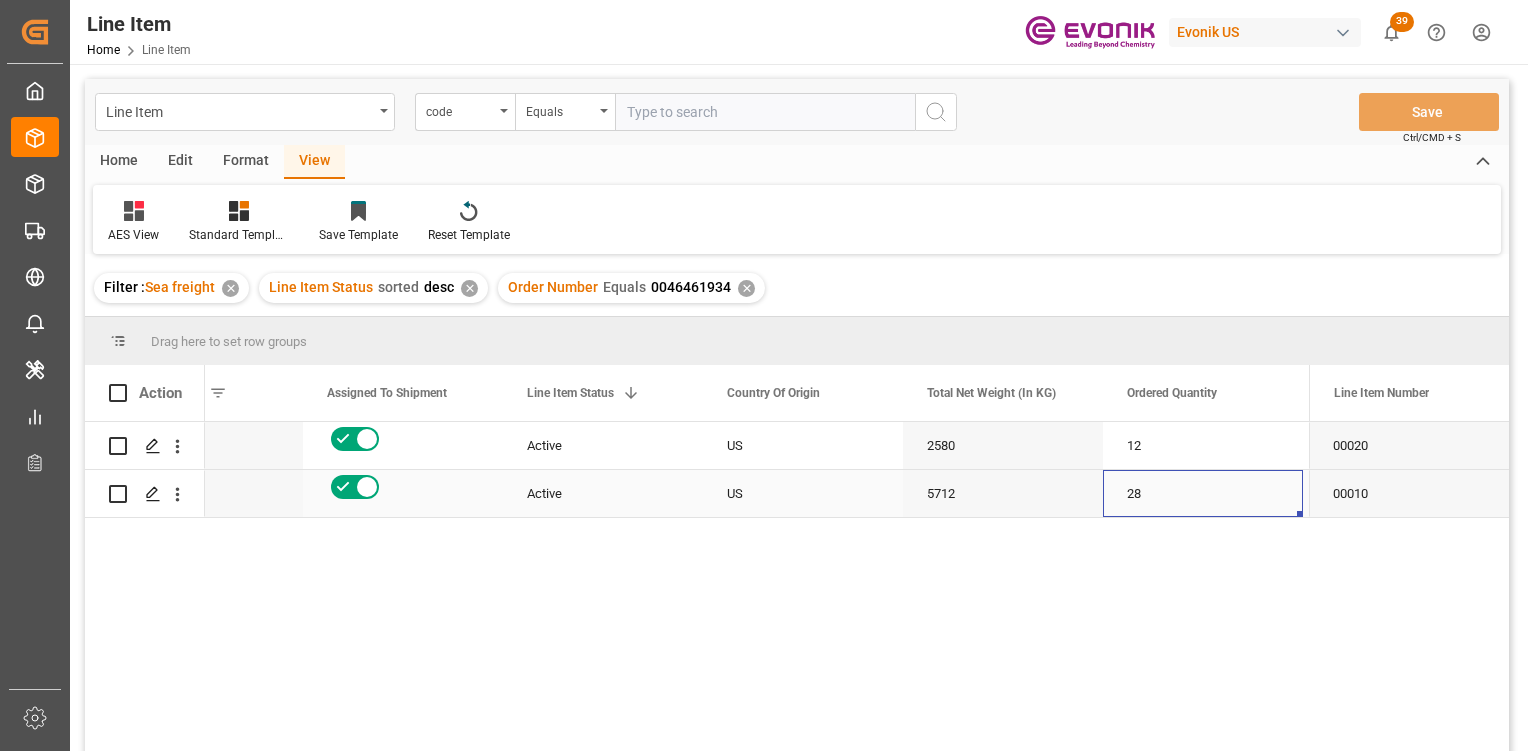 click on "5712" at bounding box center (1003, 493) 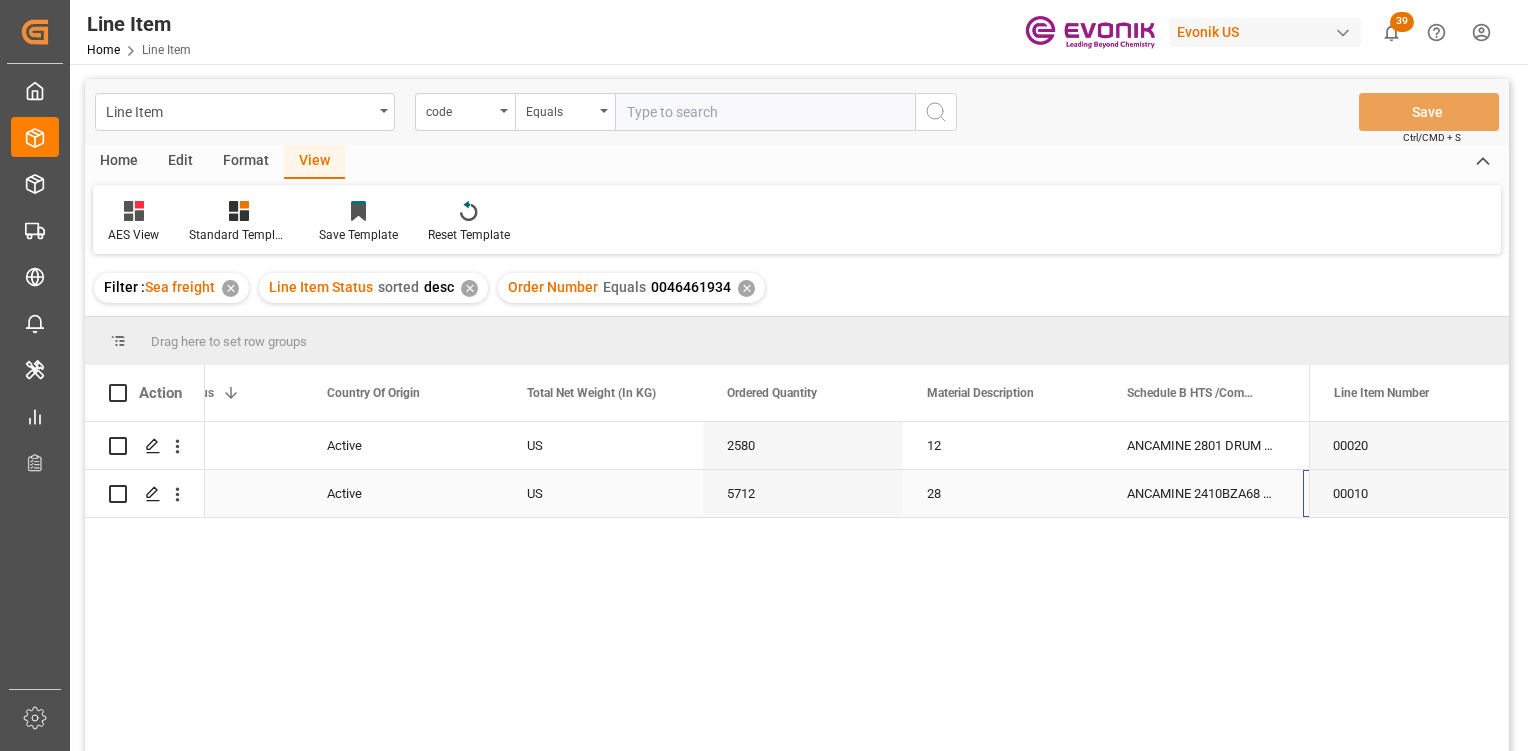 scroll, scrollTop: 0, scrollLeft: 502, axis: horizontal 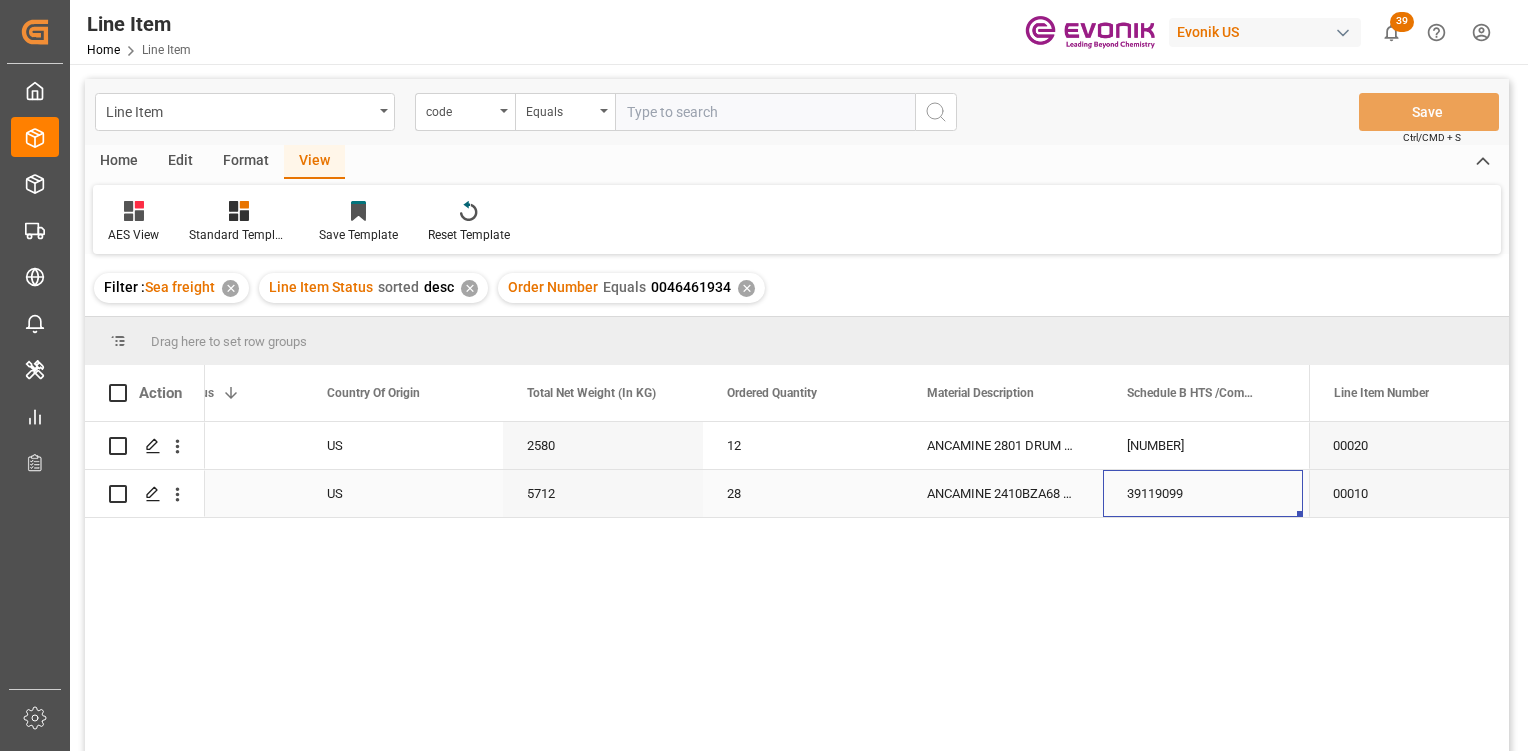 click on "Active US 5712 28 ANCAMINE 2410BZA68 DRUM 204KG 39119099 32296.33" at bounding box center [1603, 494] 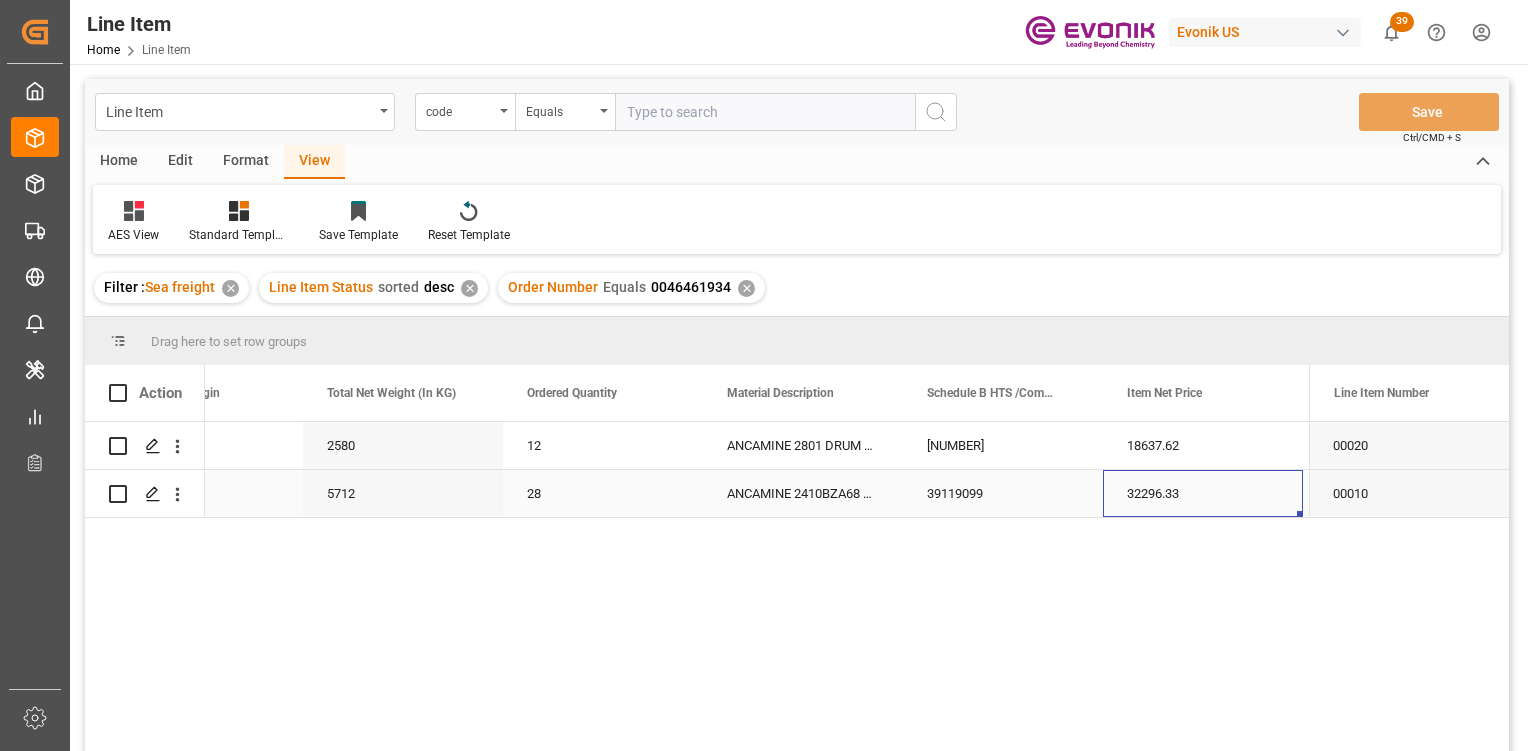 drag, startPoint x: 1115, startPoint y: 501, endPoint x: 1099, endPoint y: 460, distance: 44.011364 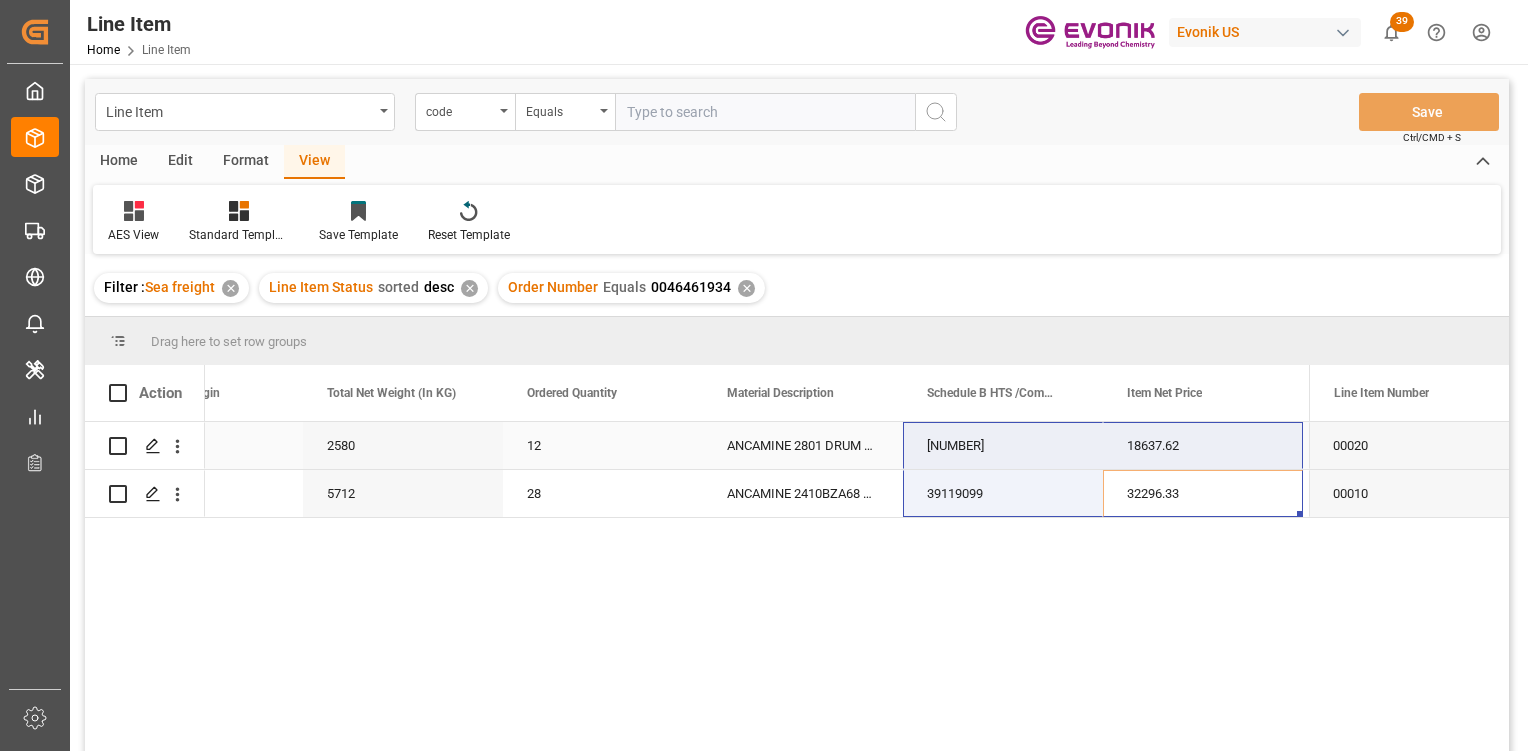 scroll, scrollTop: 0, scrollLeft: 902, axis: horizontal 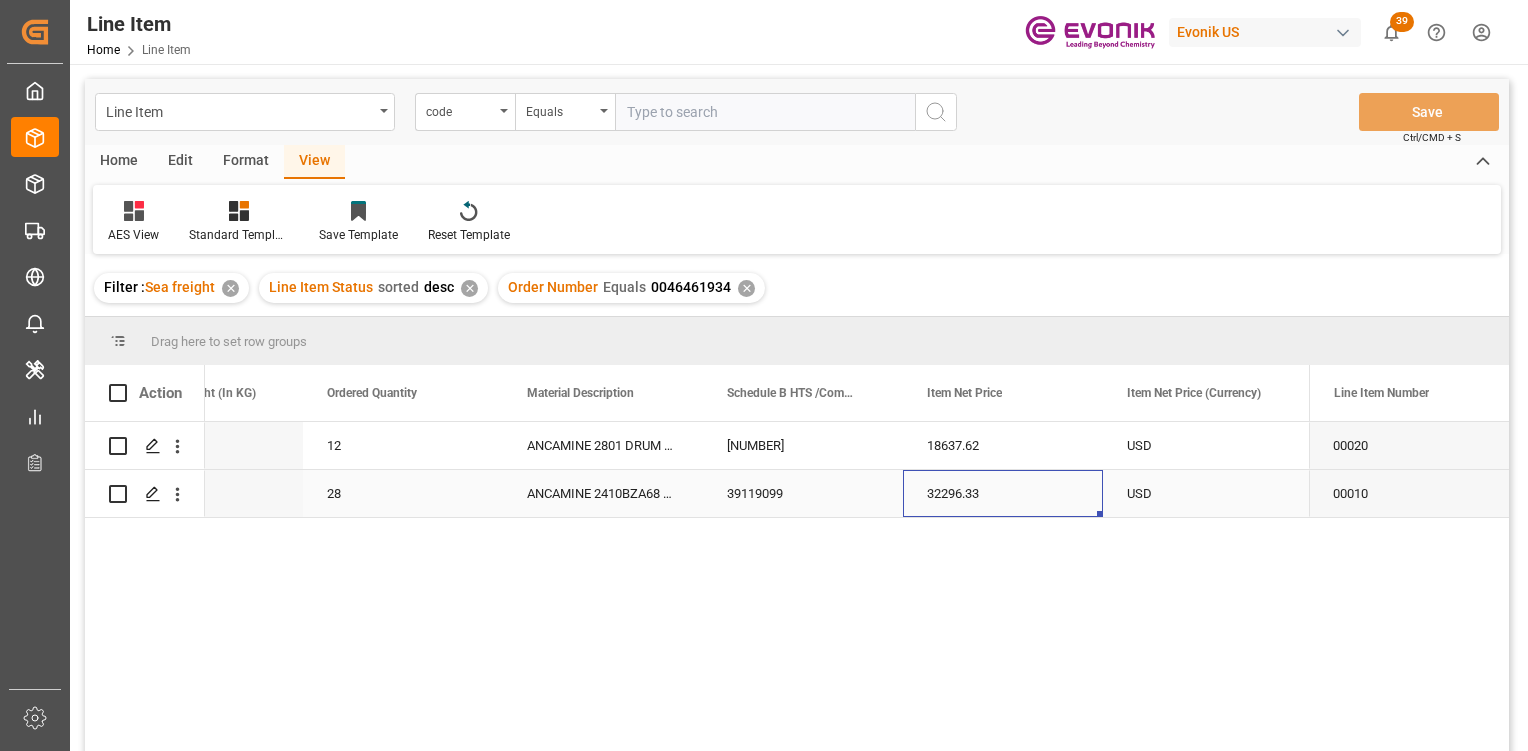 click on "32296.33" at bounding box center [1003, 493] 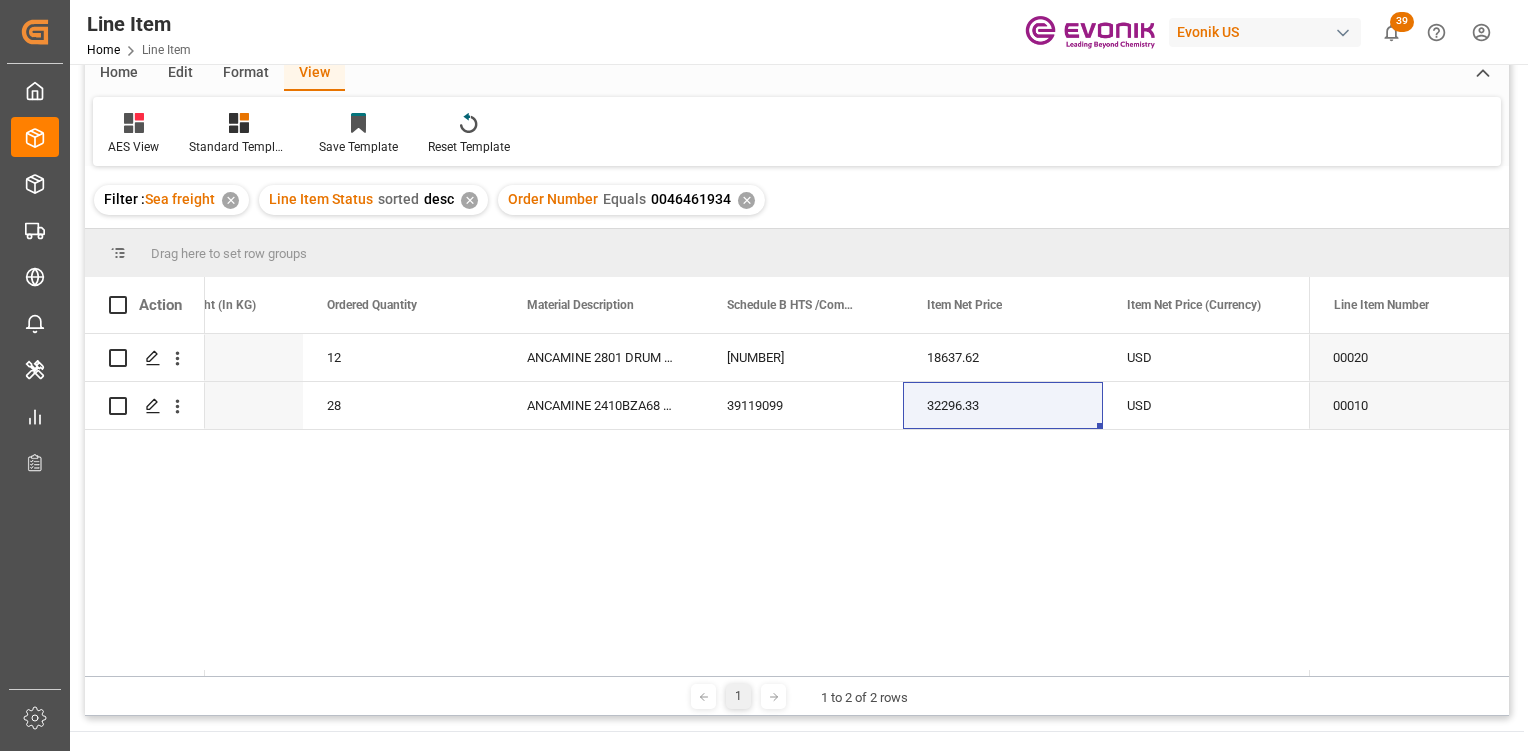 click on "©  2025  Logward. All rights reserved. Version 1.1.83 Company Home About Us Partnerships Get in Touch Legal Imprint Privacy Policy Contact [EMAIL] [PHONE] [STREET], [ZIP_CODE], [CITY], [COUNTRY]" at bounding box center (797, 845) 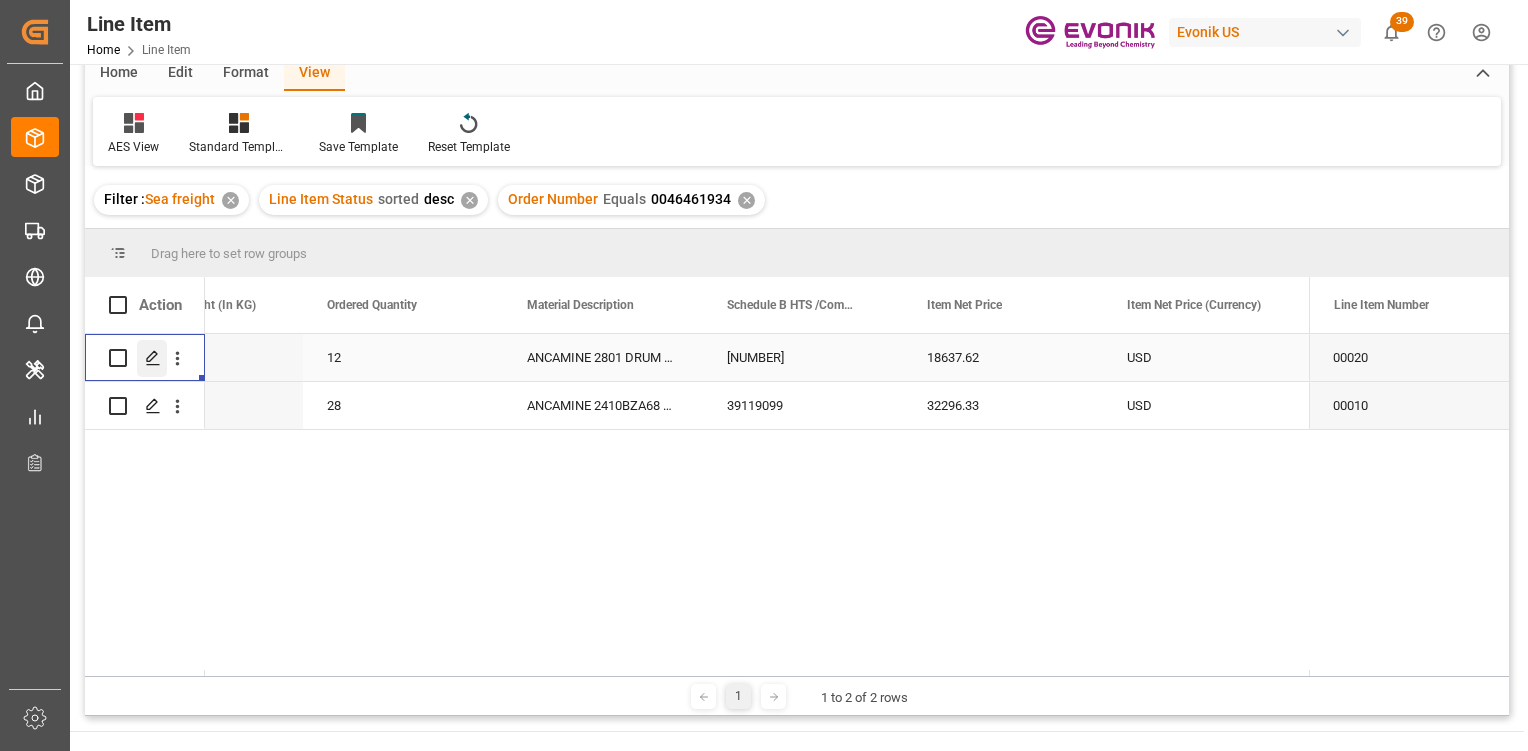 click 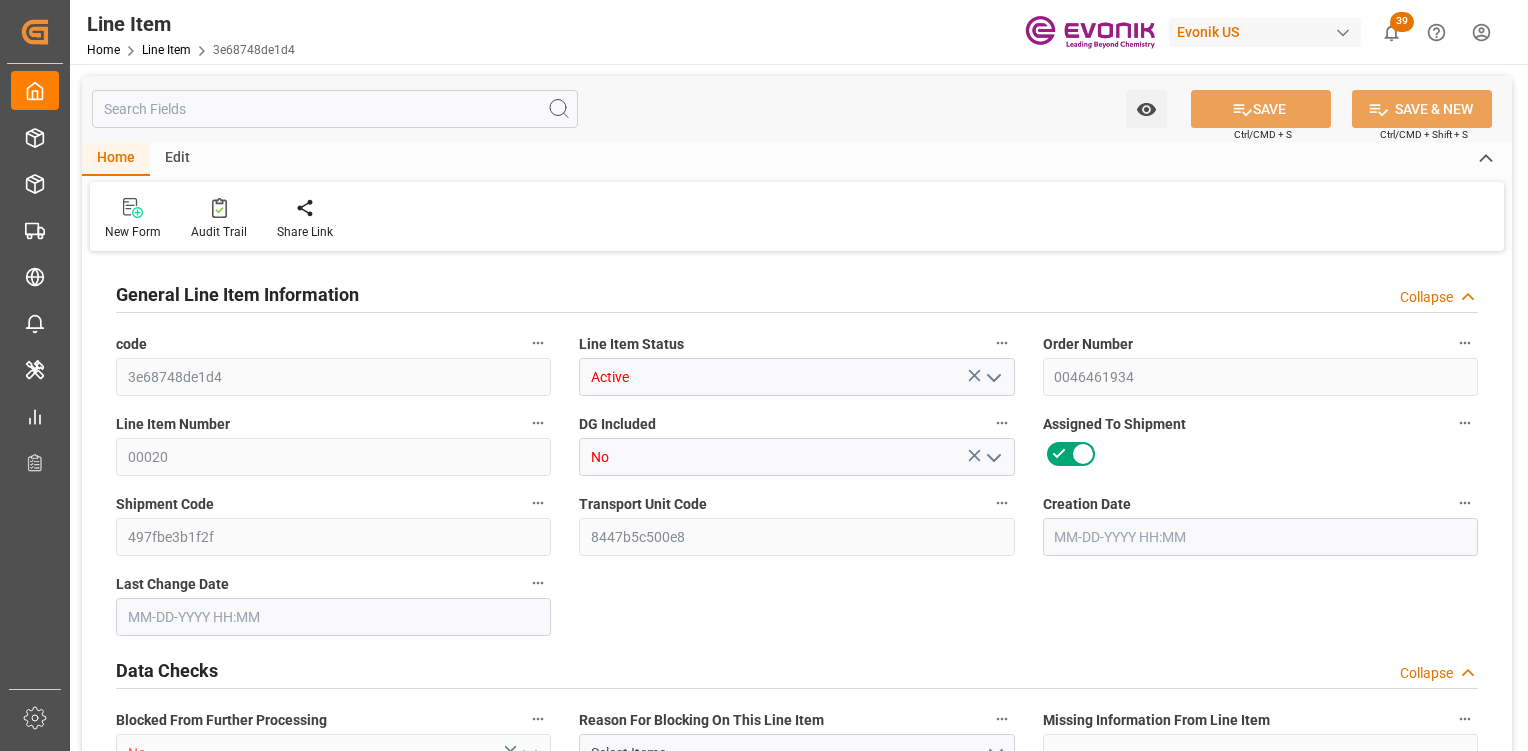 type on "3" 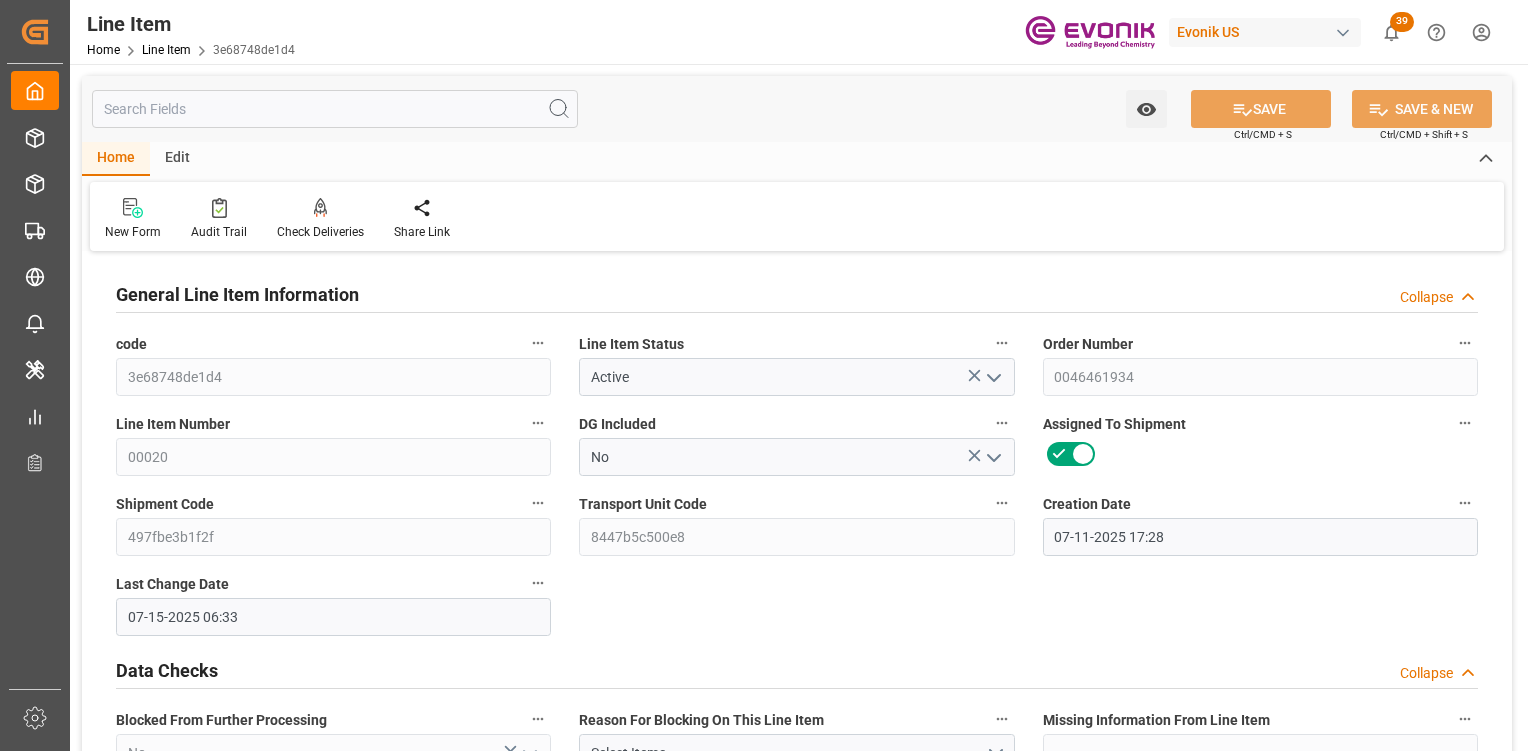 type on "07-11-2025 17:28" 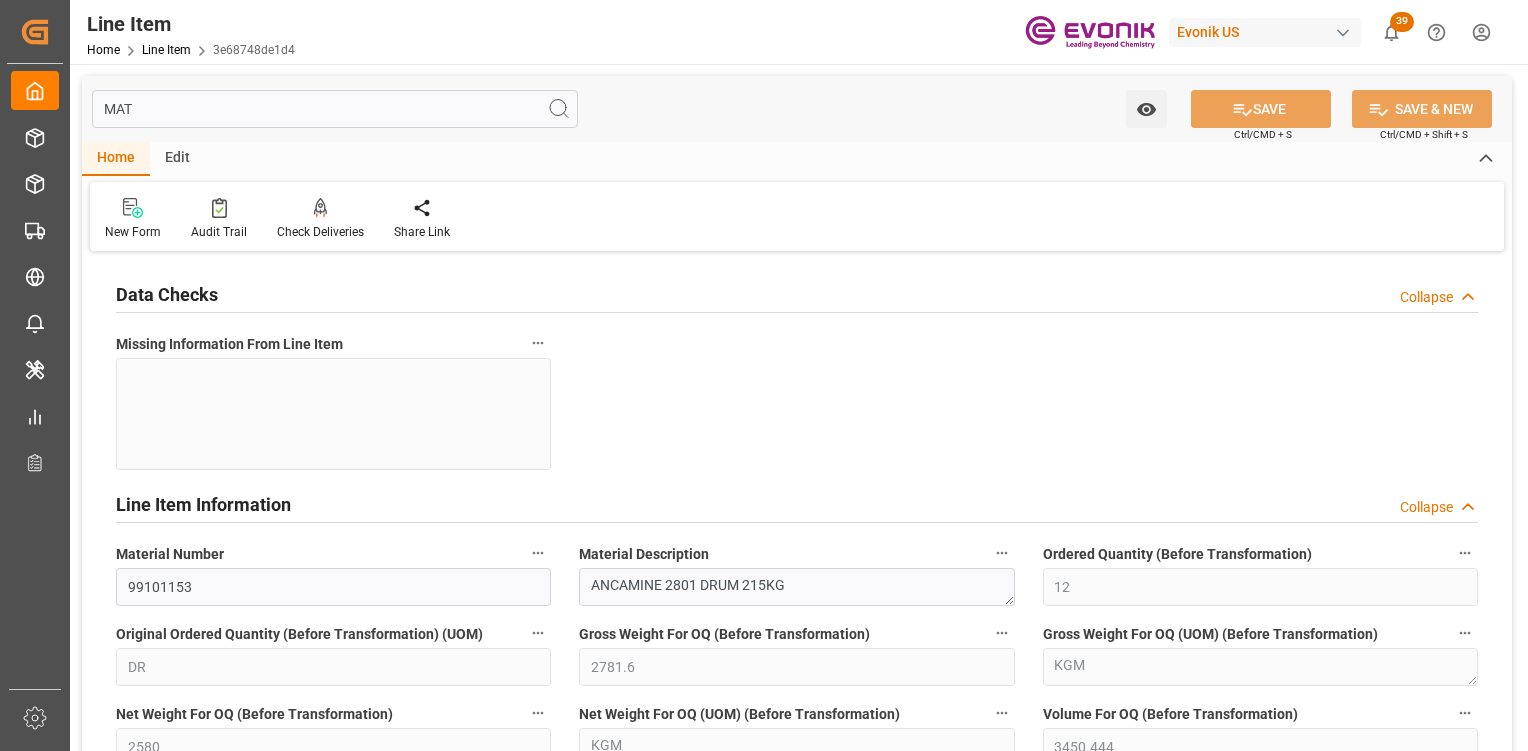 type on "MAT" 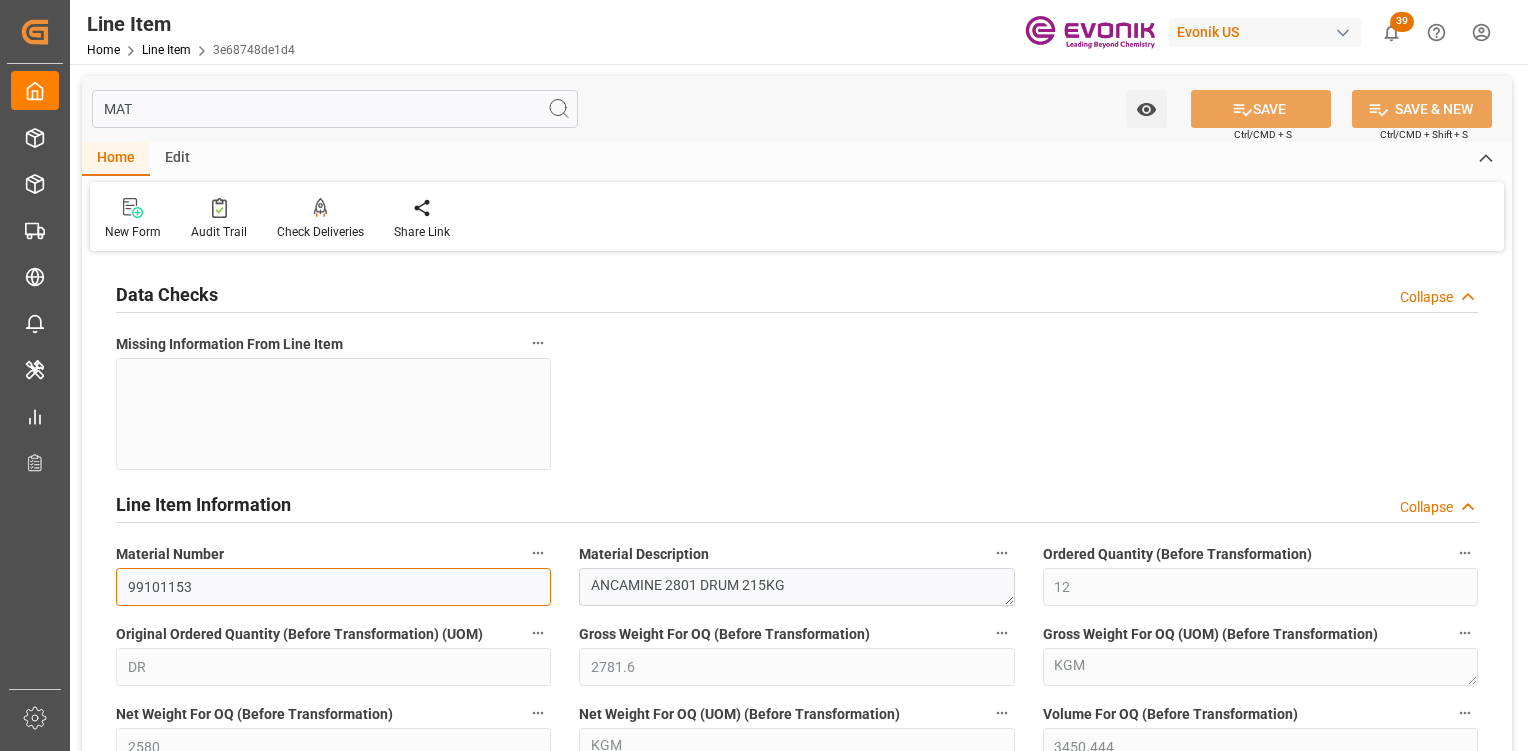 drag, startPoint x: 244, startPoint y: 578, endPoint x: 69, endPoint y: 560, distance: 175.92328 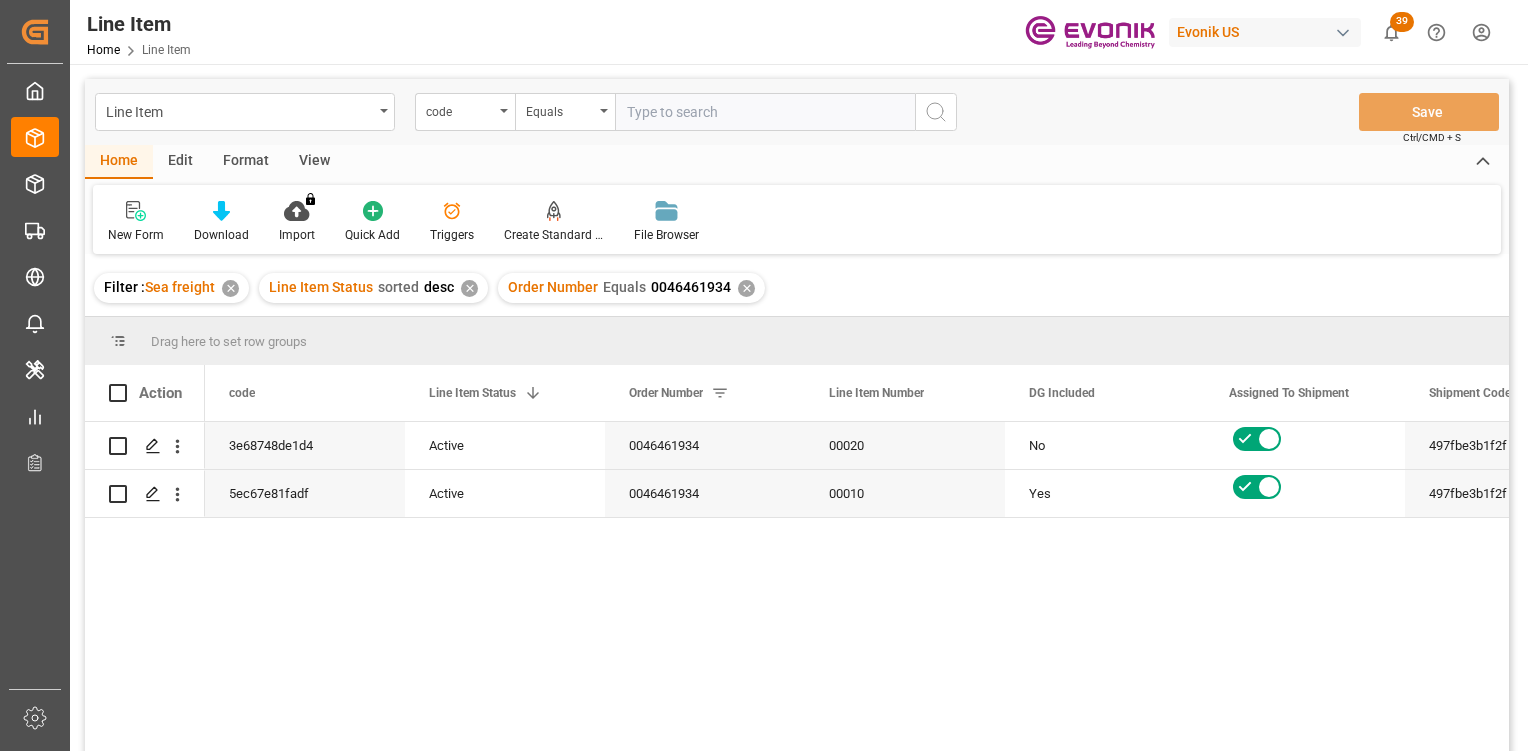 click on "View" at bounding box center [314, 162] 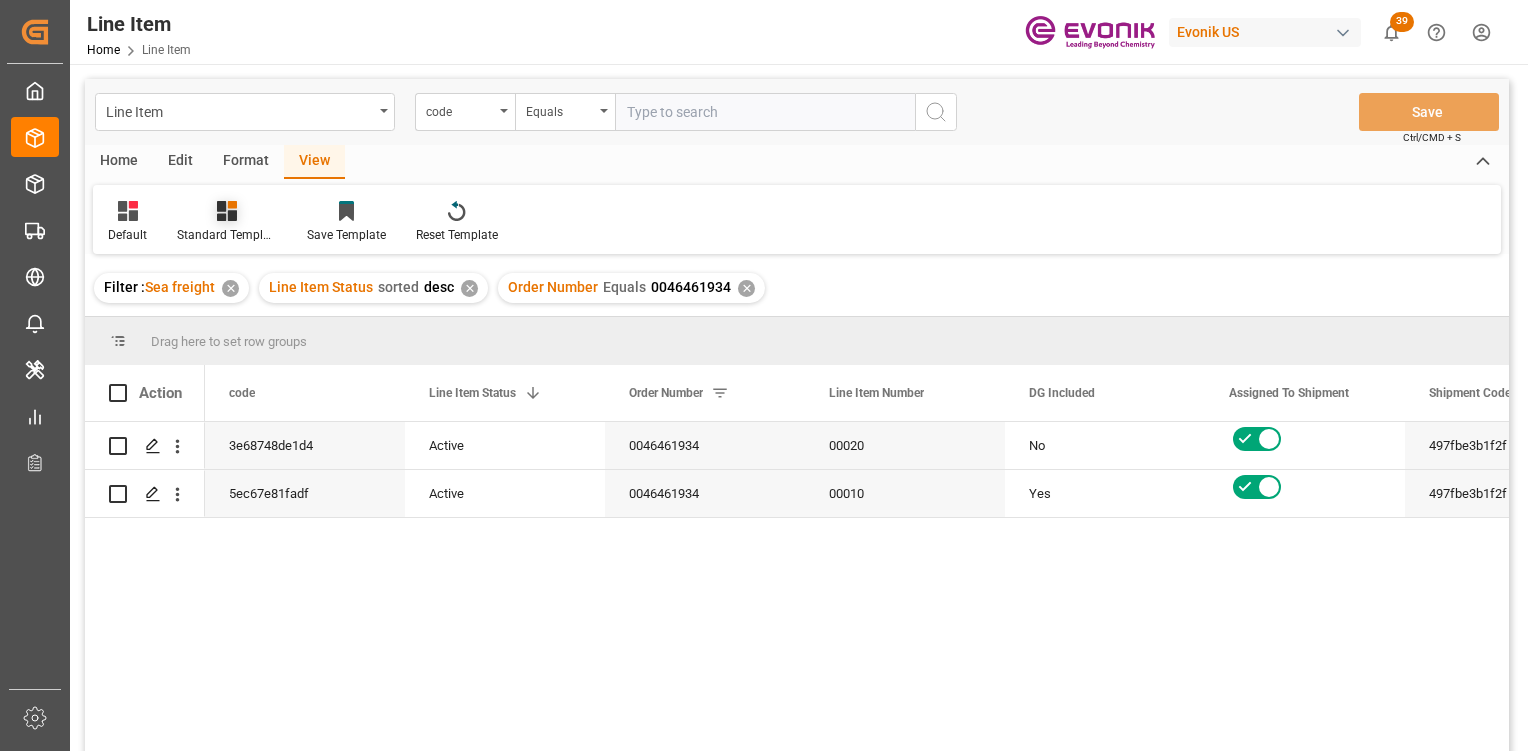 click at bounding box center [227, 210] 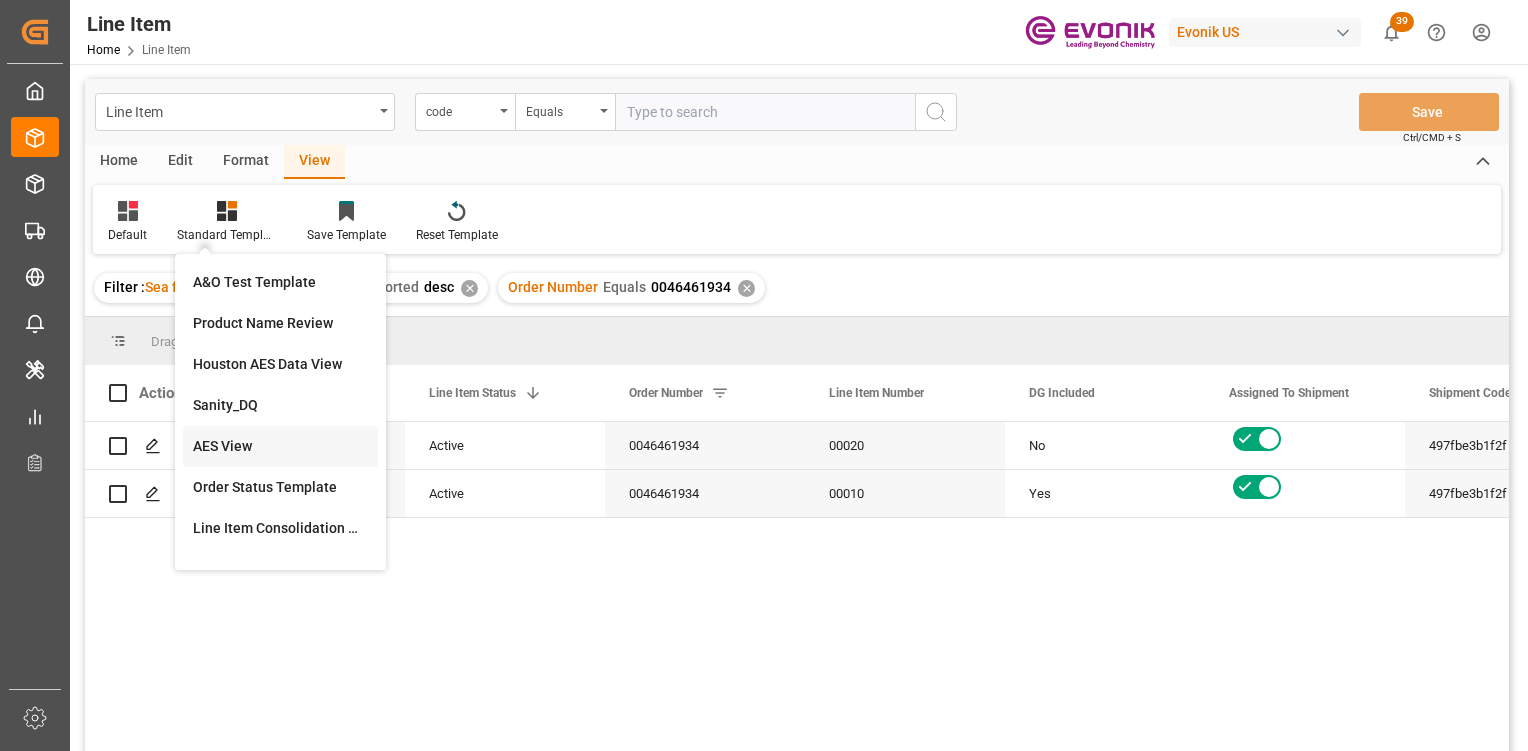 click on "AES View" at bounding box center (280, 446) 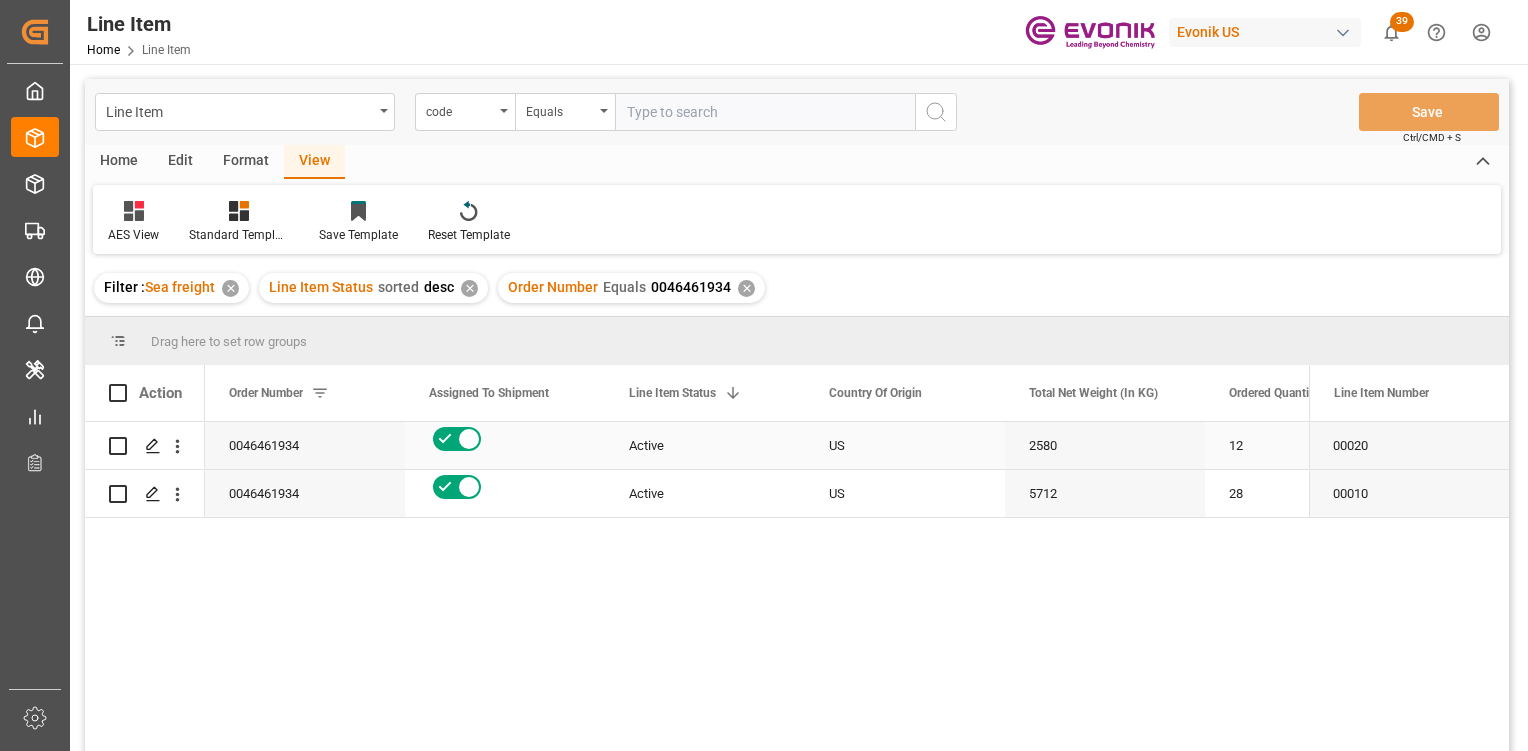 click on "Active" at bounding box center (705, 446) 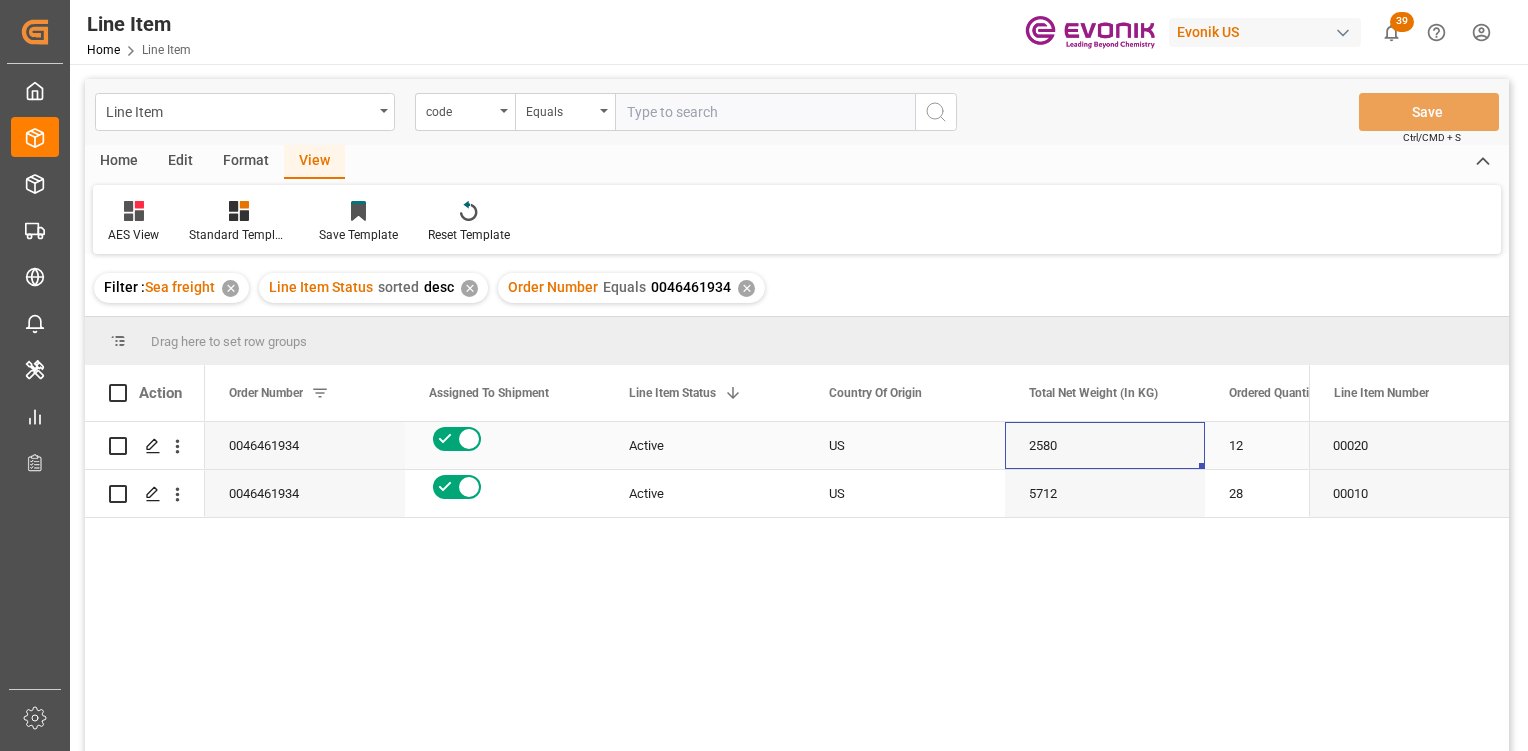 scroll, scrollTop: 0, scrollLeft: 102, axis: horizontal 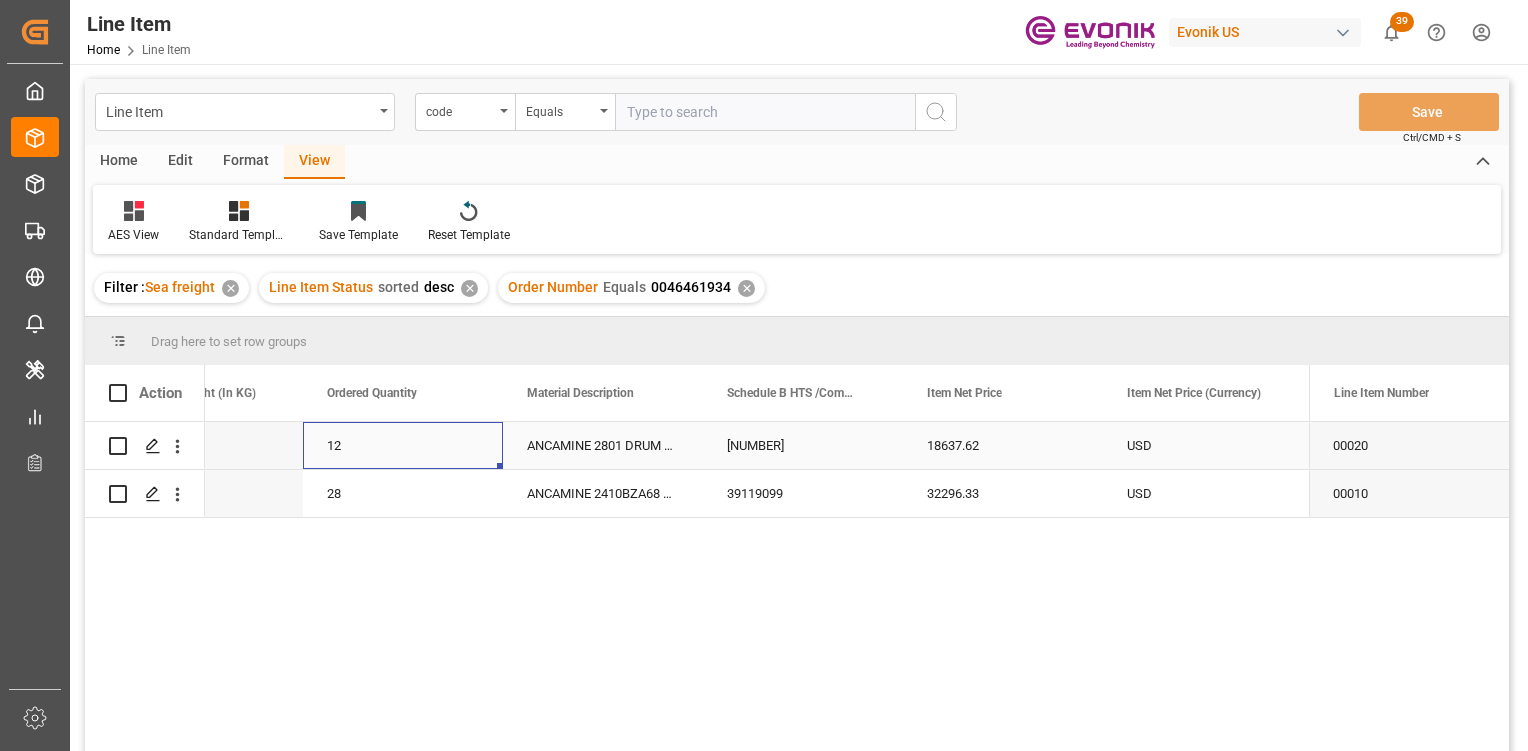 click on "ANCAMINE 2801 DRUM 215KG" at bounding box center (603, 445) 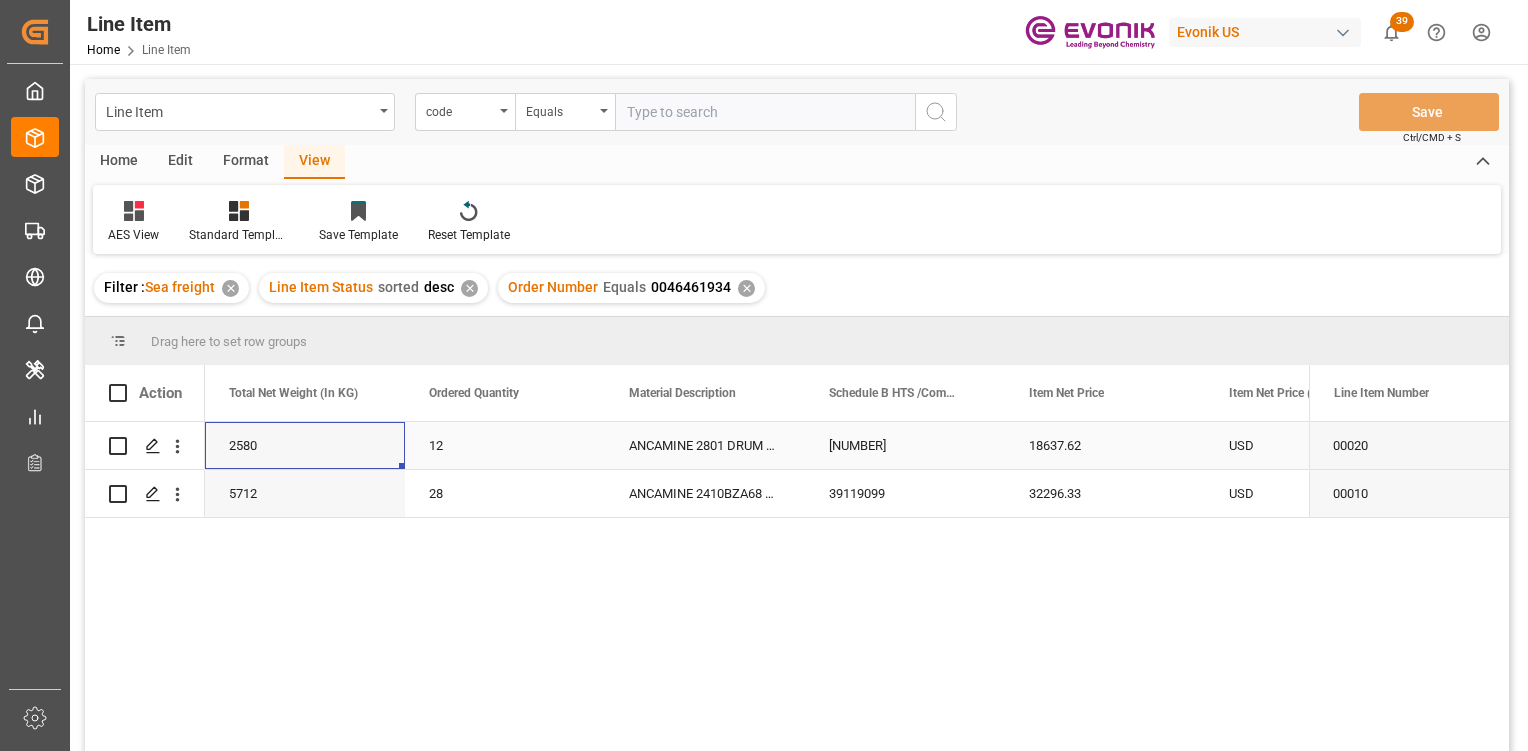 click on "ANCAMINE 2801 DRUM 215KG" at bounding box center [705, 445] 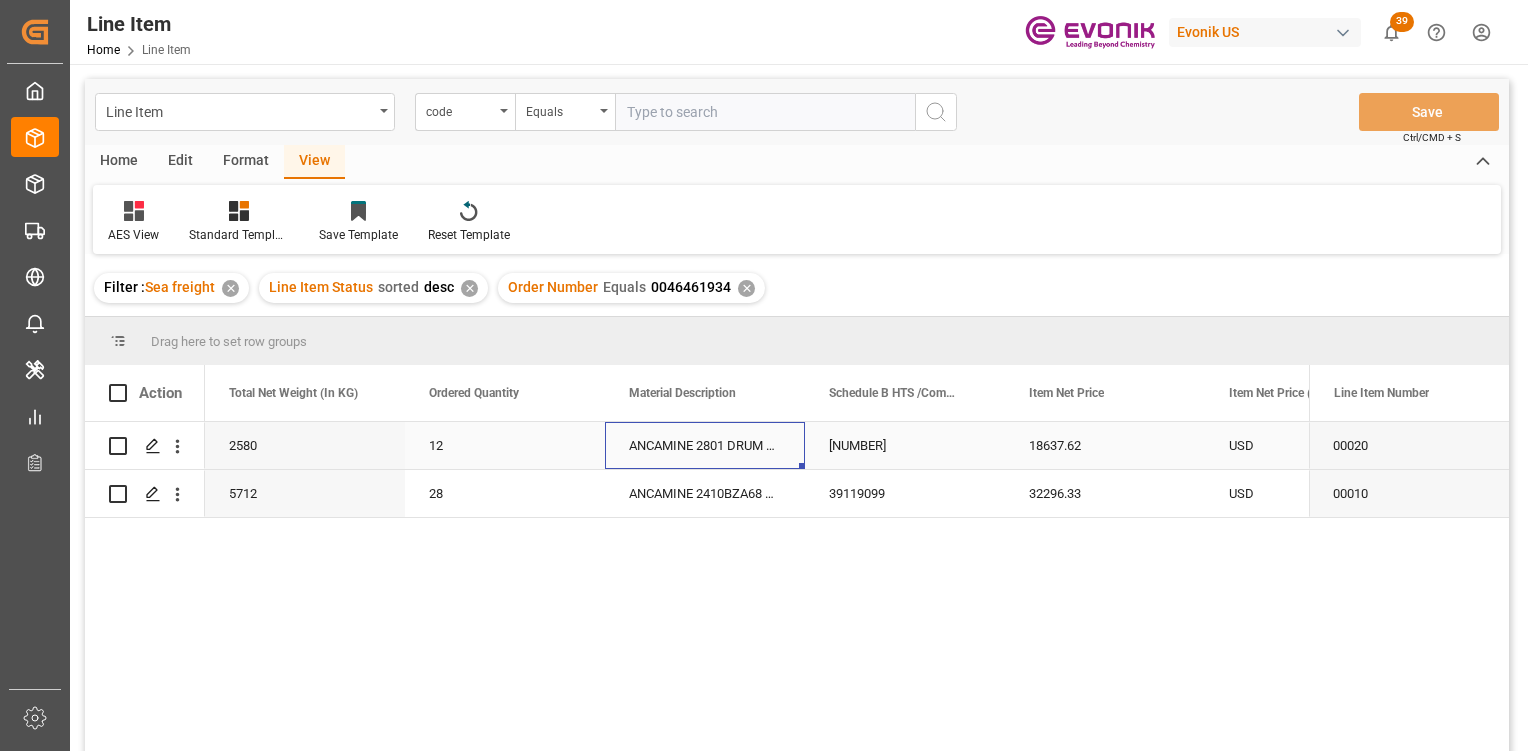 click on "ANCAMINE 2801 DRUM 215KG" at bounding box center [705, 445] 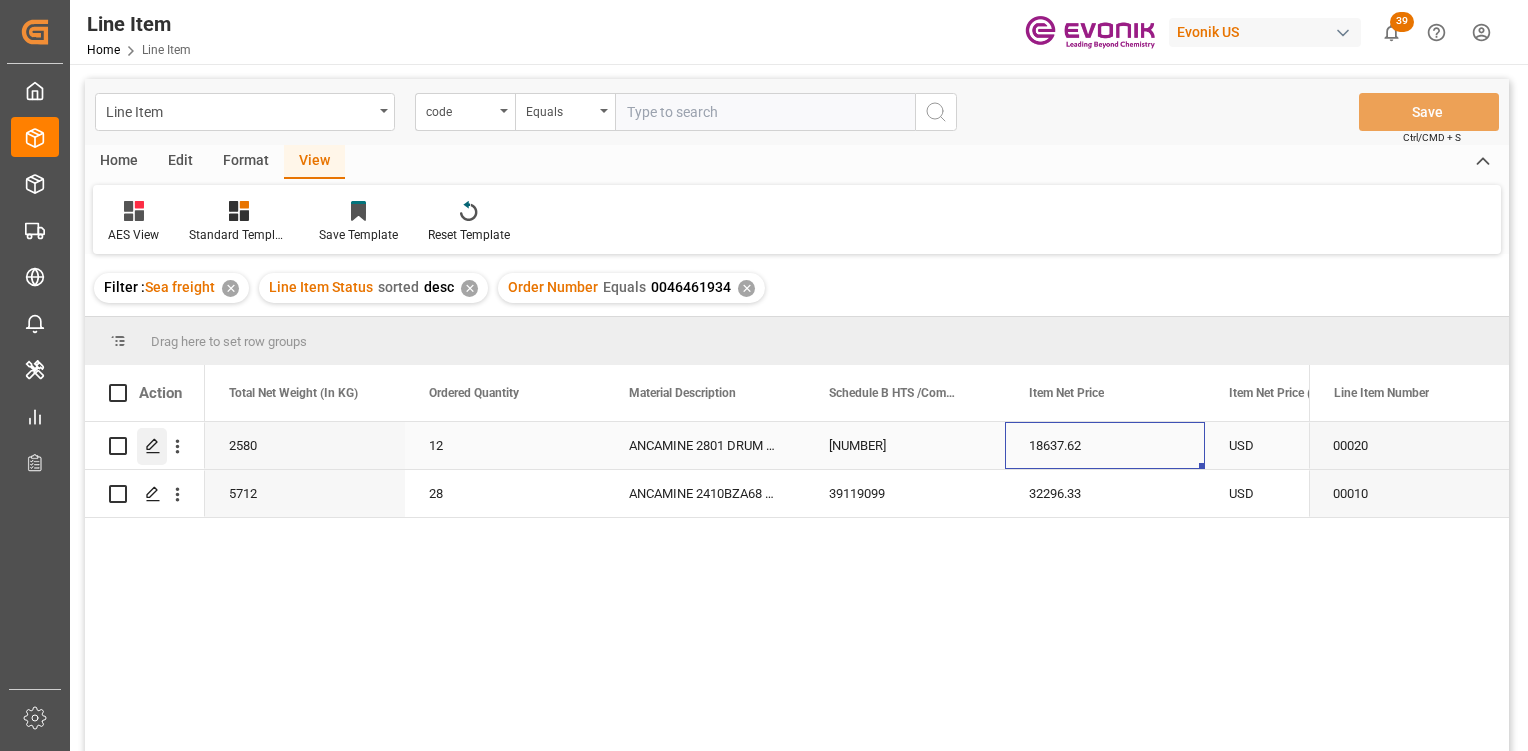 click at bounding box center [152, 446] 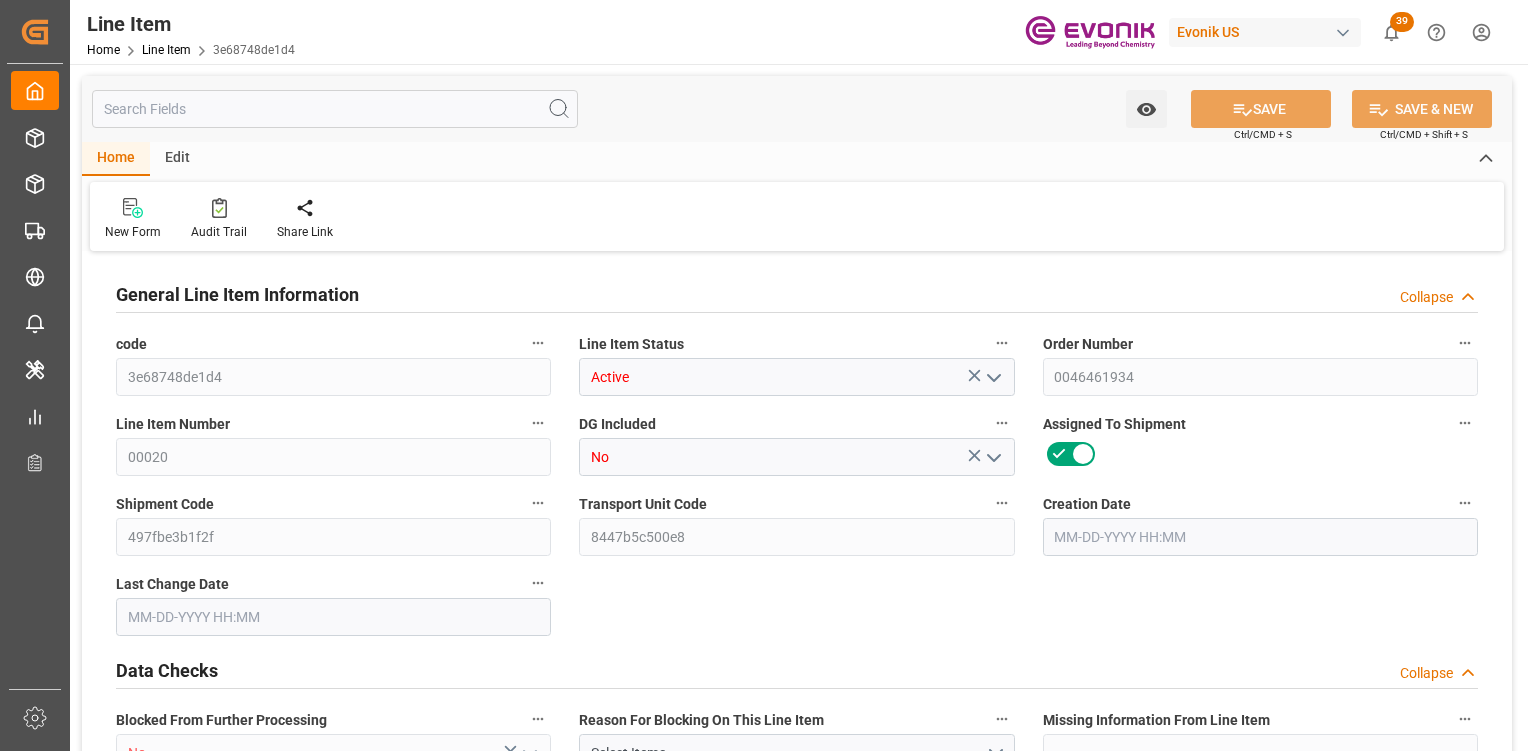 type on "3" 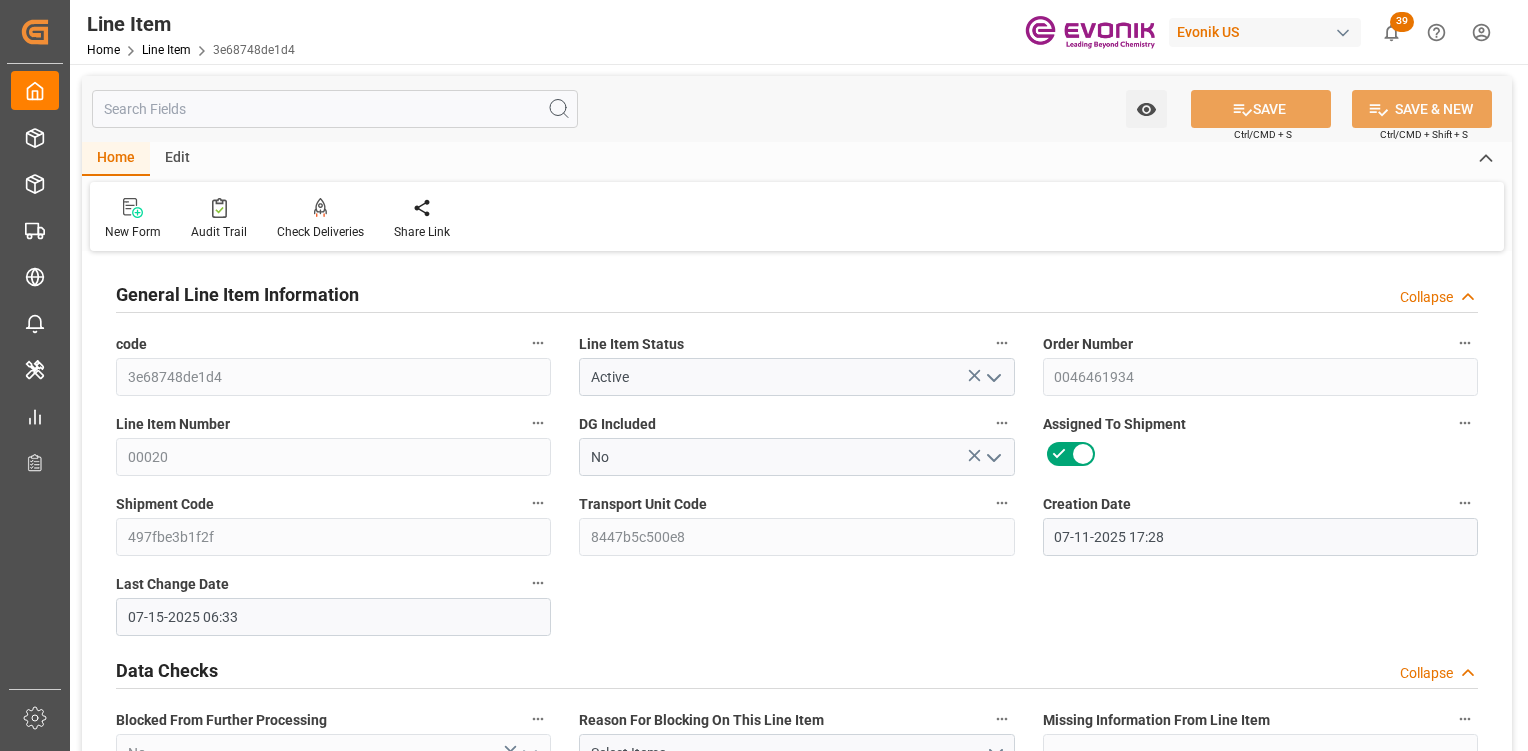 click at bounding box center (335, 109) 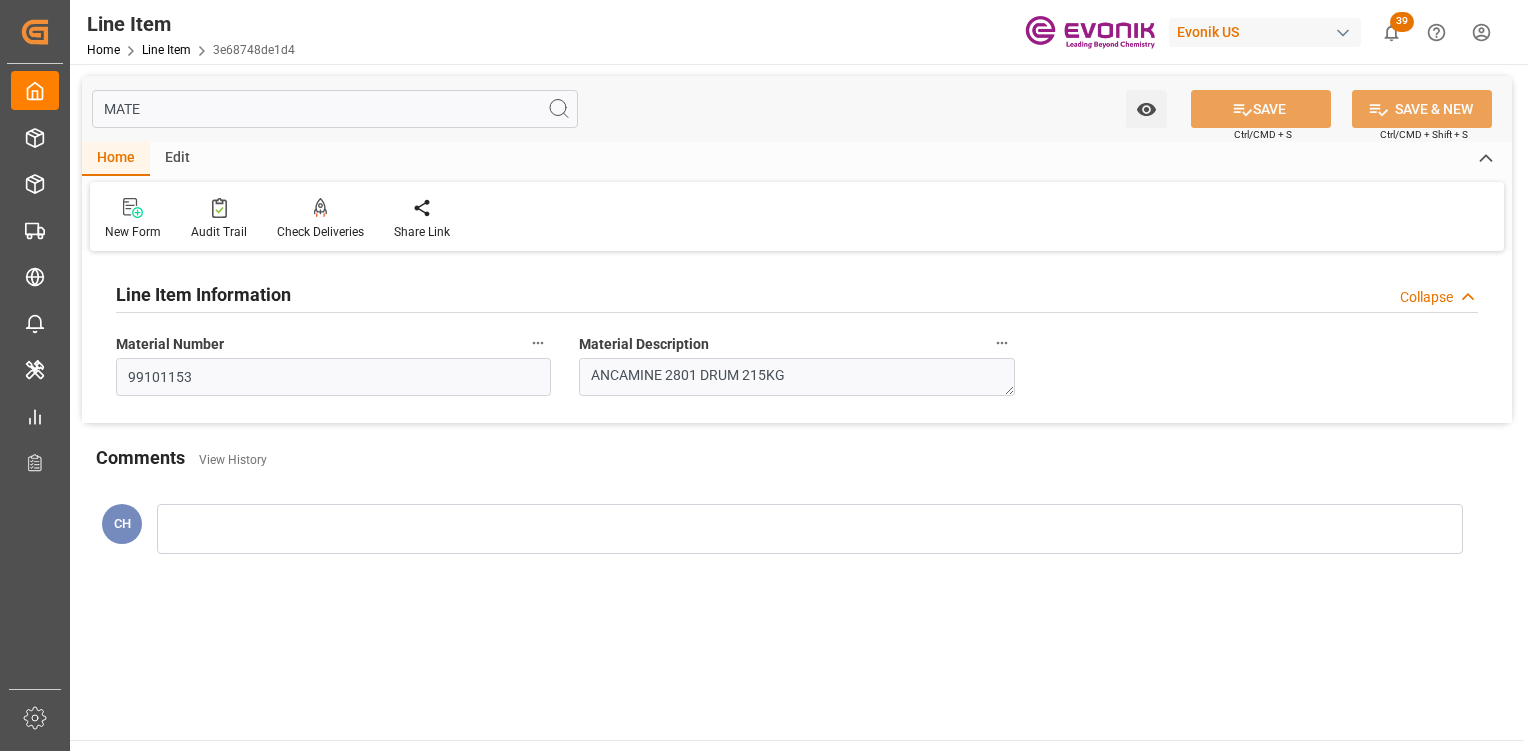 type on "MAT" 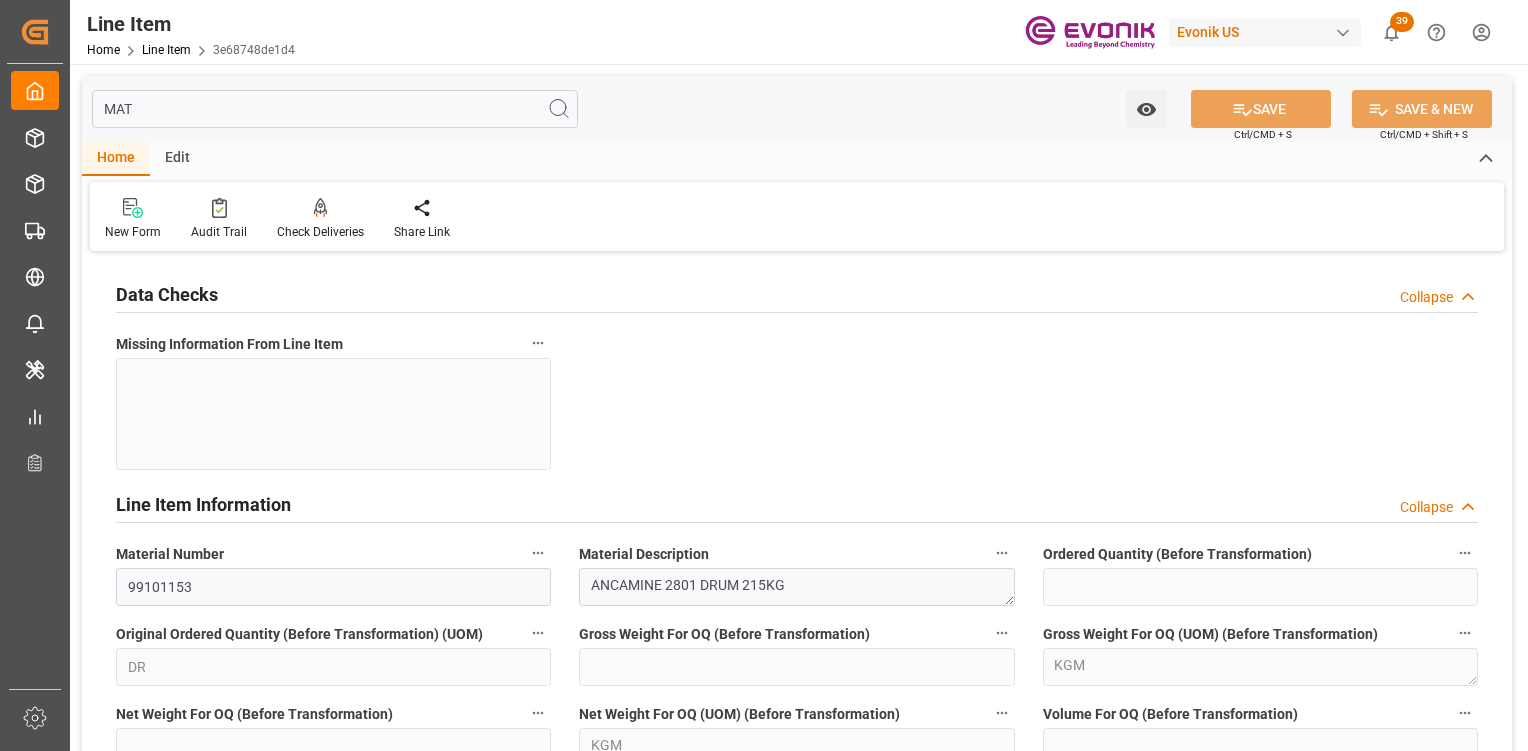 type on "12" 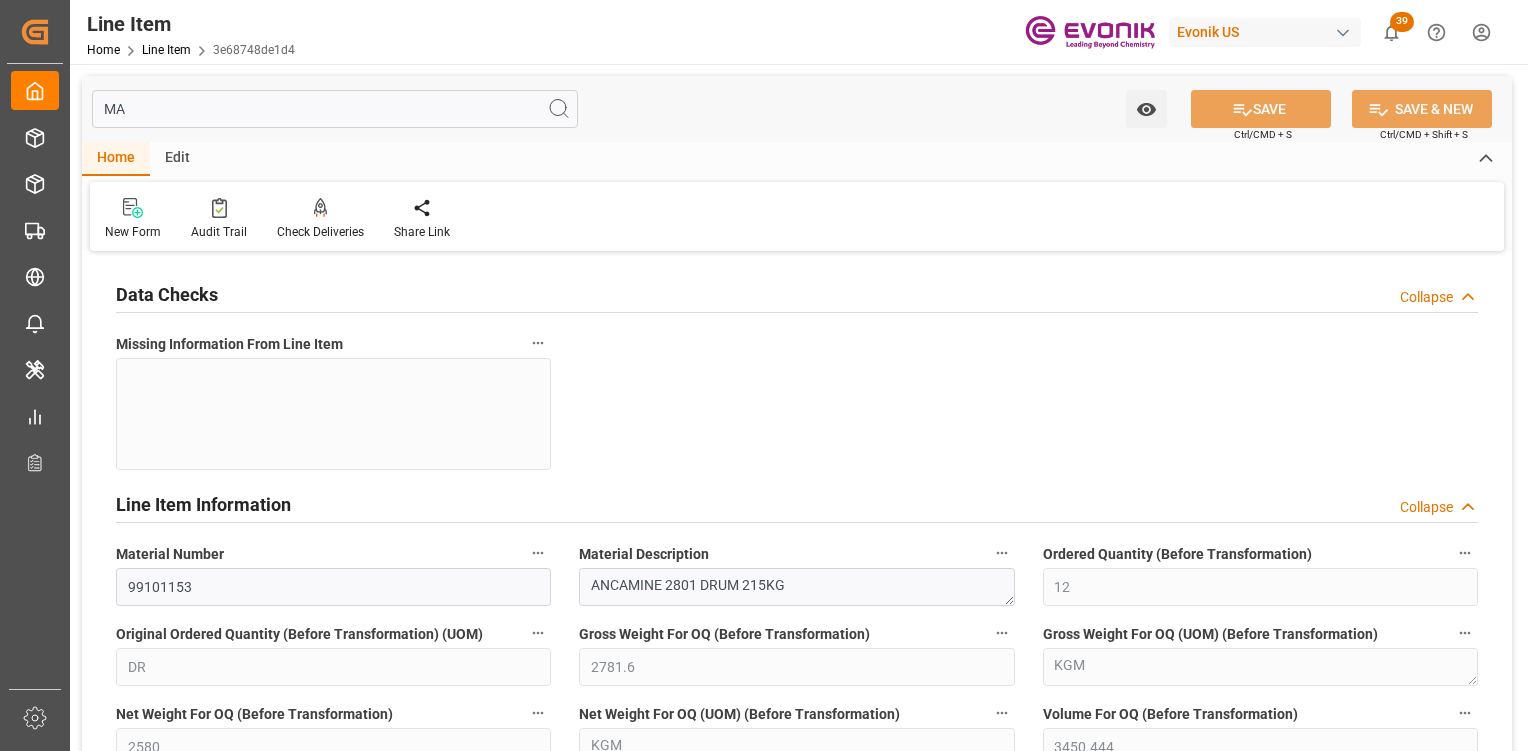 type on "M" 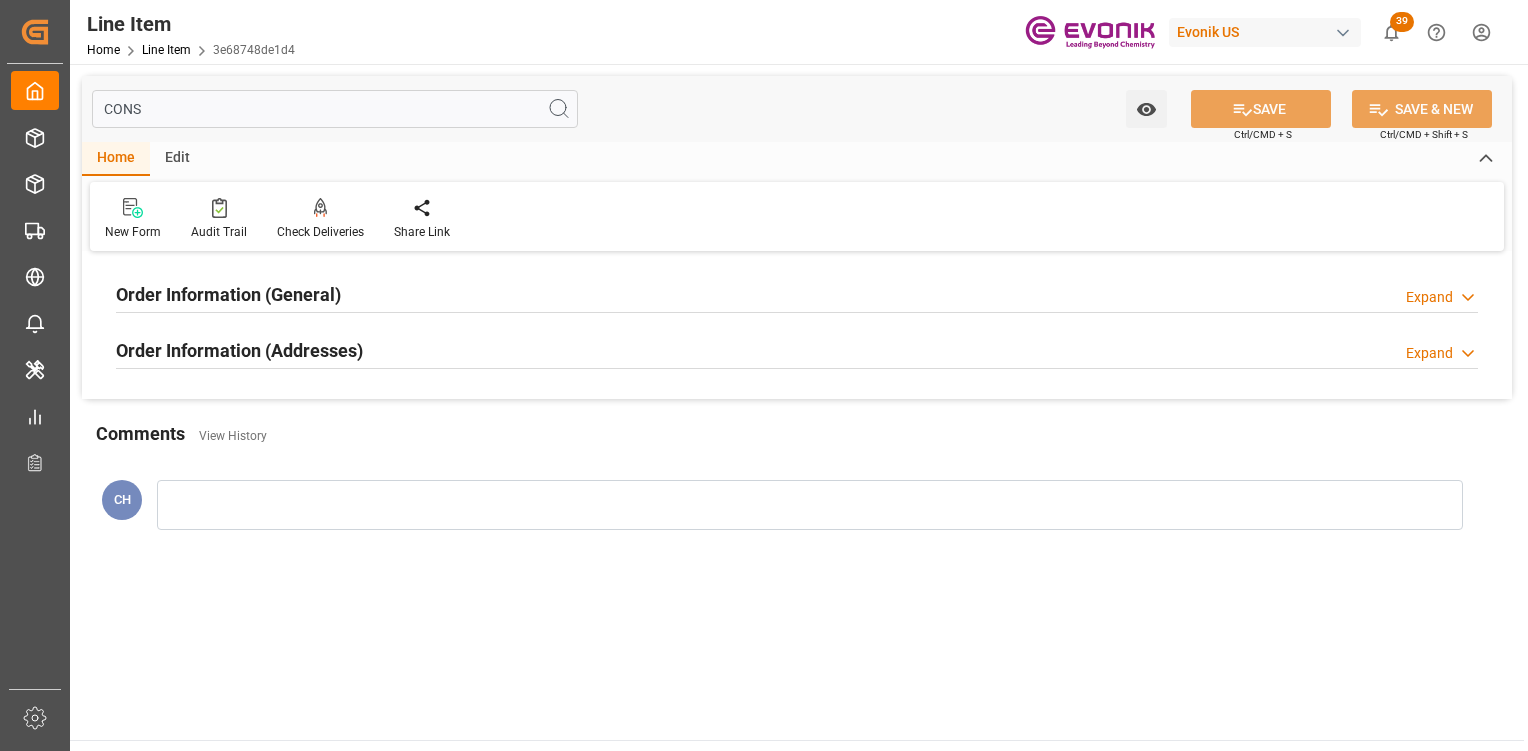 type on "CONS" 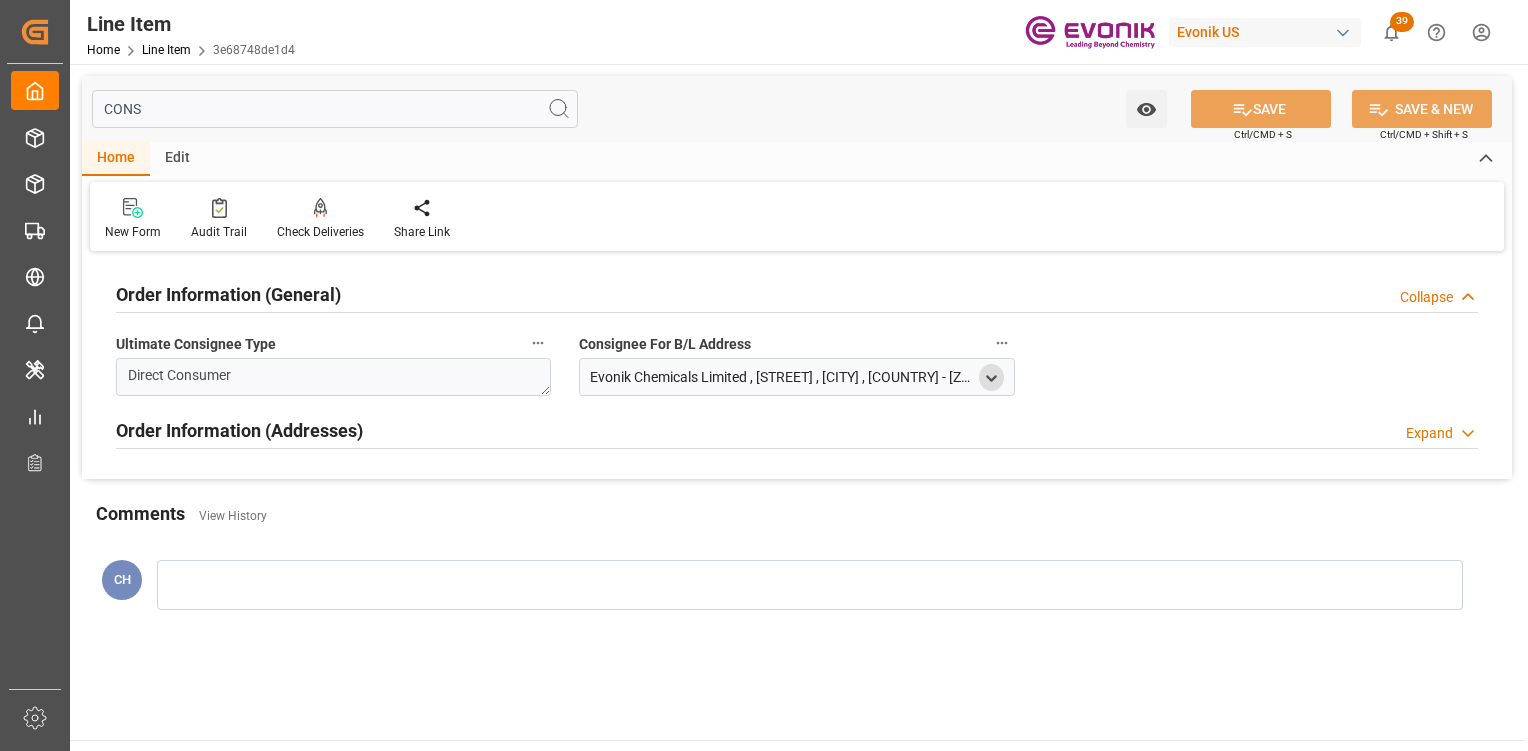 click 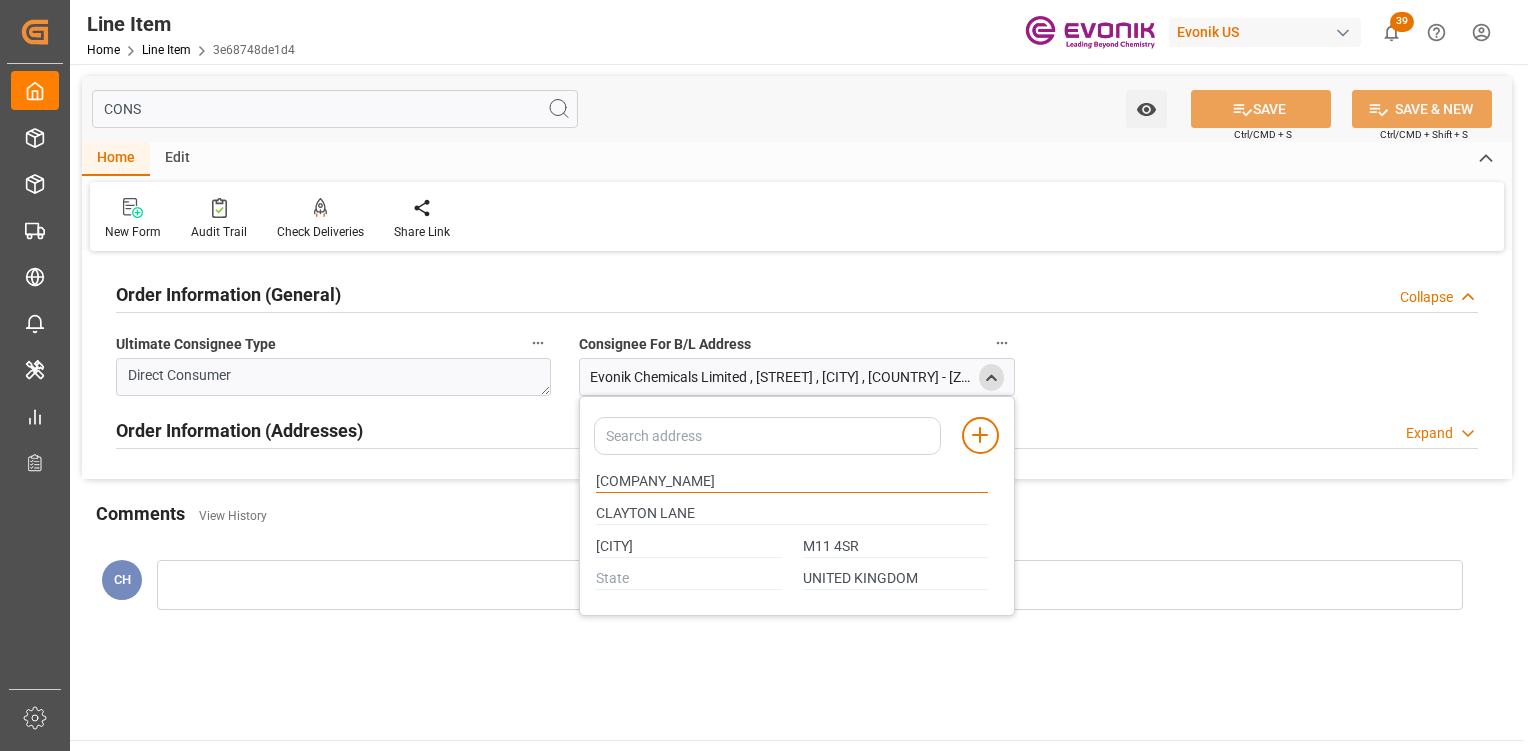 drag, startPoint x: 768, startPoint y: 479, endPoint x: 491, endPoint y: 476, distance: 277.01624 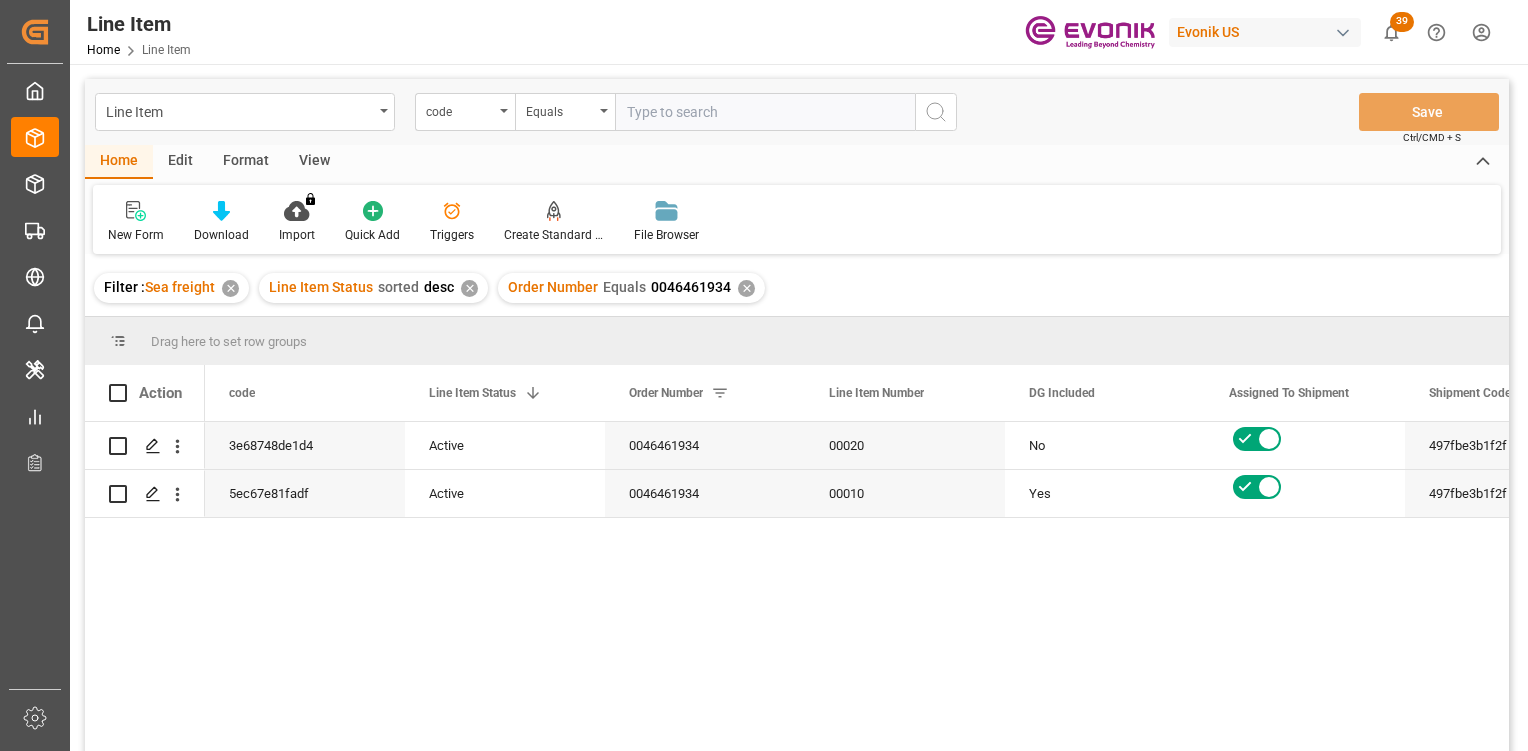 click on "✕" at bounding box center [746, 288] 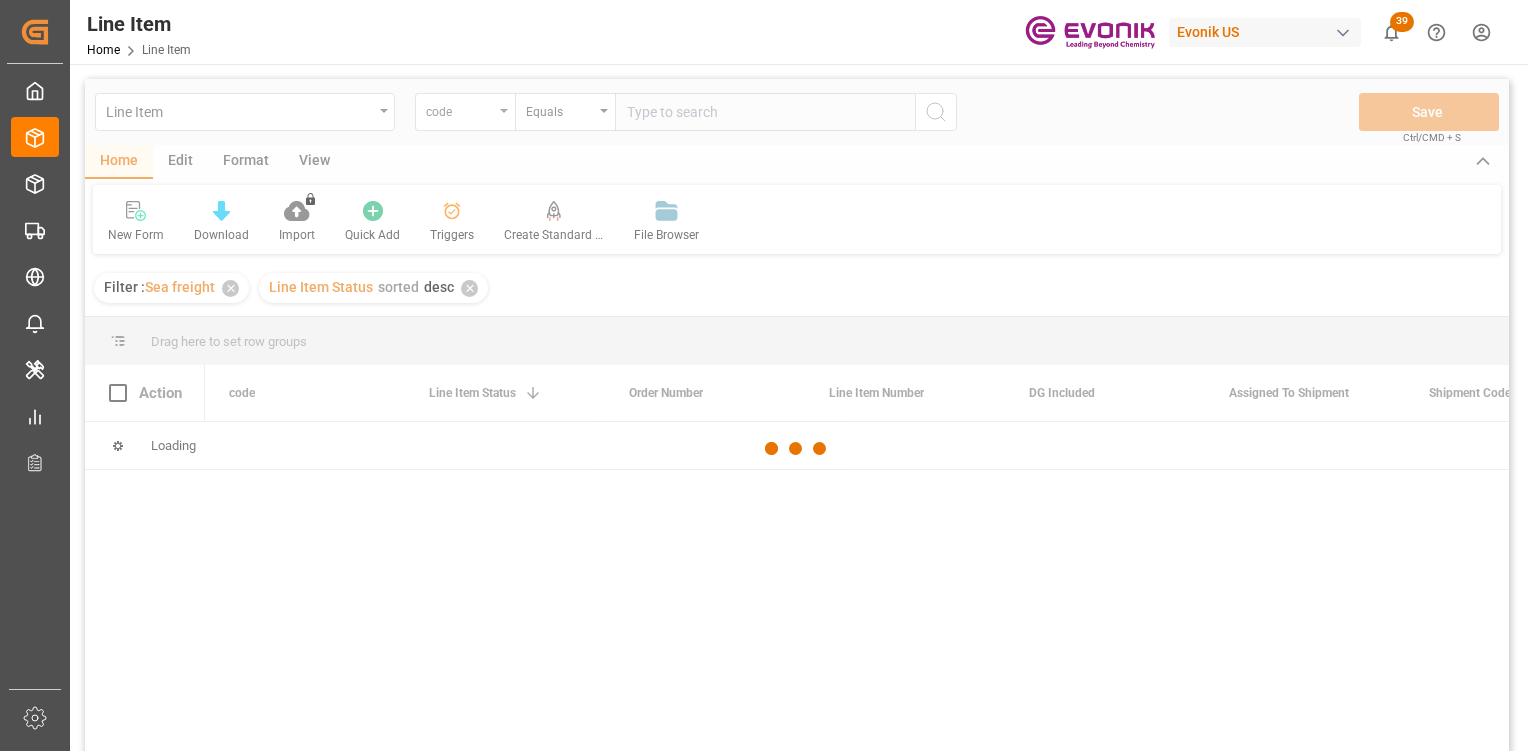 click on "code" at bounding box center [460, 109] 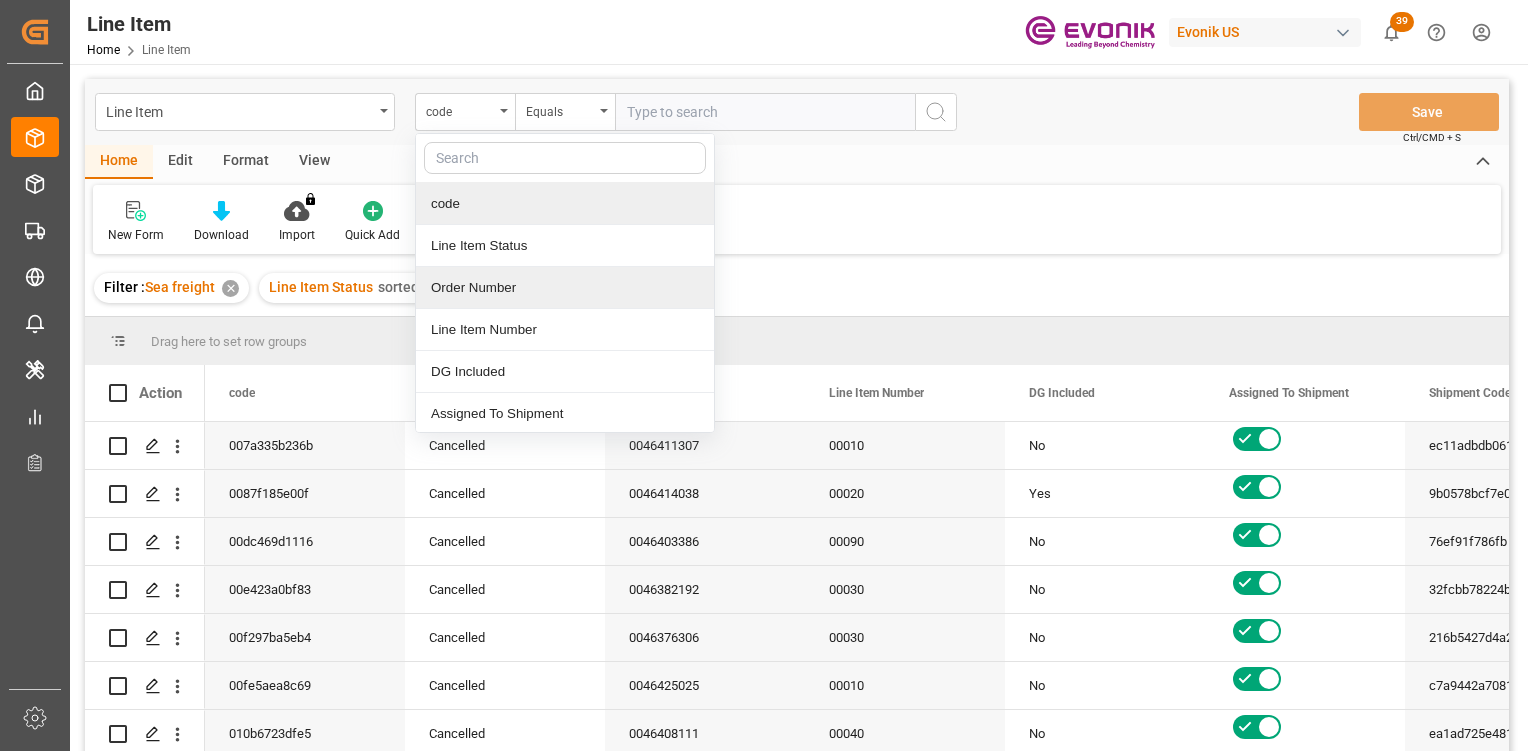 click on "Order Number" at bounding box center (565, 288) 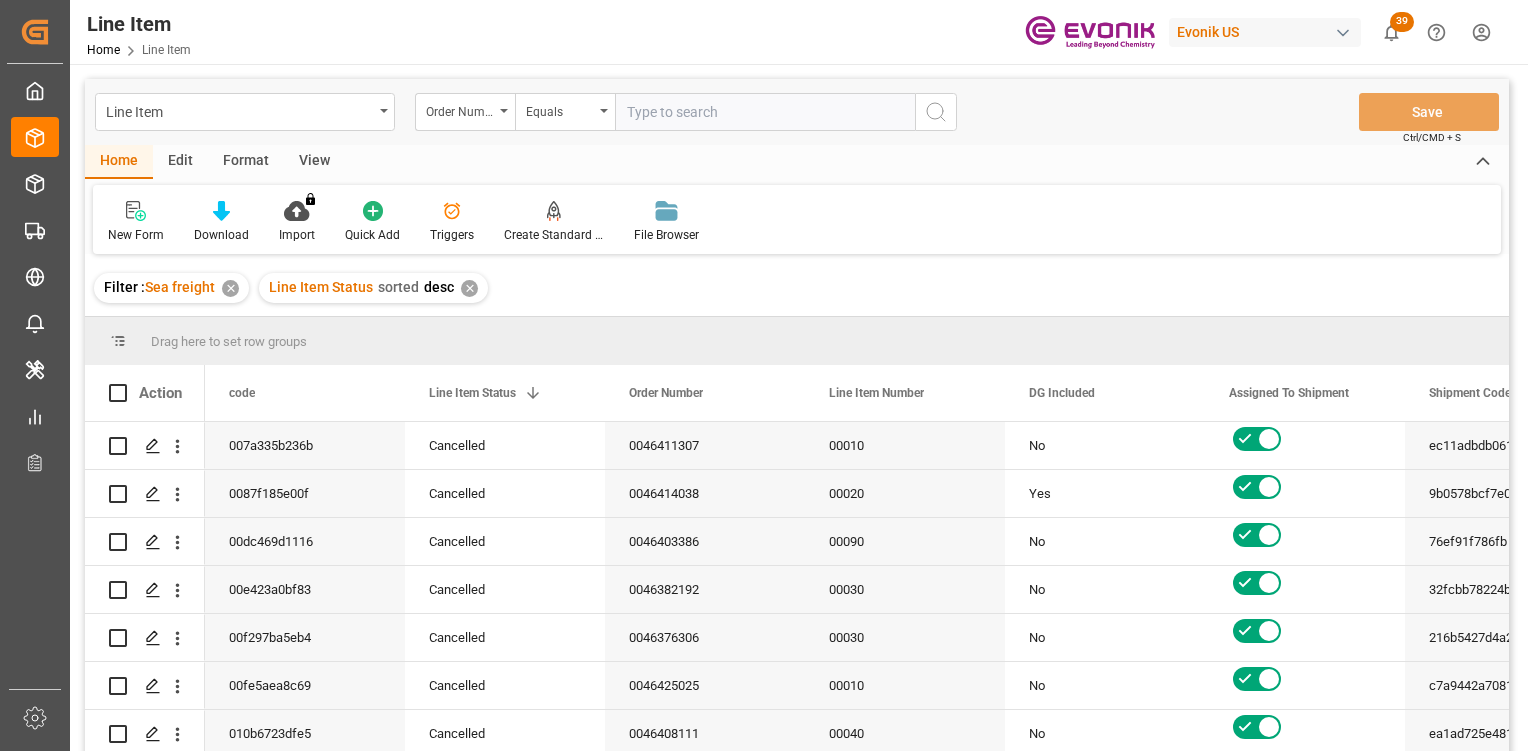 click at bounding box center (765, 112) 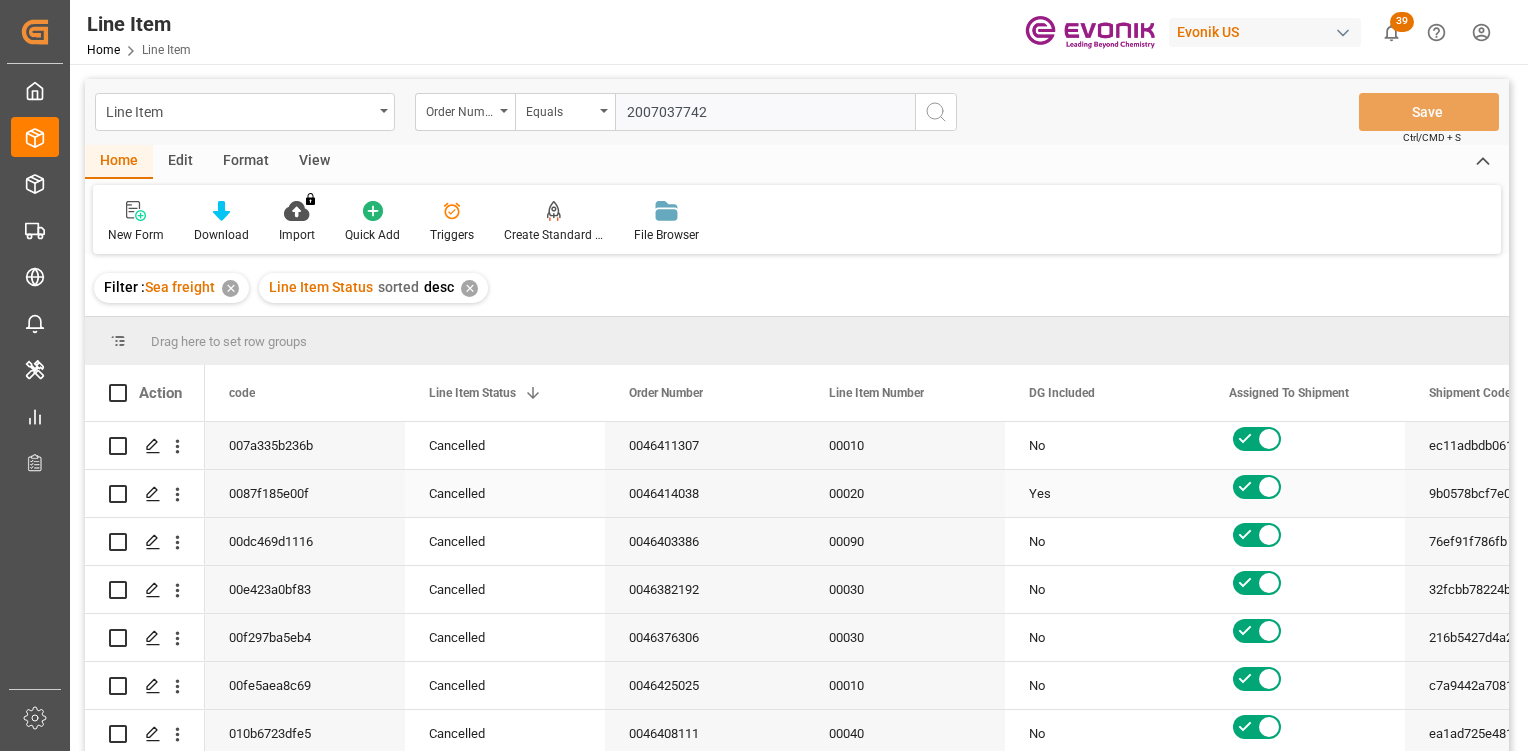 type 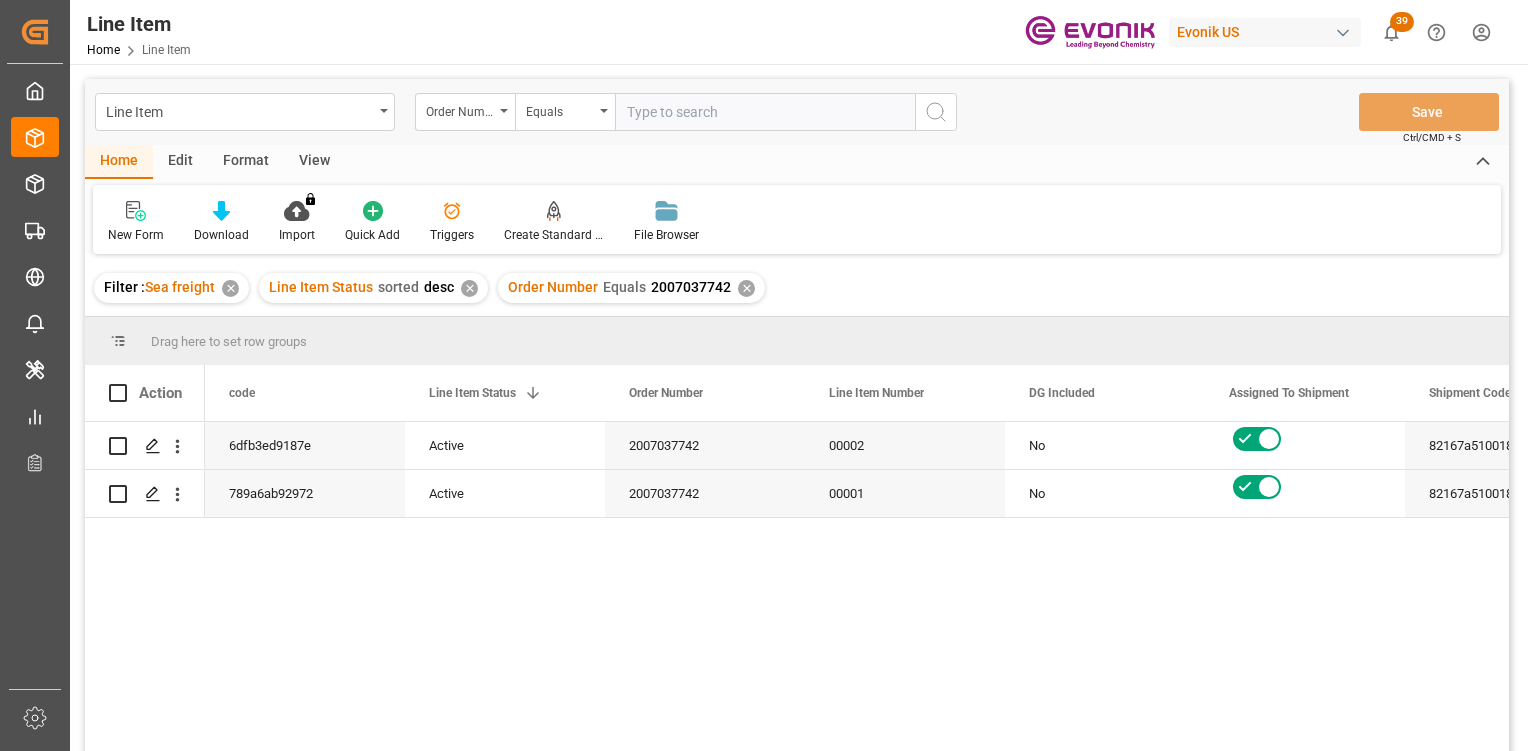 click on "✕" at bounding box center [469, 288] 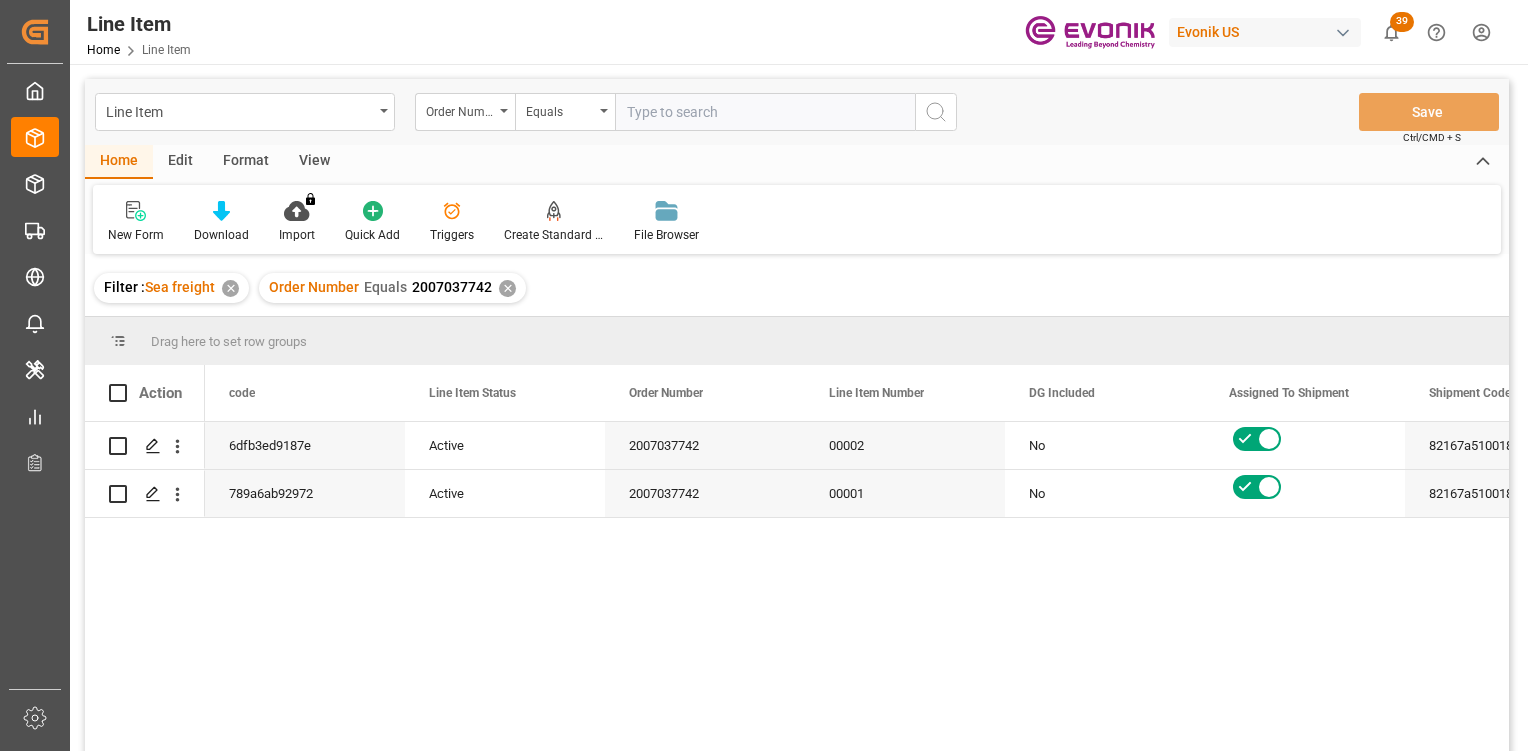 click on "Format" at bounding box center [246, 162] 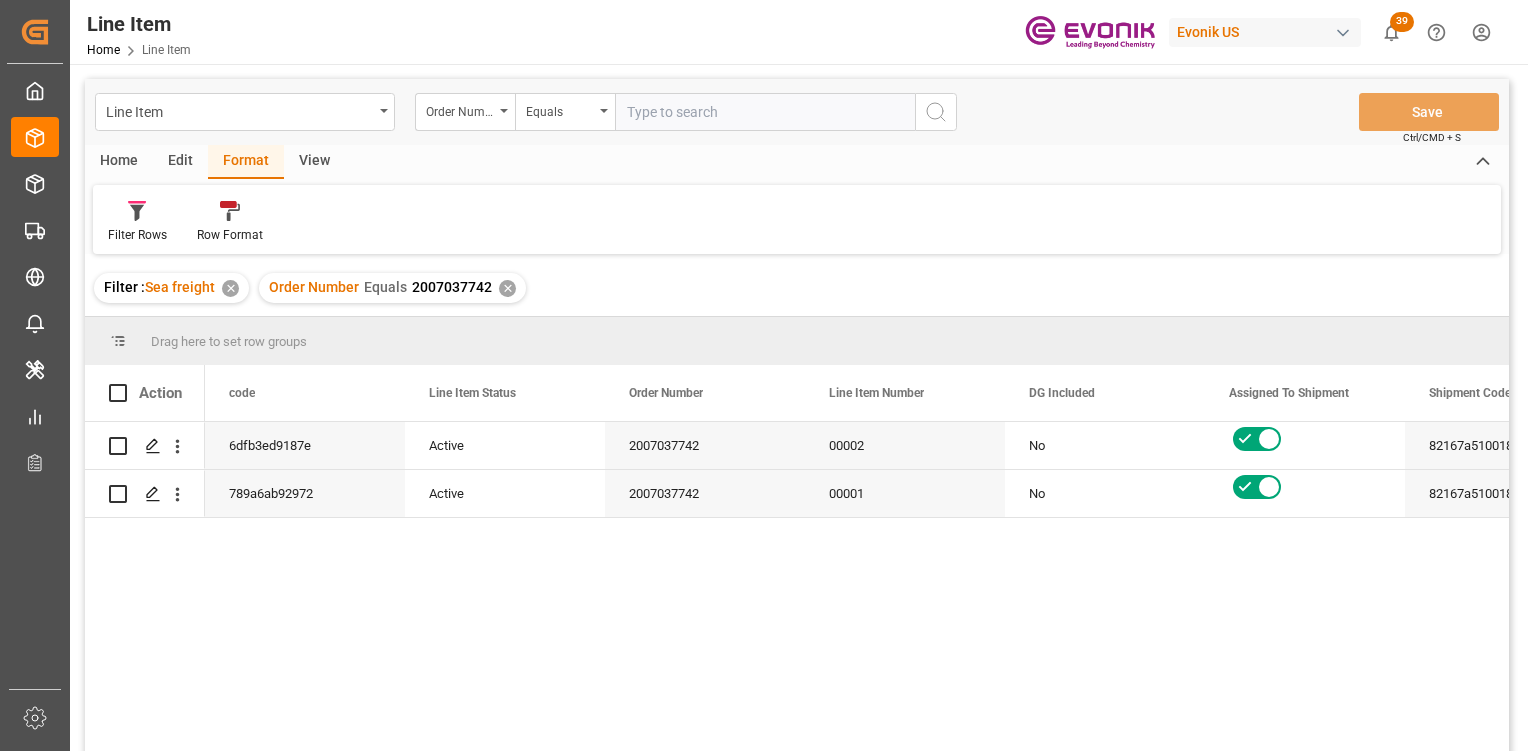 click on "View" at bounding box center (314, 162) 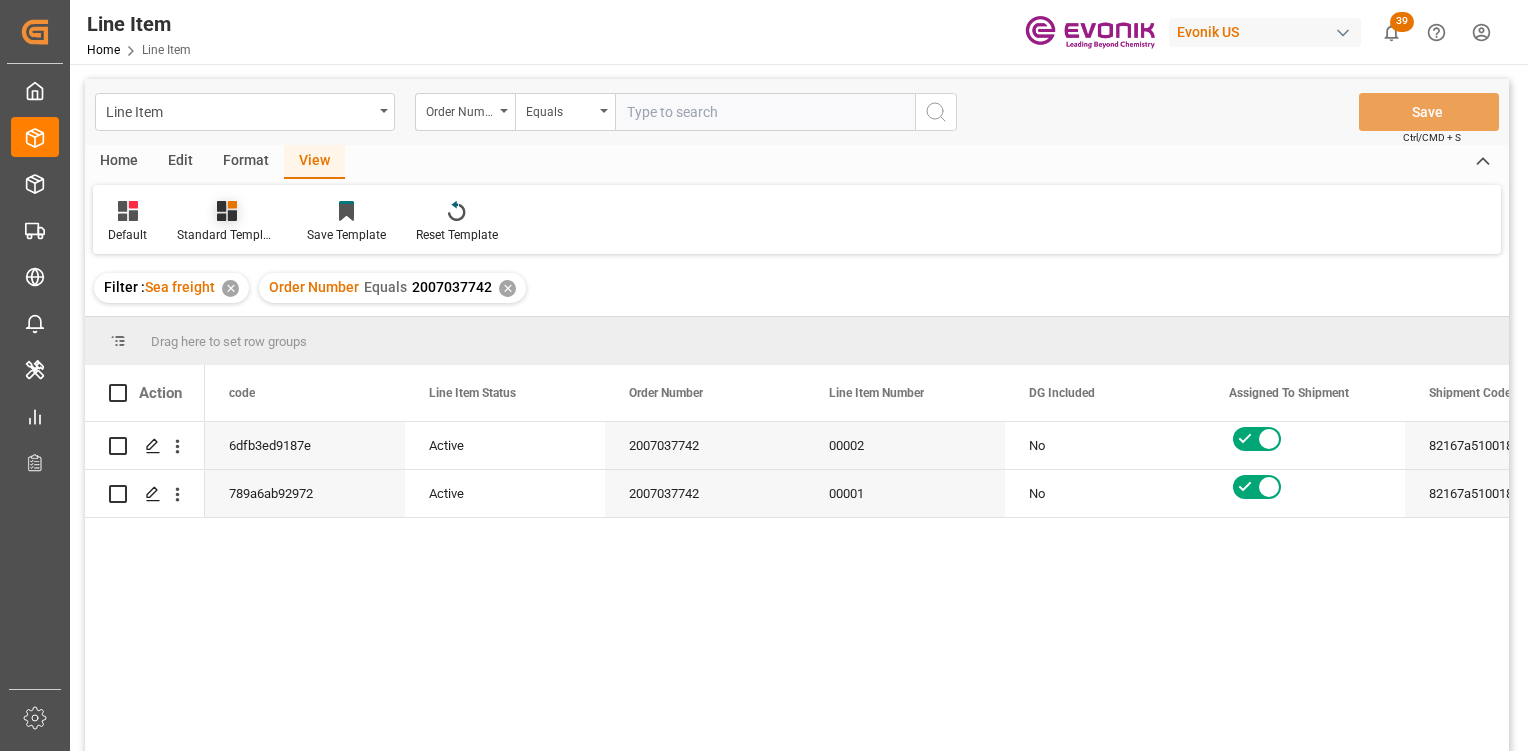 click on "Standard Templates" at bounding box center [227, 235] 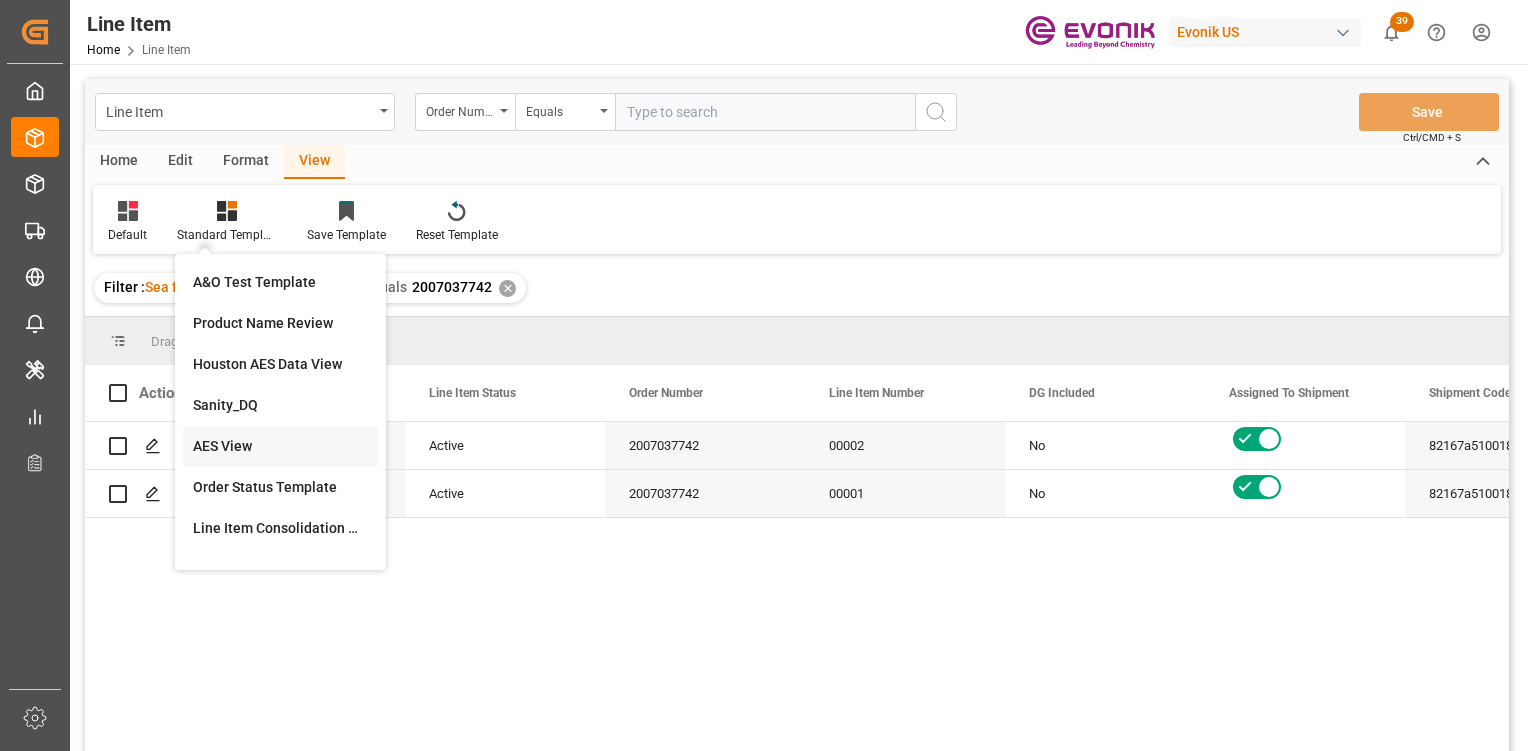 click on "AES View" at bounding box center (280, 446) 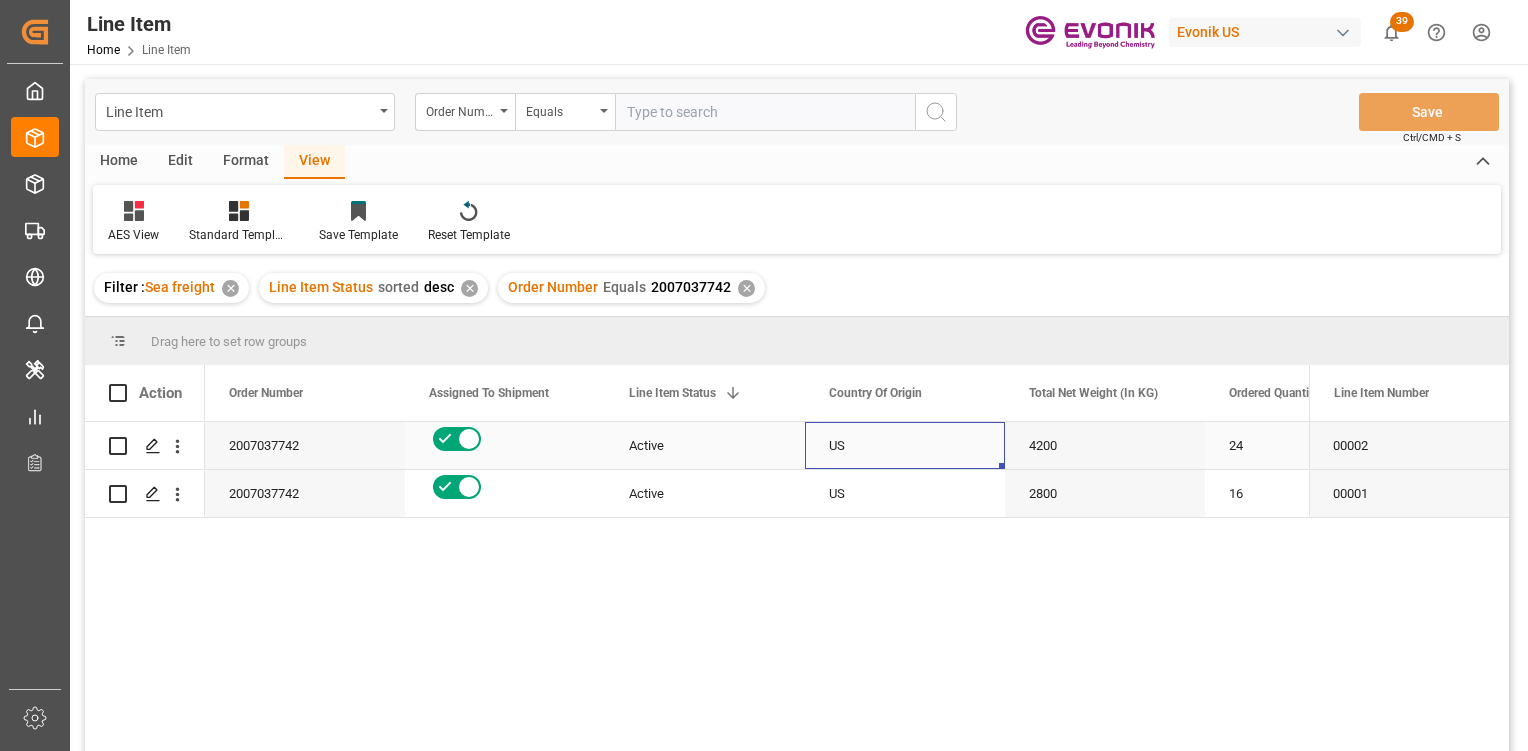 click on "US" at bounding box center [905, 445] 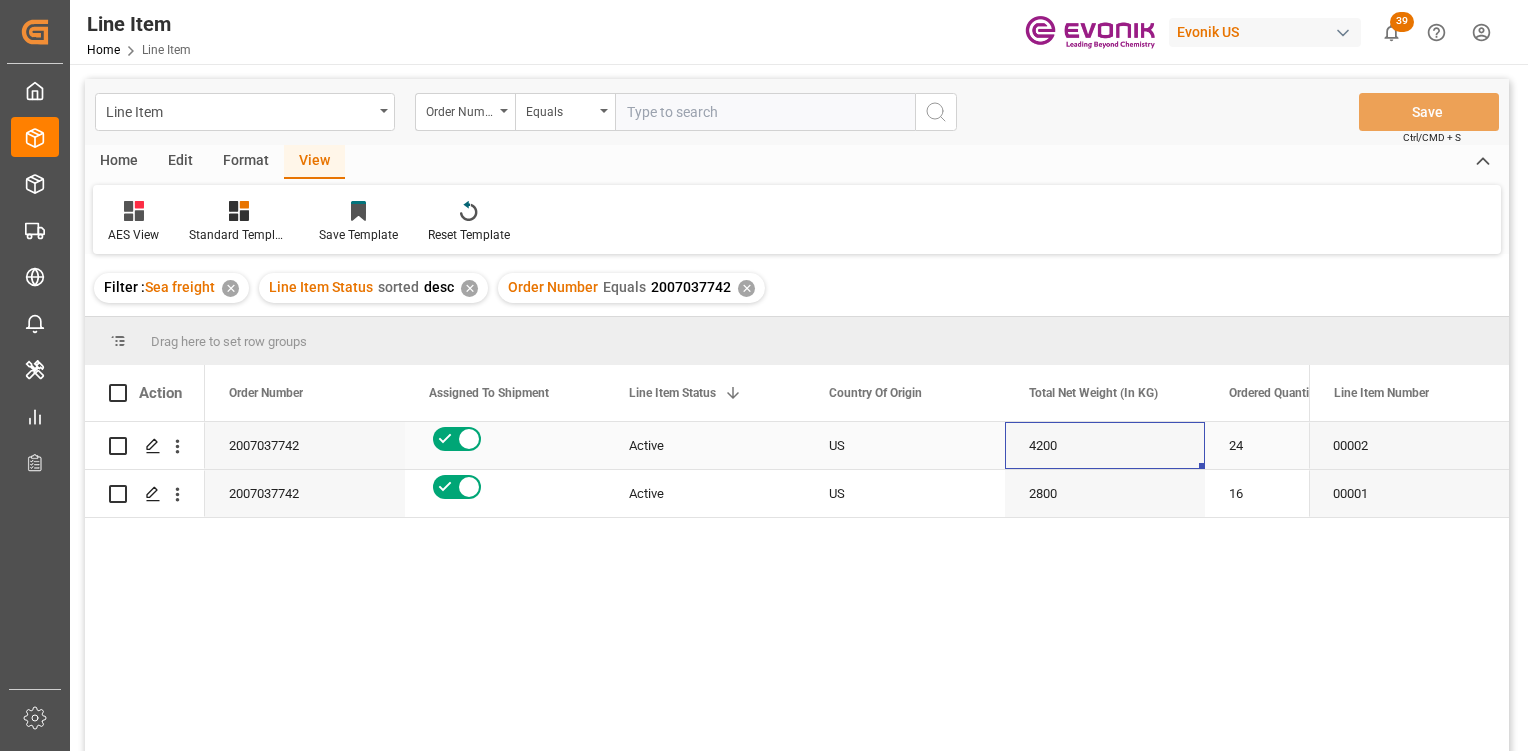 scroll, scrollTop: 0, scrollLeft: 302, axis: horizontal 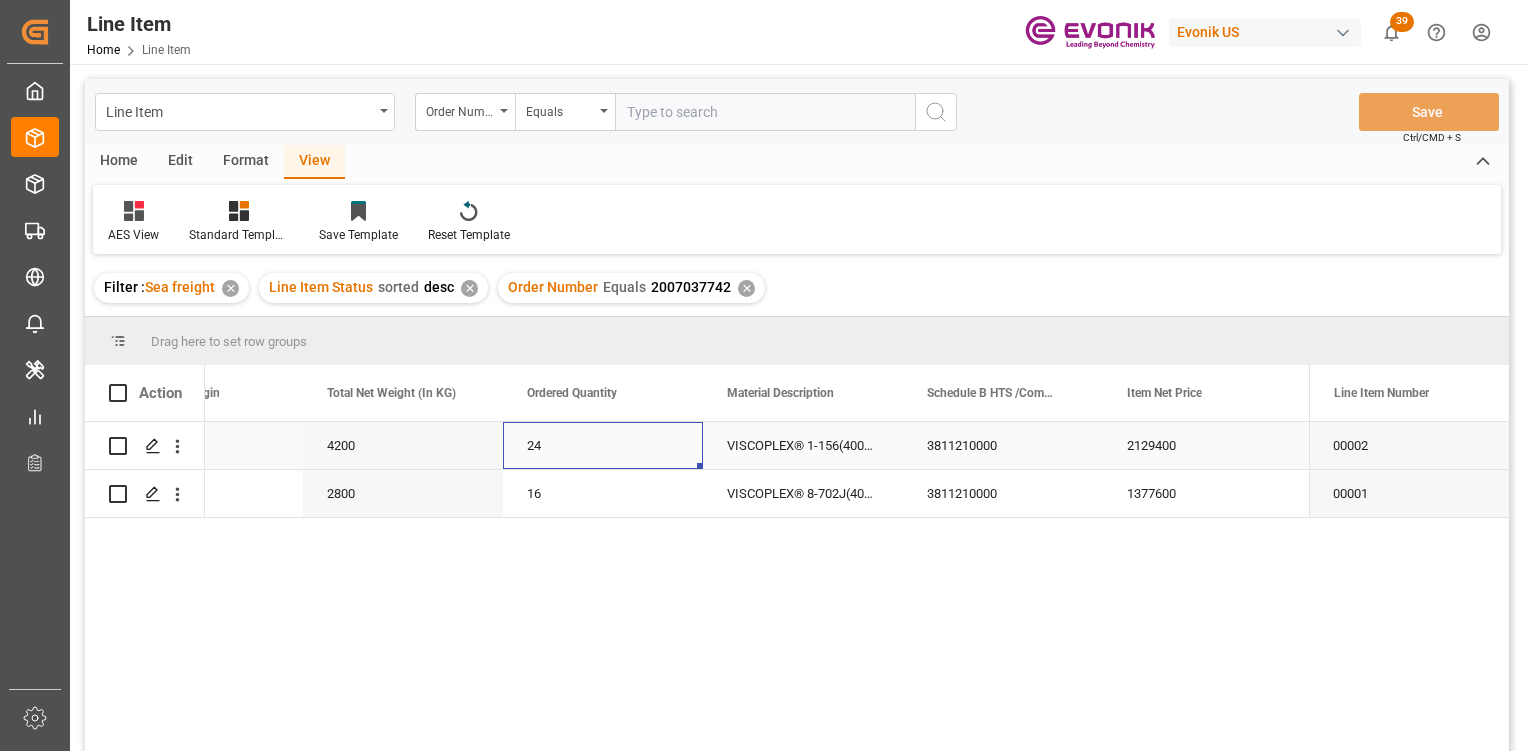 click on "3811210000" at bounding box center (1003, 445) 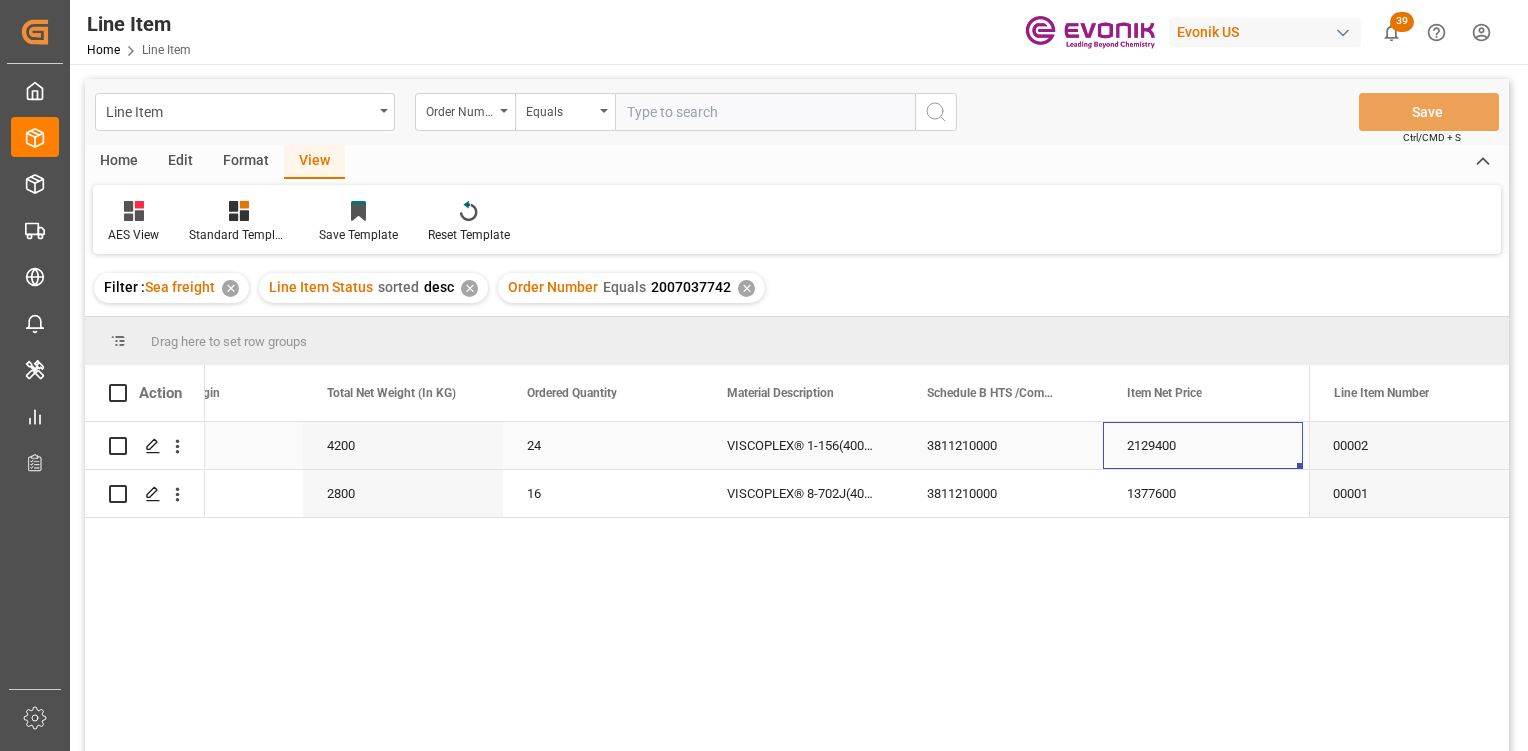 click on "2129400" at bounding box center [1203, 445] 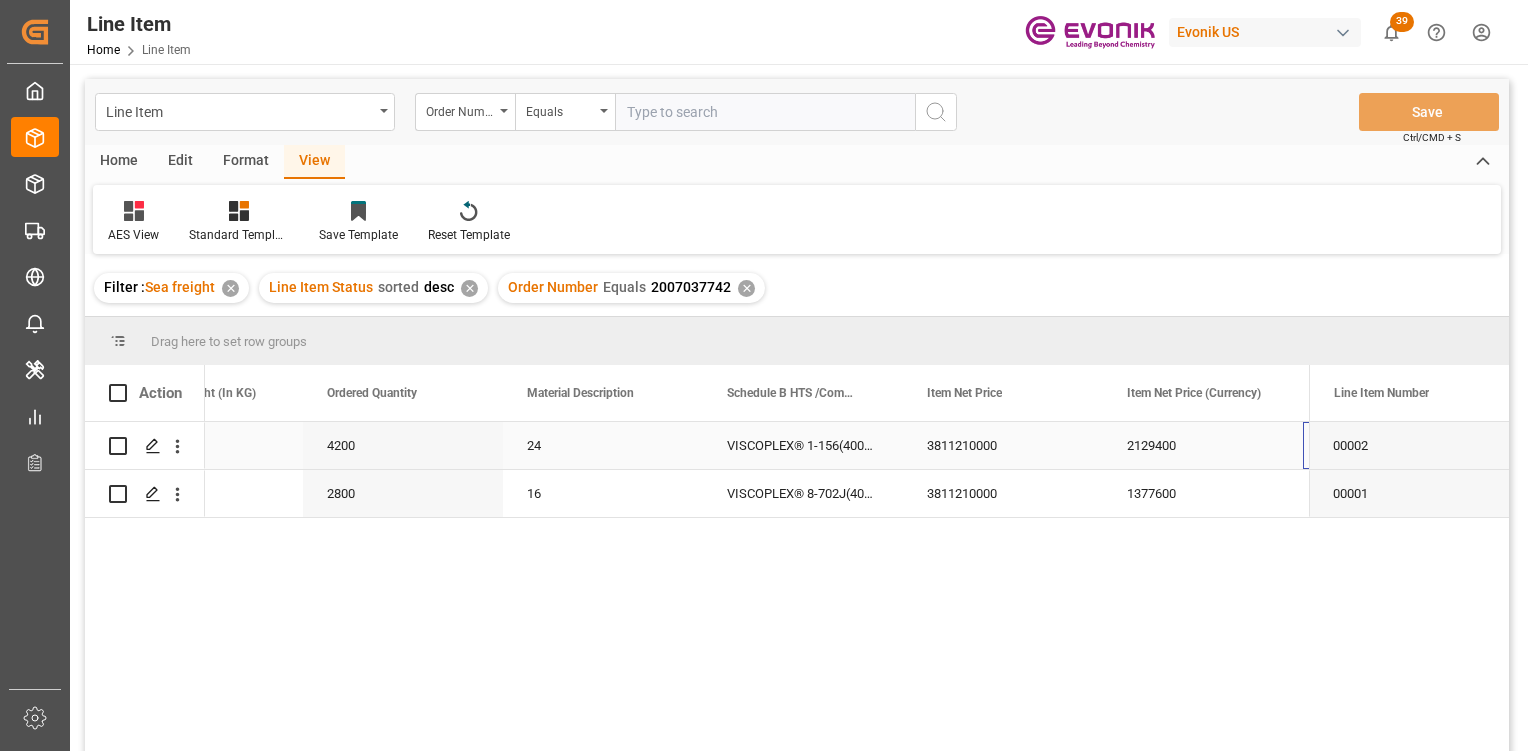 scroll, scrollTop: 0, scrollLeft: 902, axis: horizontal 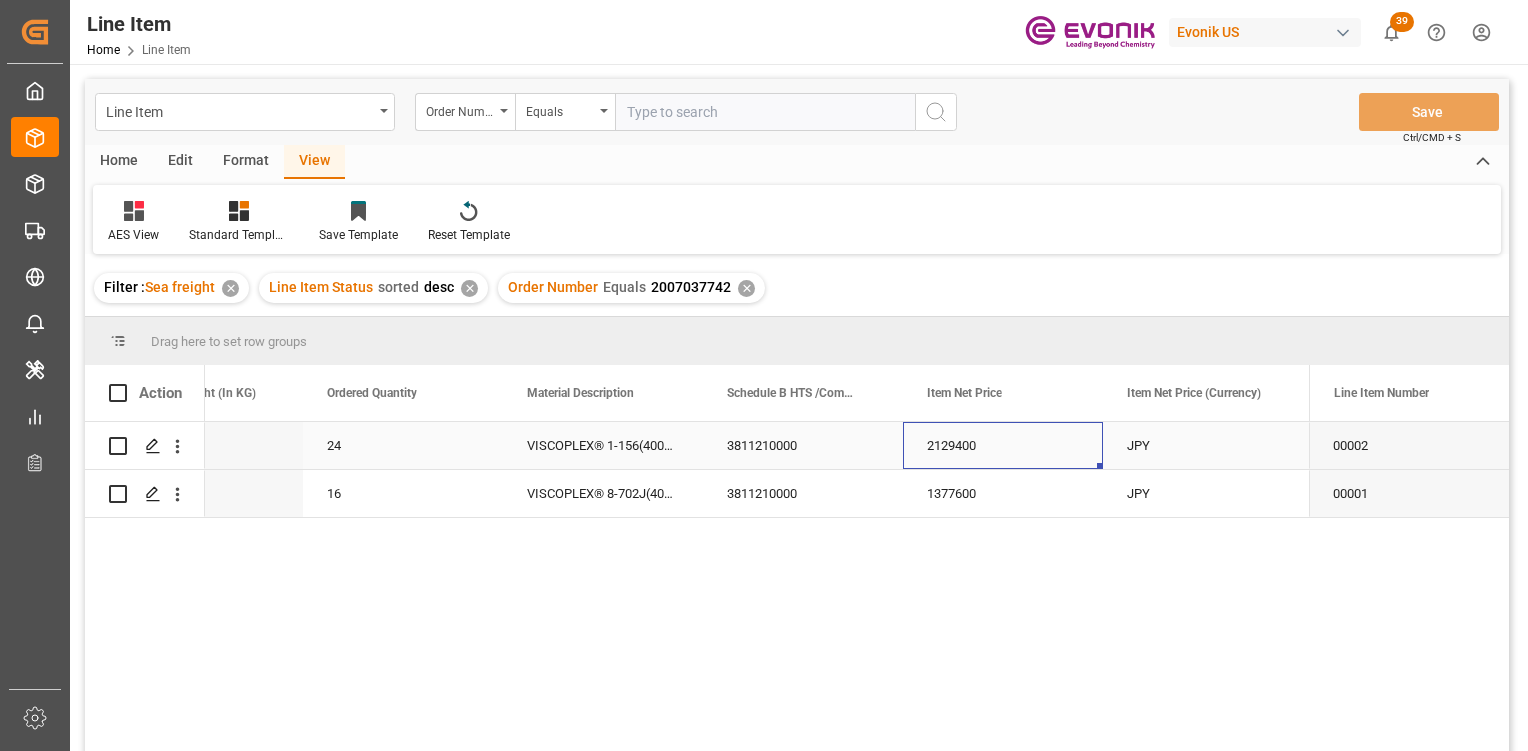 click on "JPY" at bounding box center (1203, 445) 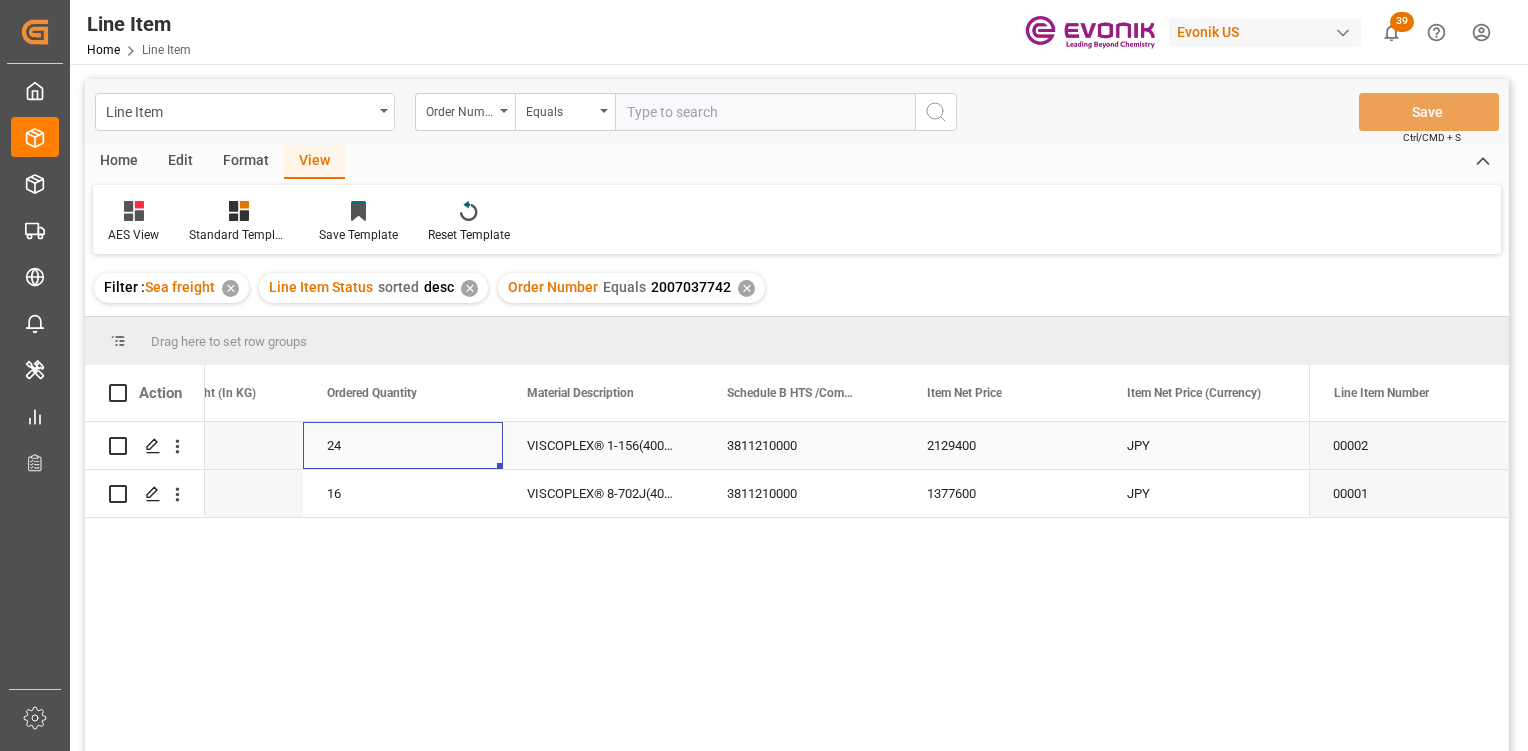 drag, startPoint x: 1128, startPoint y: 434, endPoint x: 1127, endPoint y: 450, distance: 16.03122 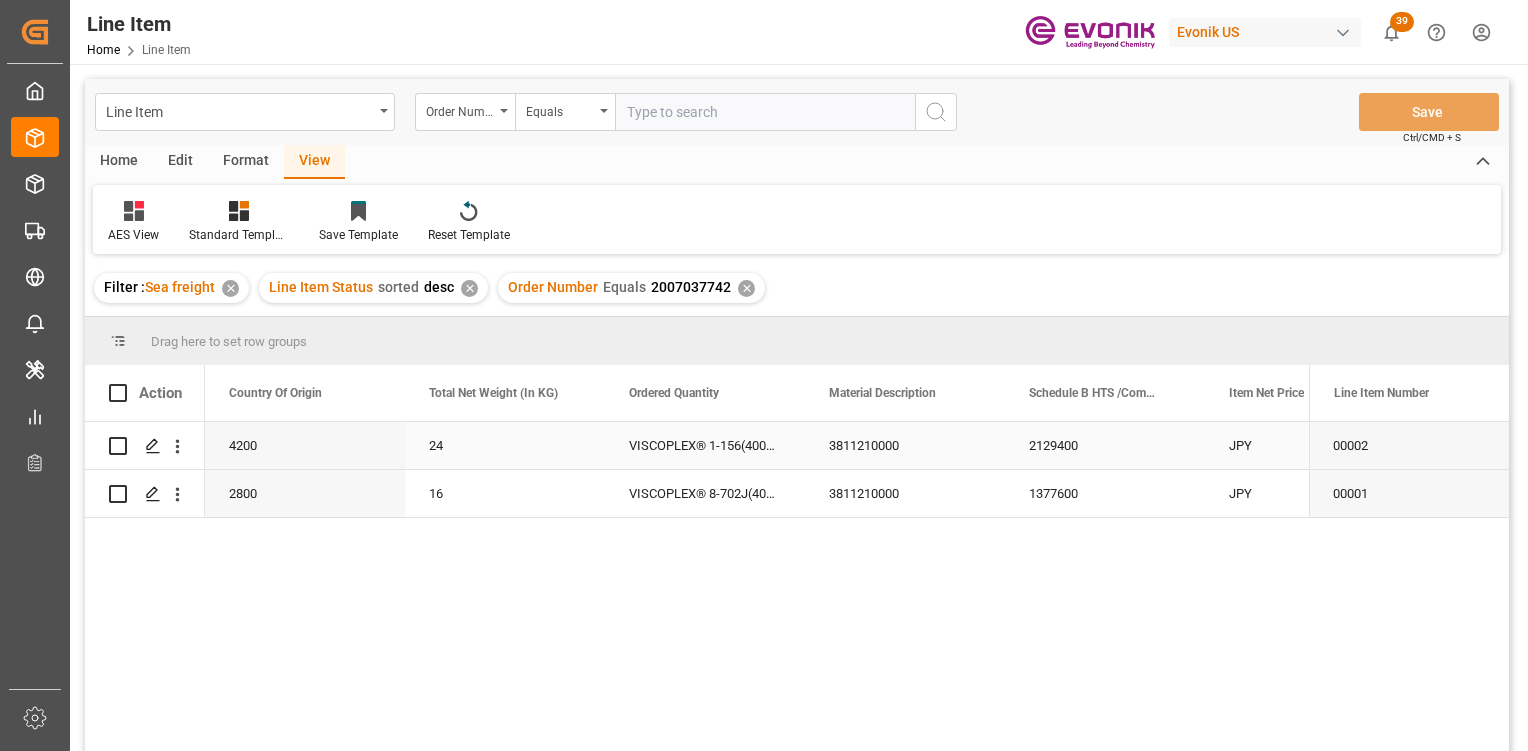 scroll, scrollTop: 0, scrollLeft: 600, axis: horizontal 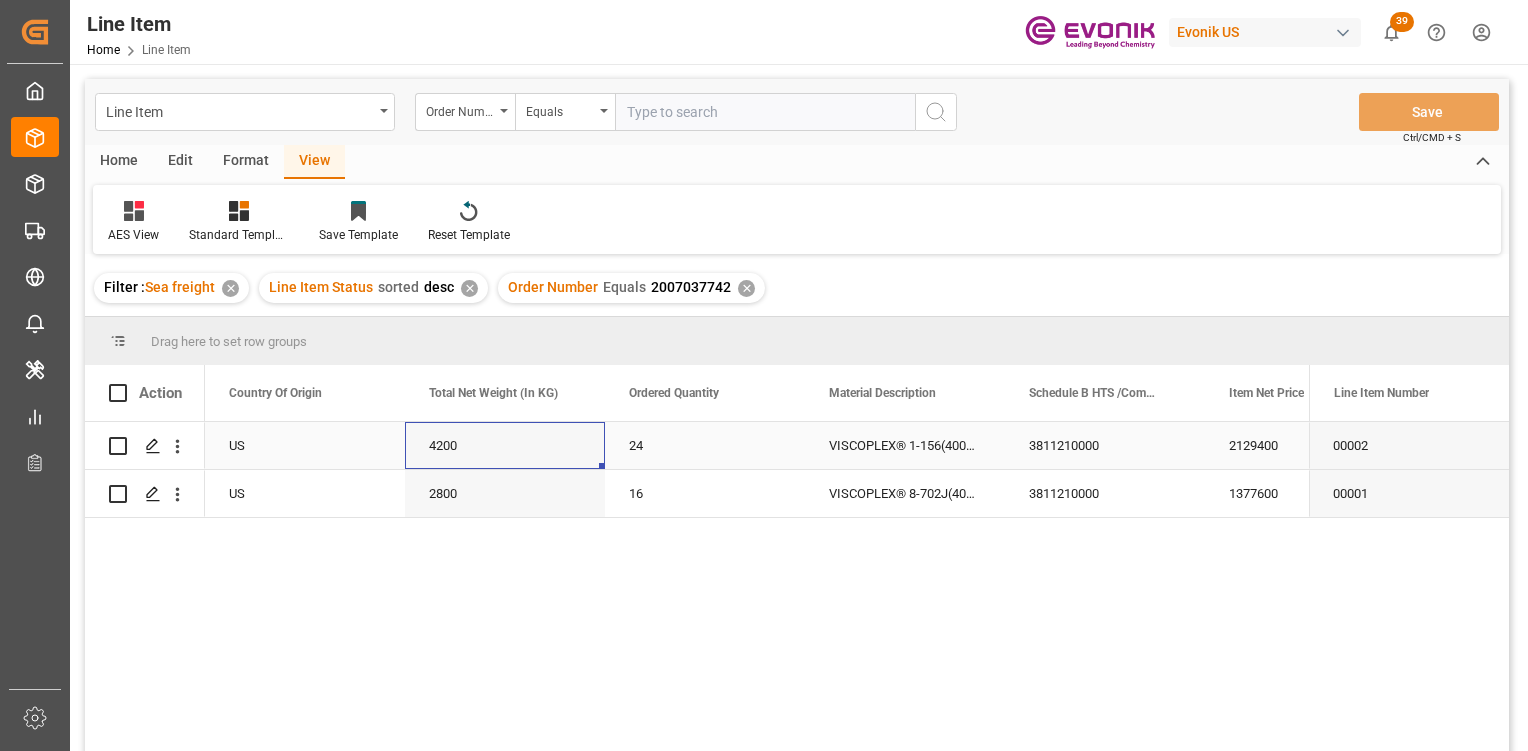 click on "2129400" at bounding box center (1305, 445) 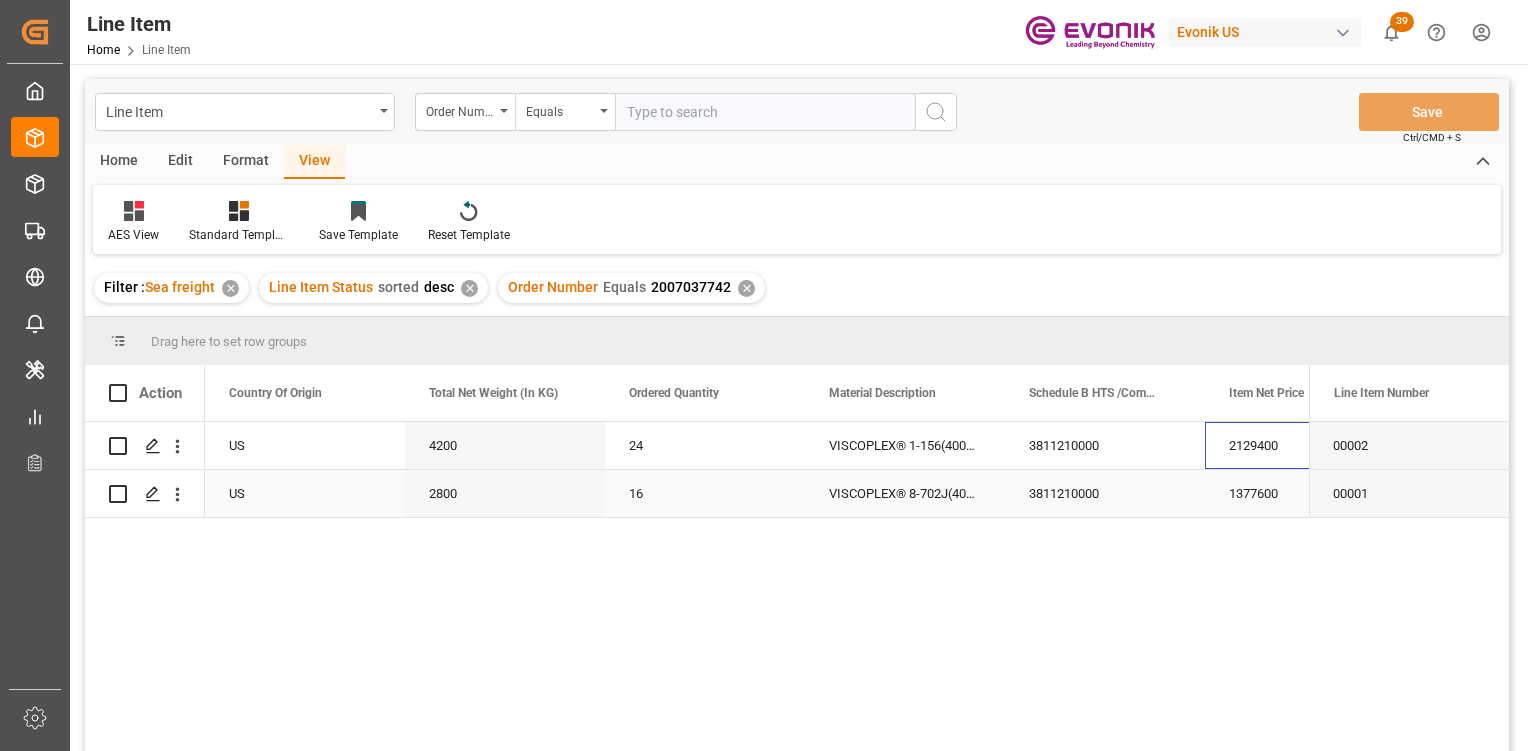 click on "3811210000" at bounding box center (1105, 493) 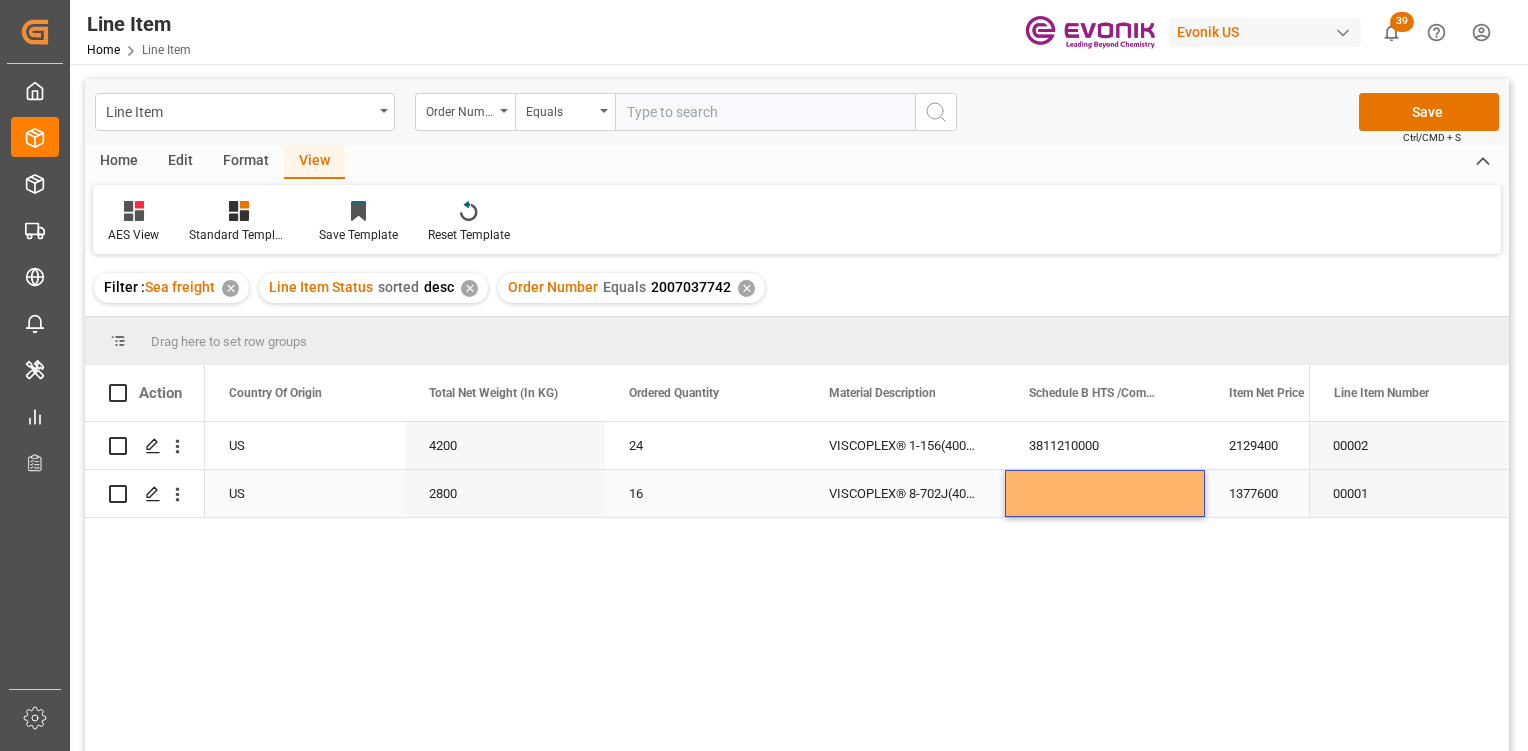 click on "1377600" at bounding box center [1305, 493] 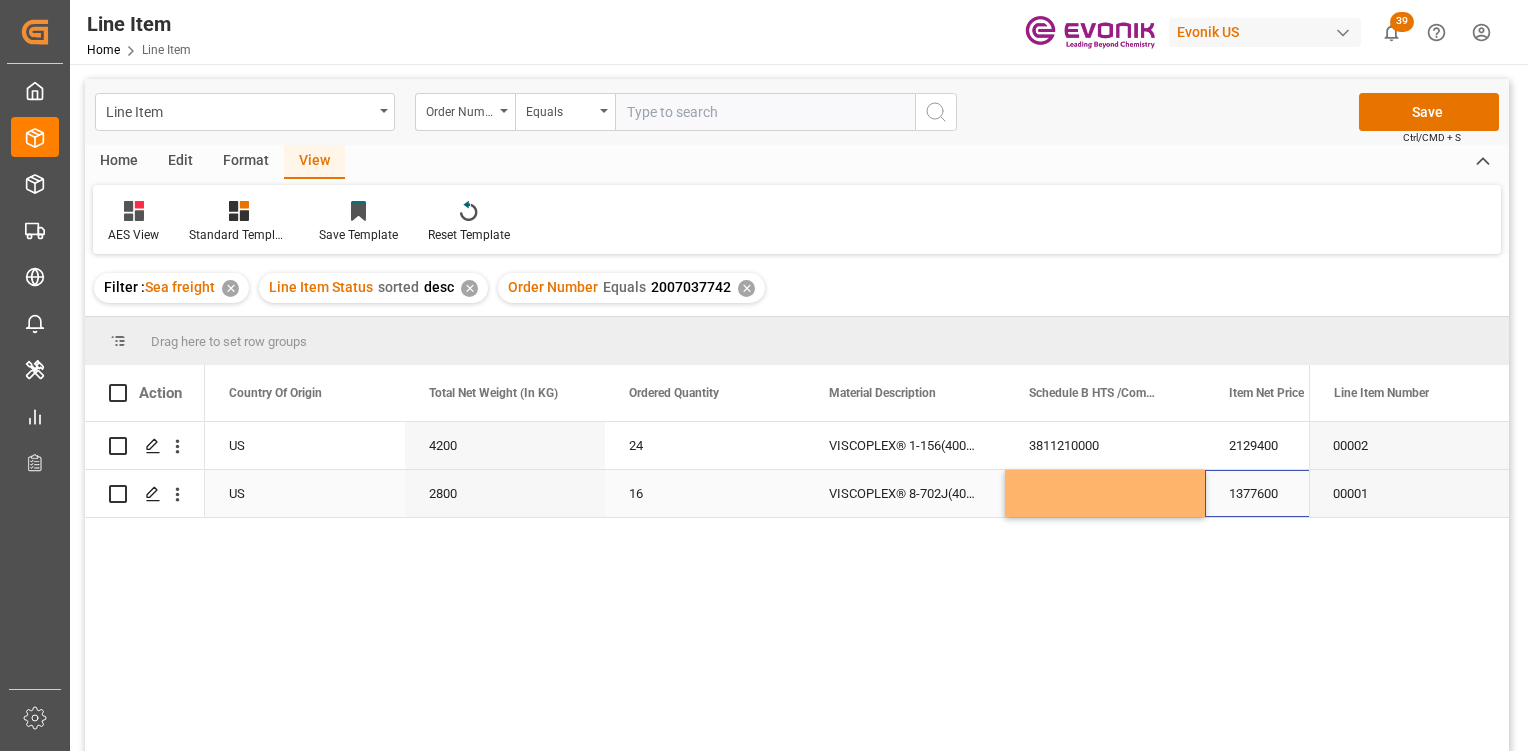 click on "2800" at bounding box center (505, 493) 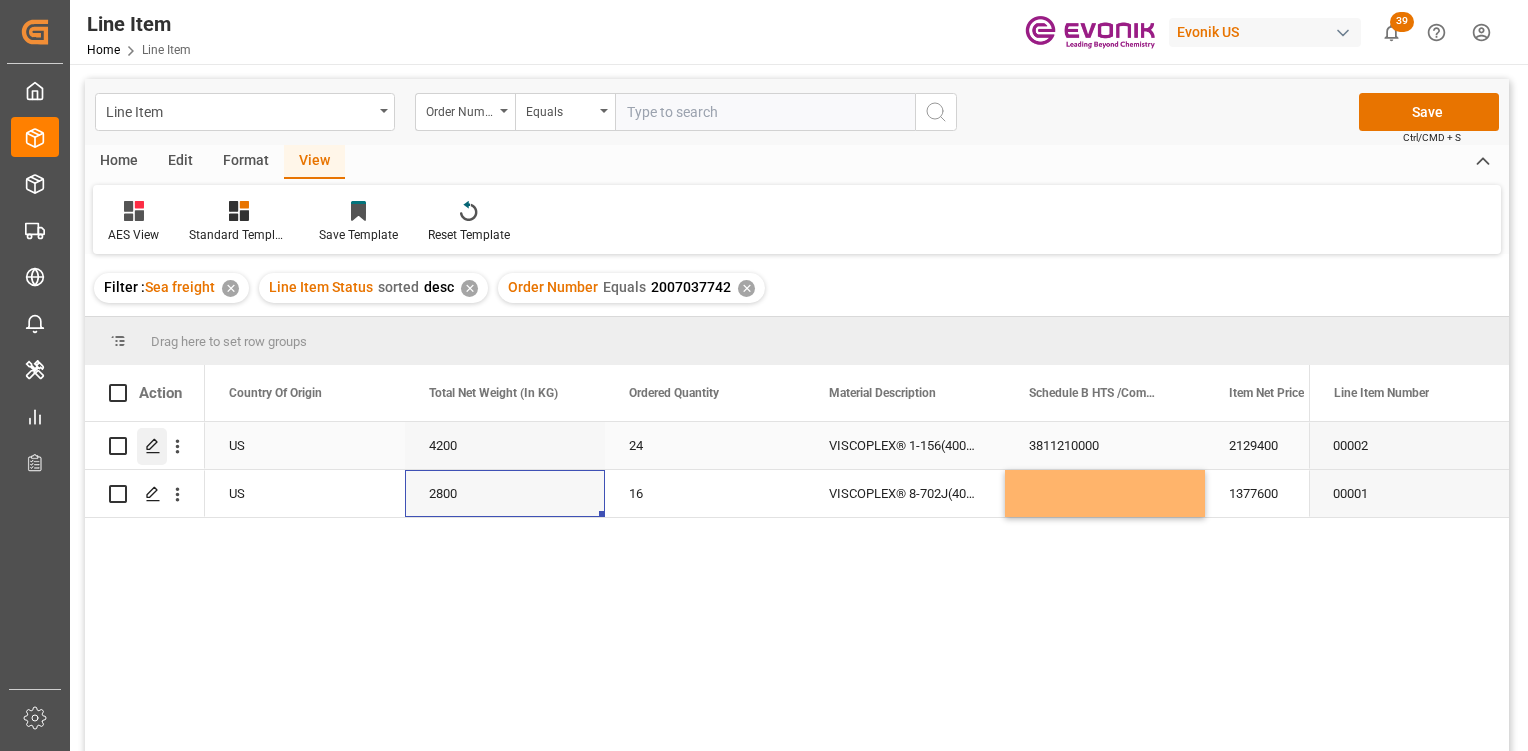 click 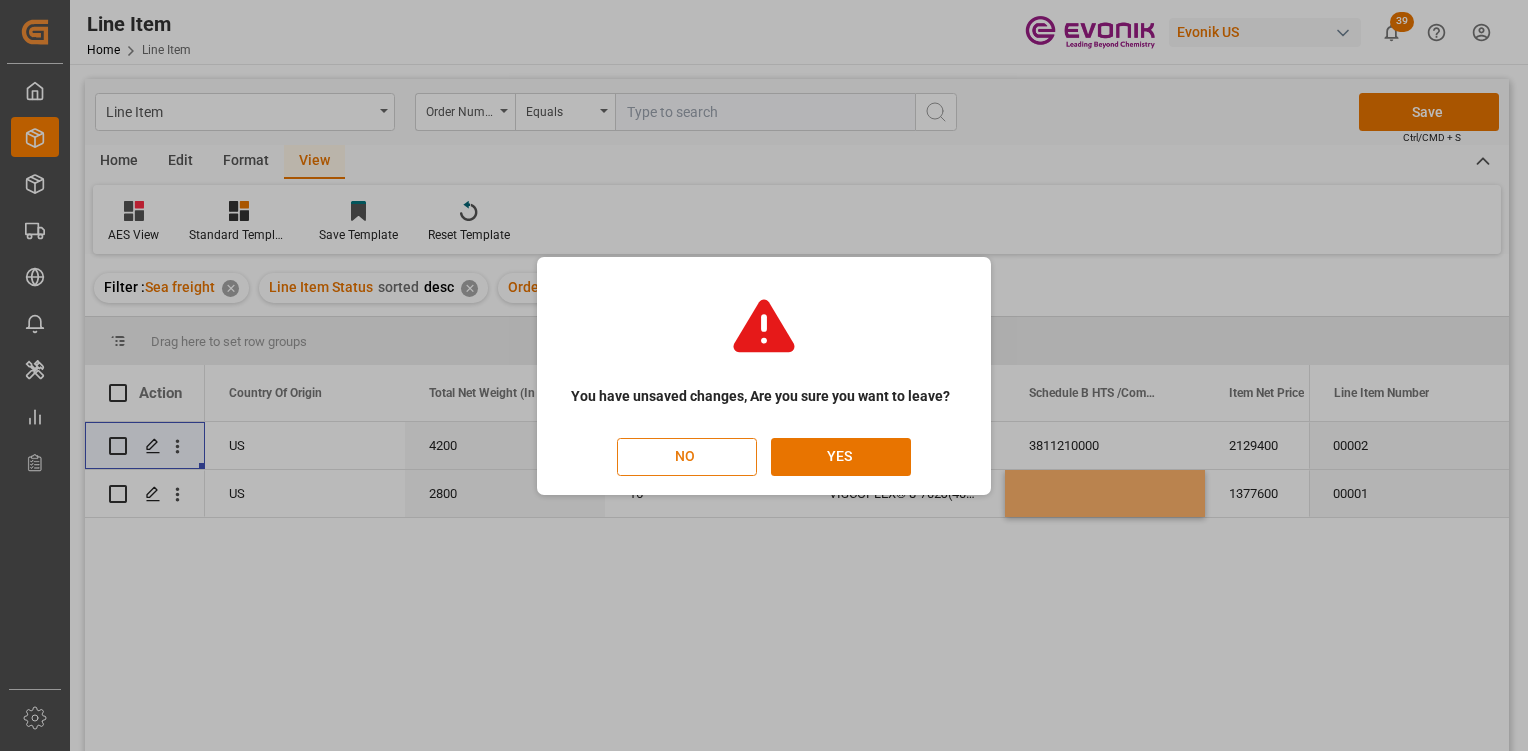 click on "NO" at bounding box center [687, 457] 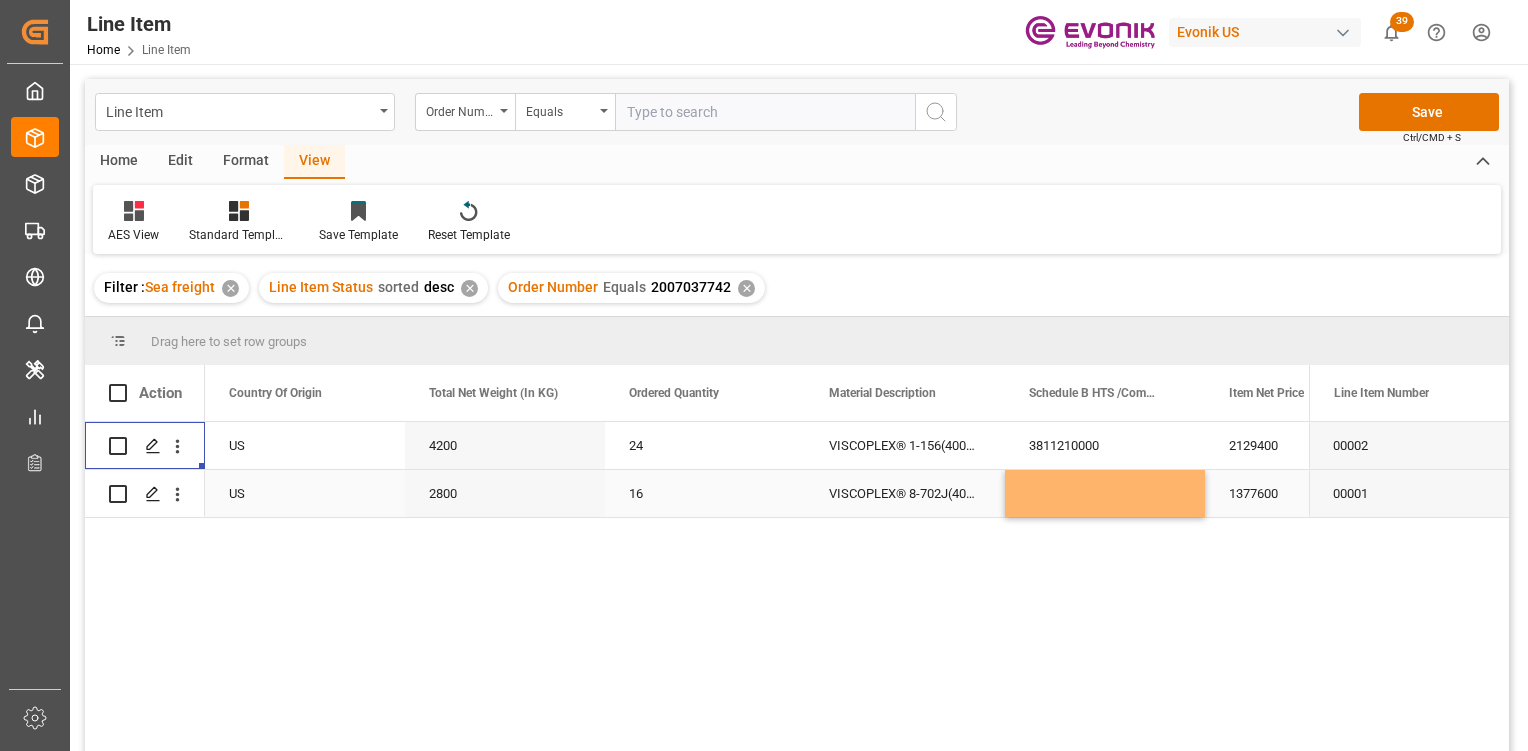 click 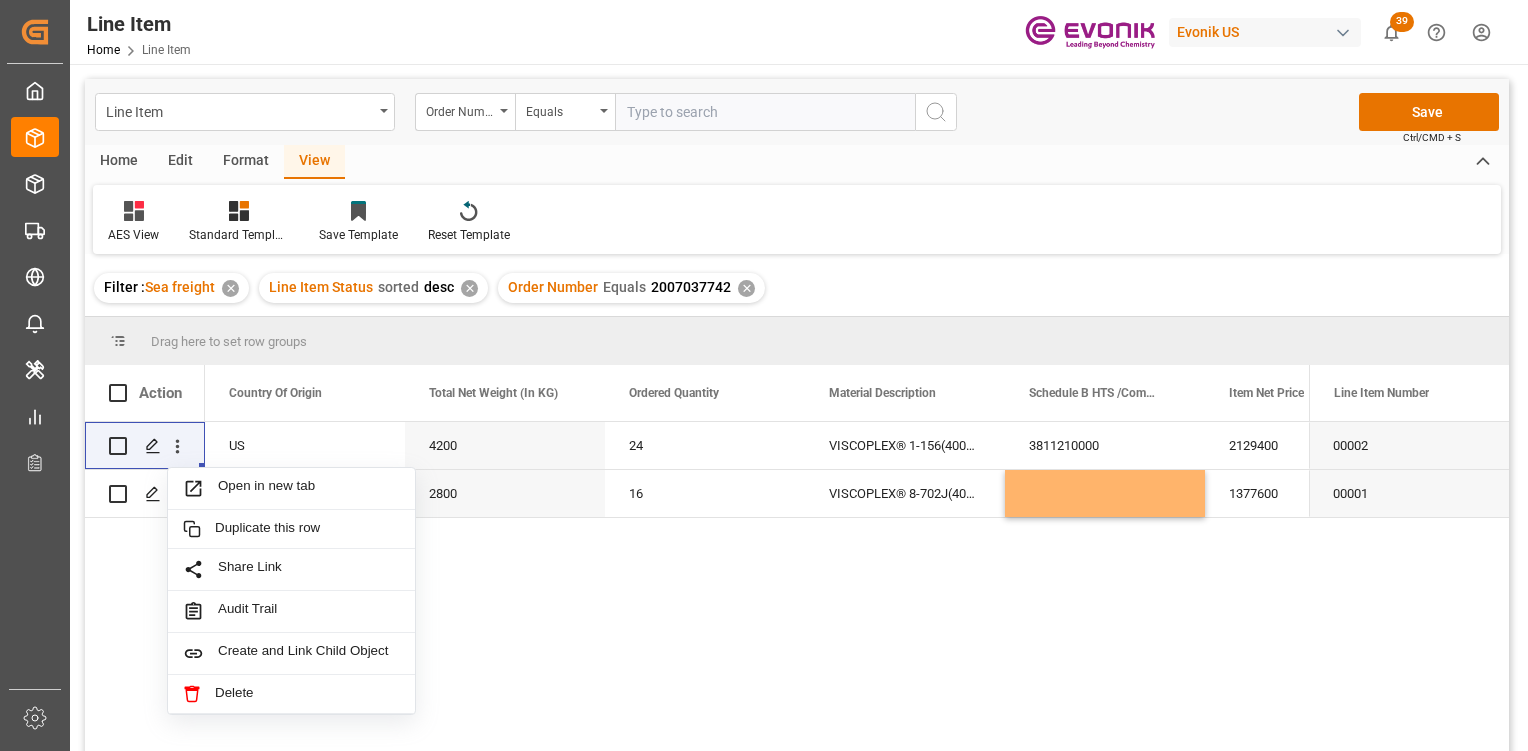 click on "AES View Standard Templates Save Template Reset Template" at bounding box center (797, 219) 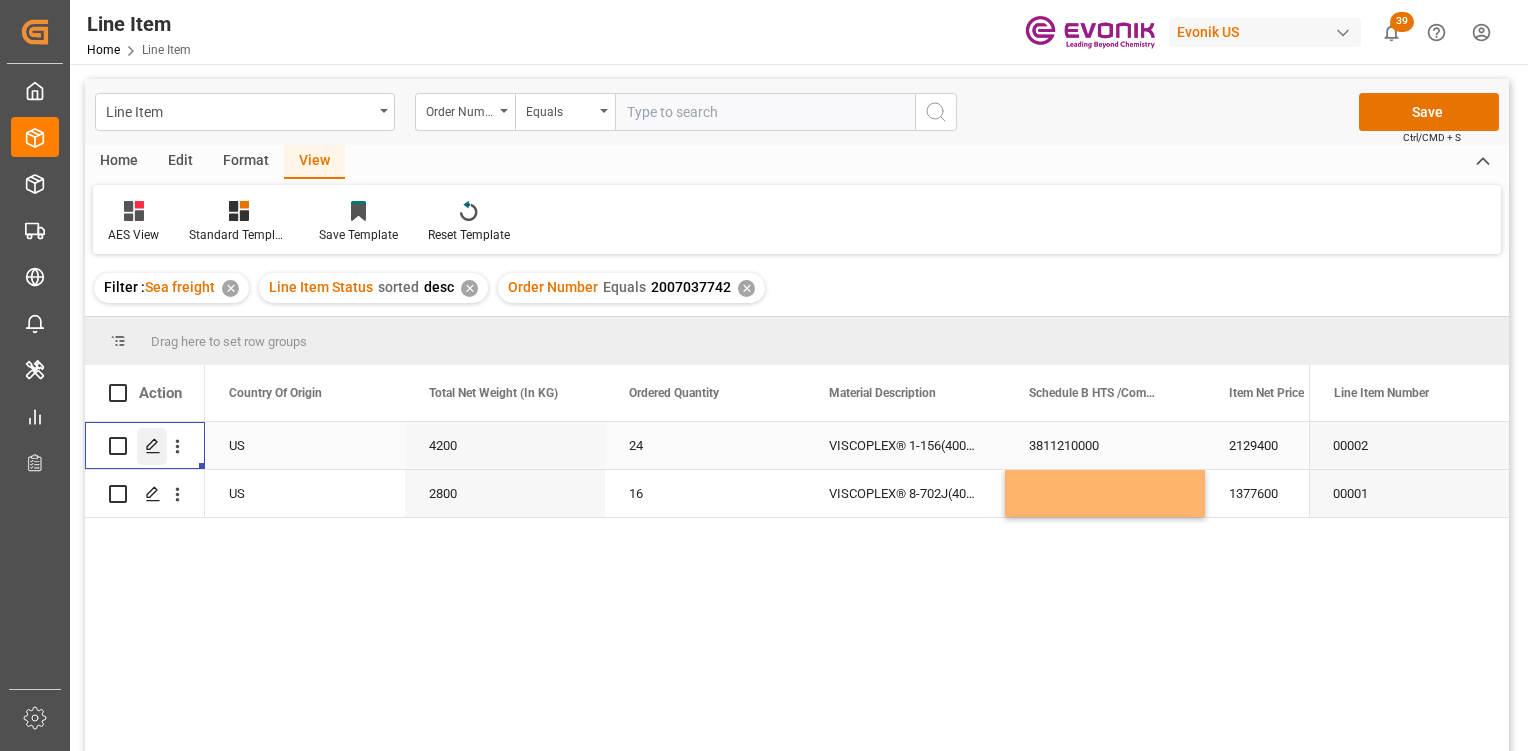 click at bounding box center (152, 446) 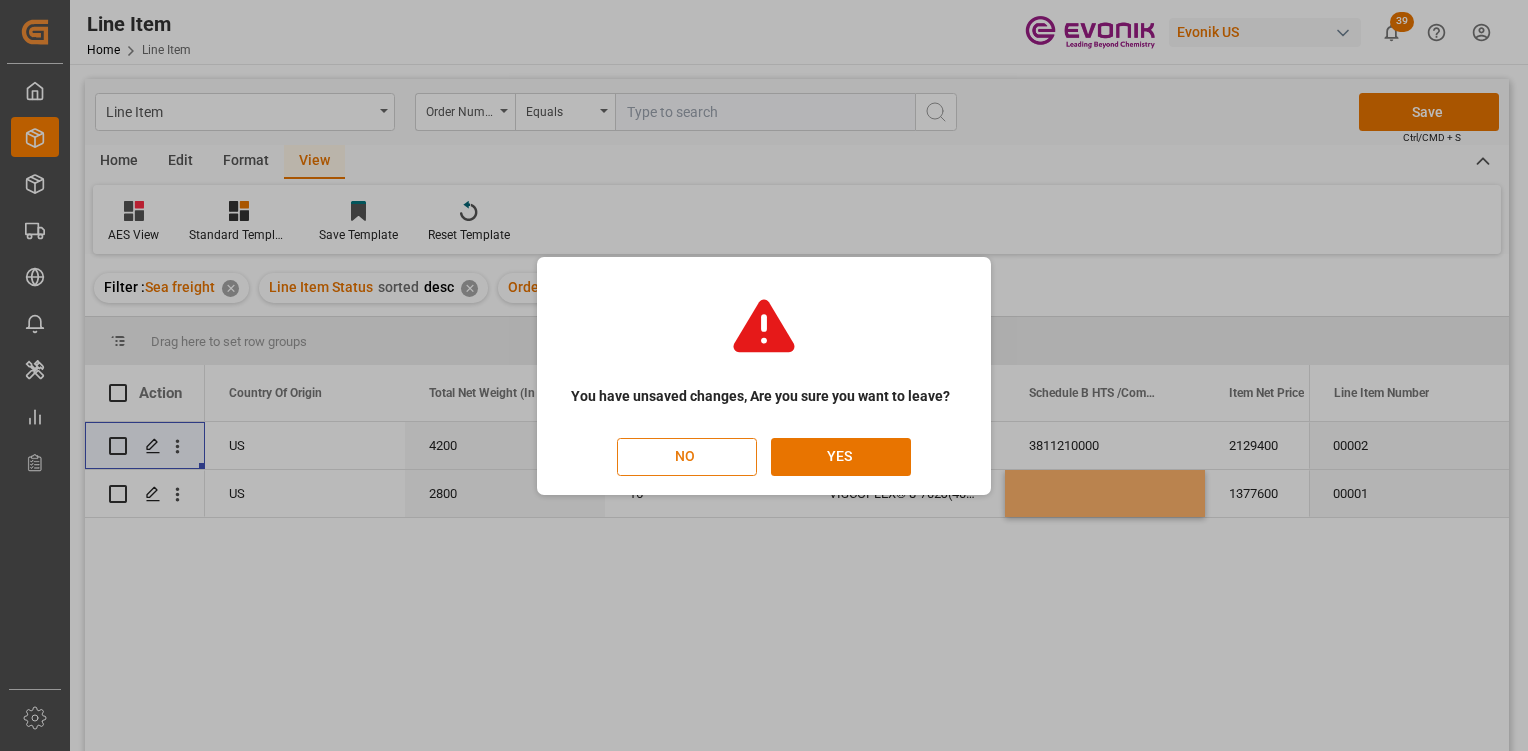 click on "NO" at bounding box center (687, 457) 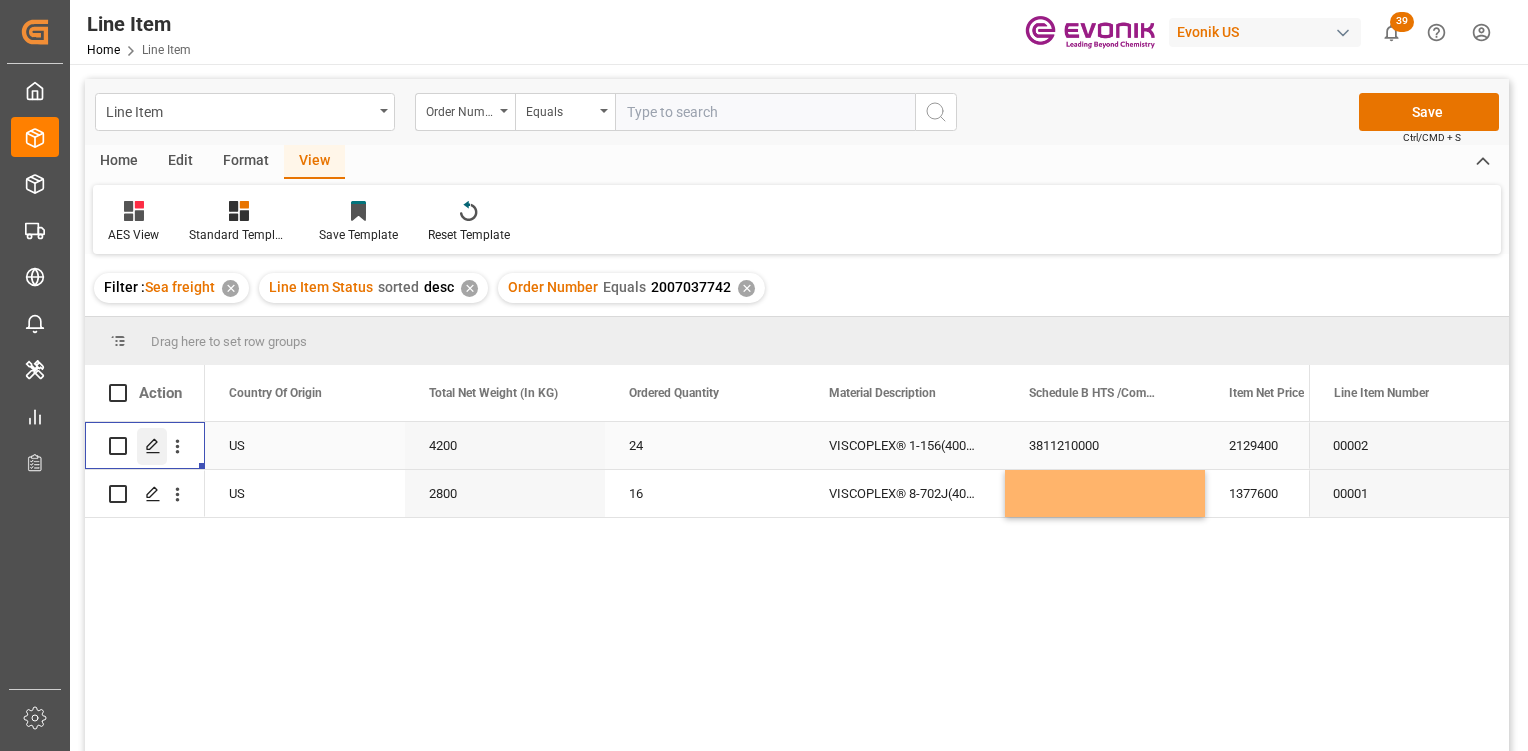 click at bounding box center [152, 446] 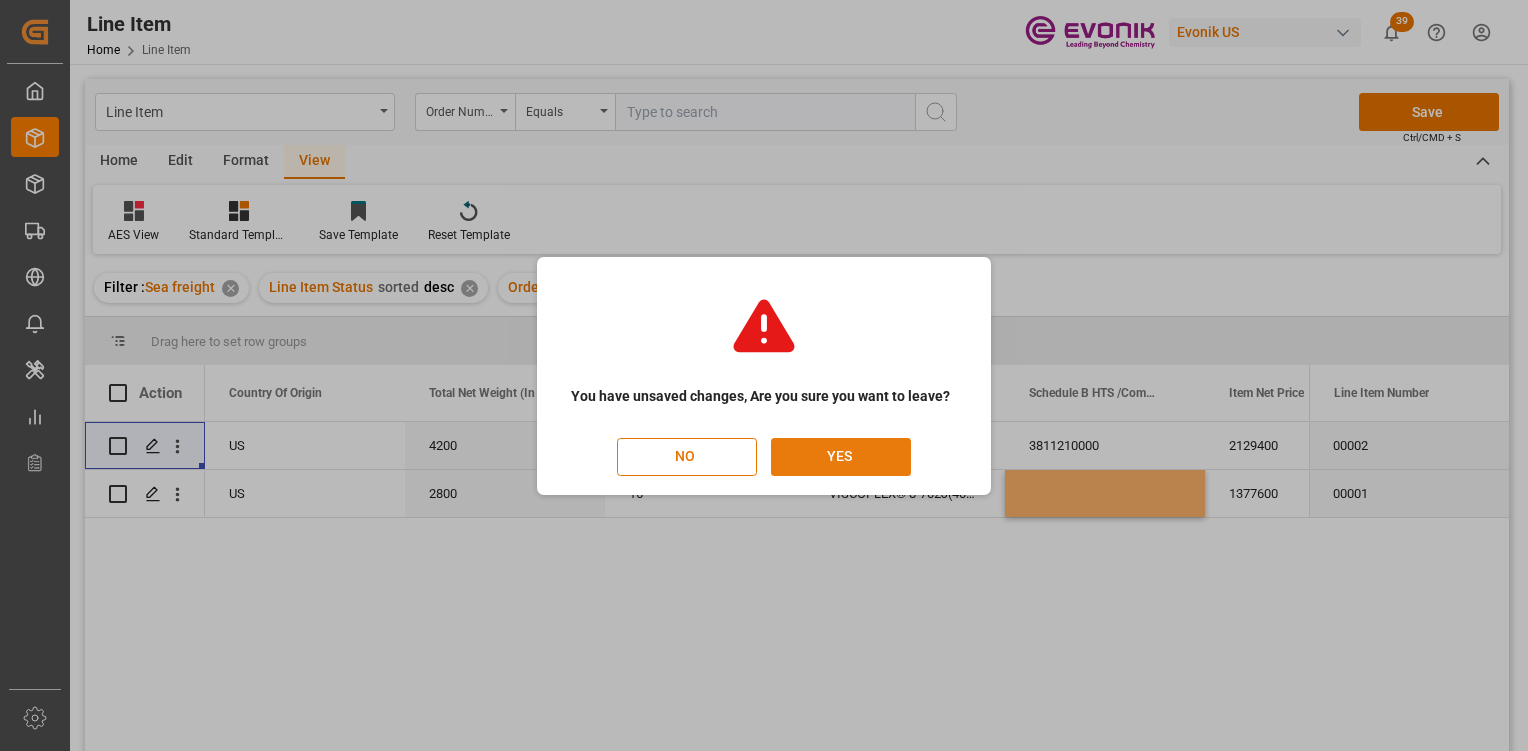 click on "YES" at bounding box center (841, 457) 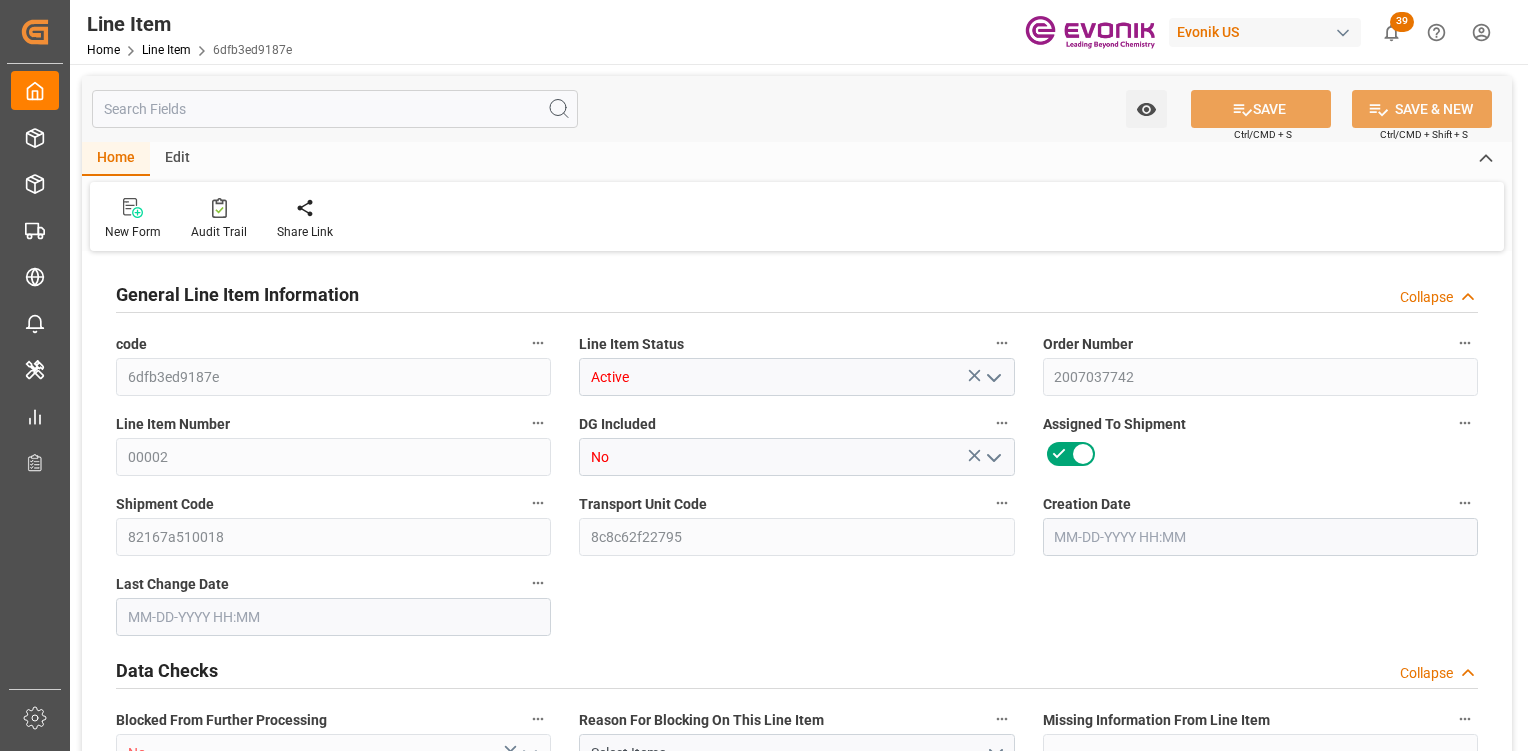 type on "6" 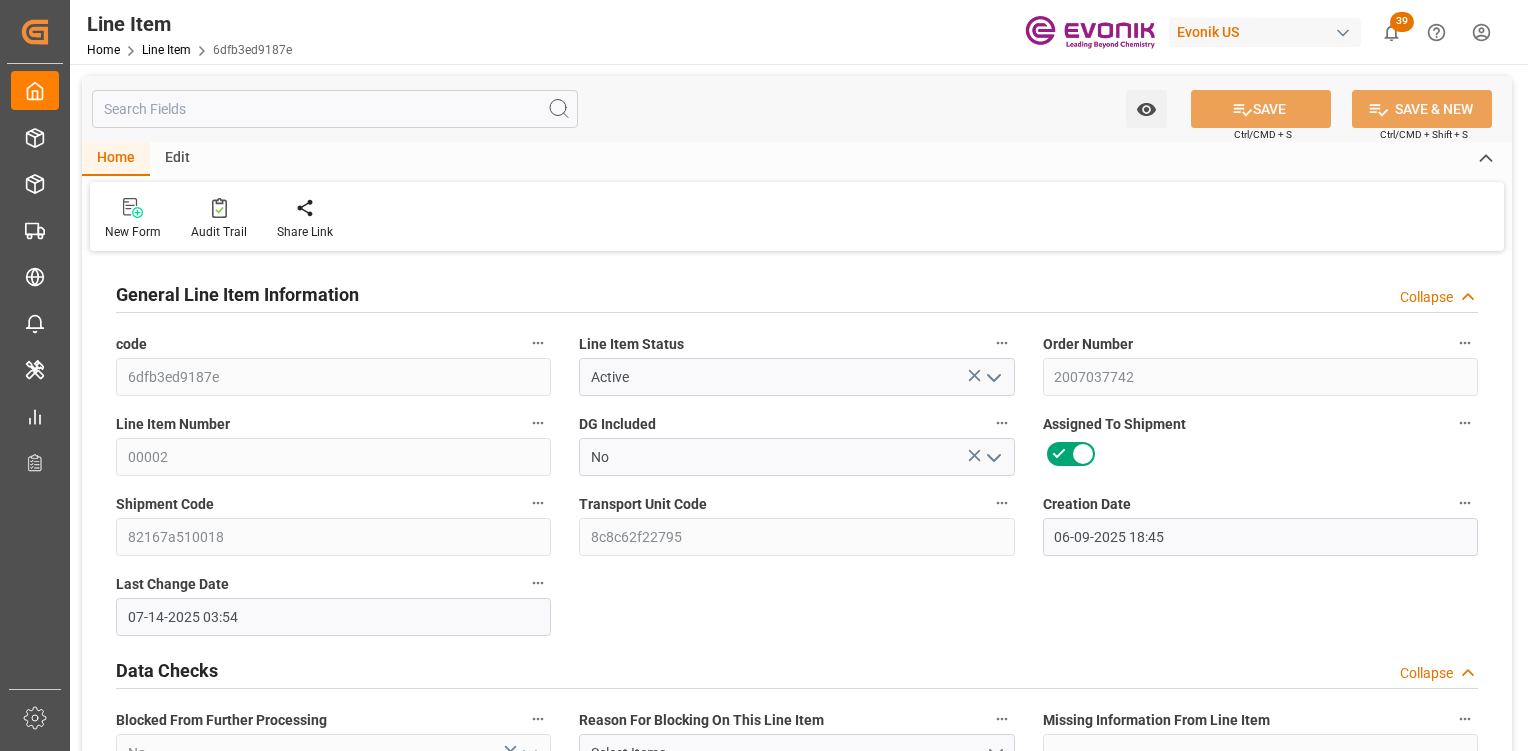 type on "06-09-2025 18:45" 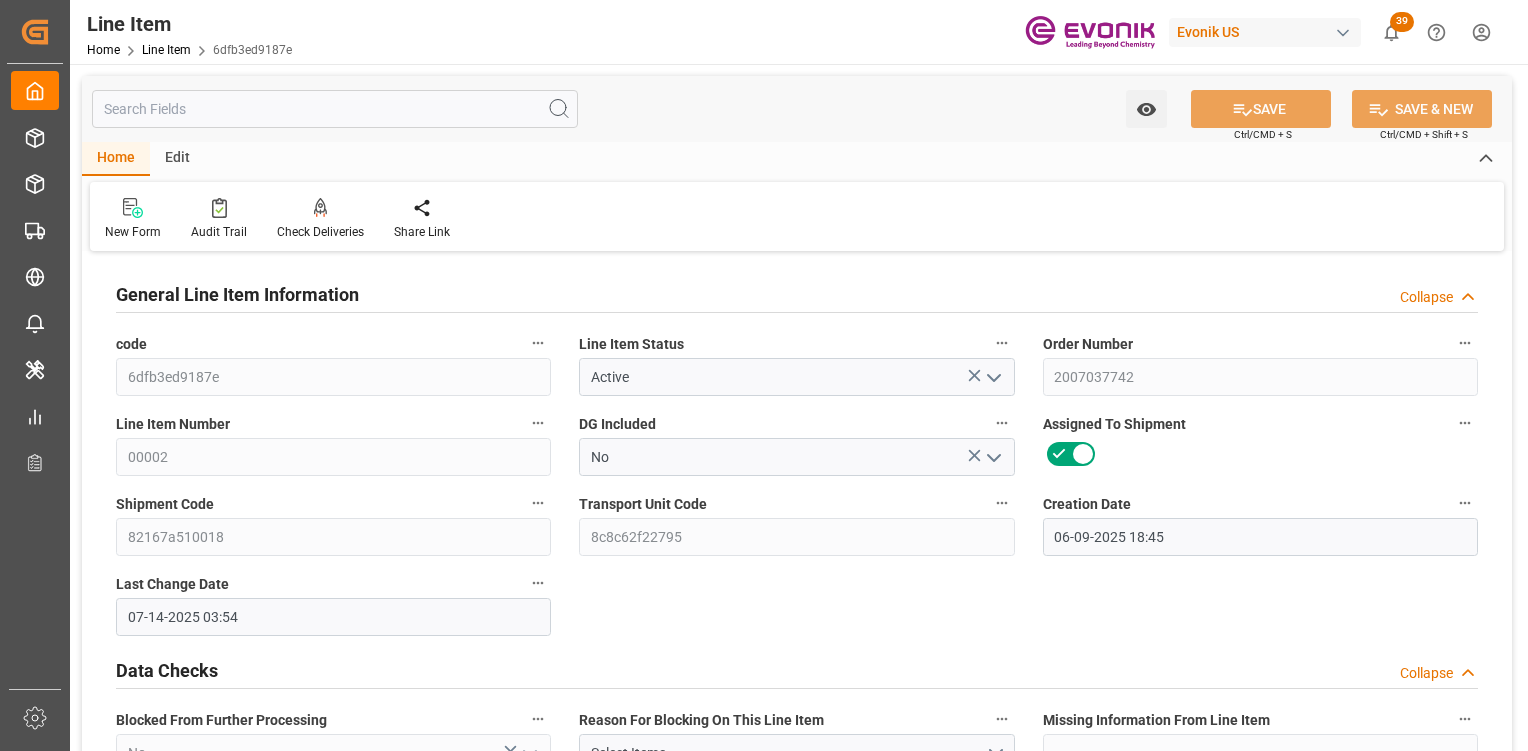 click at bounding box center (335, 109) 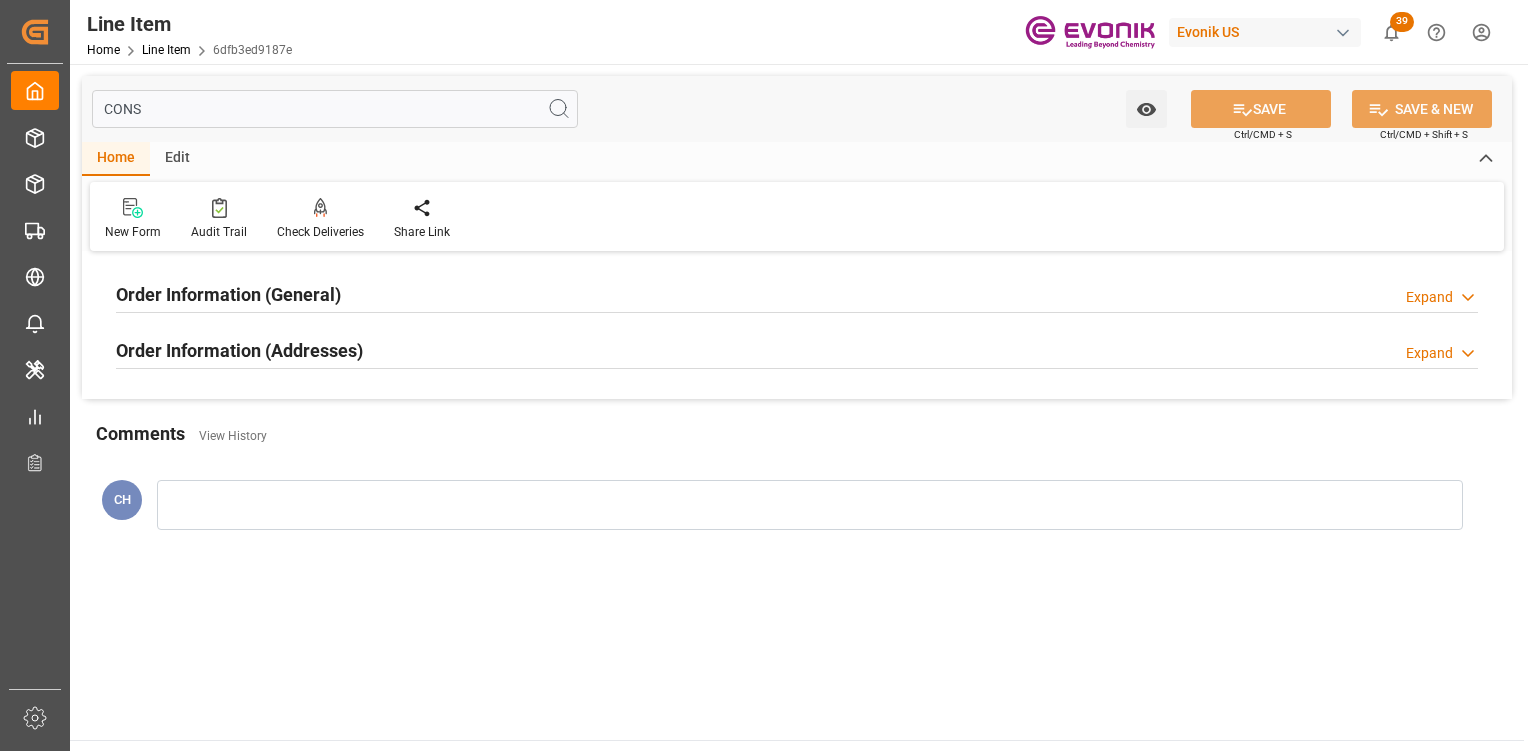 click on "Order Information (General)" at bounding box center [228, 294] 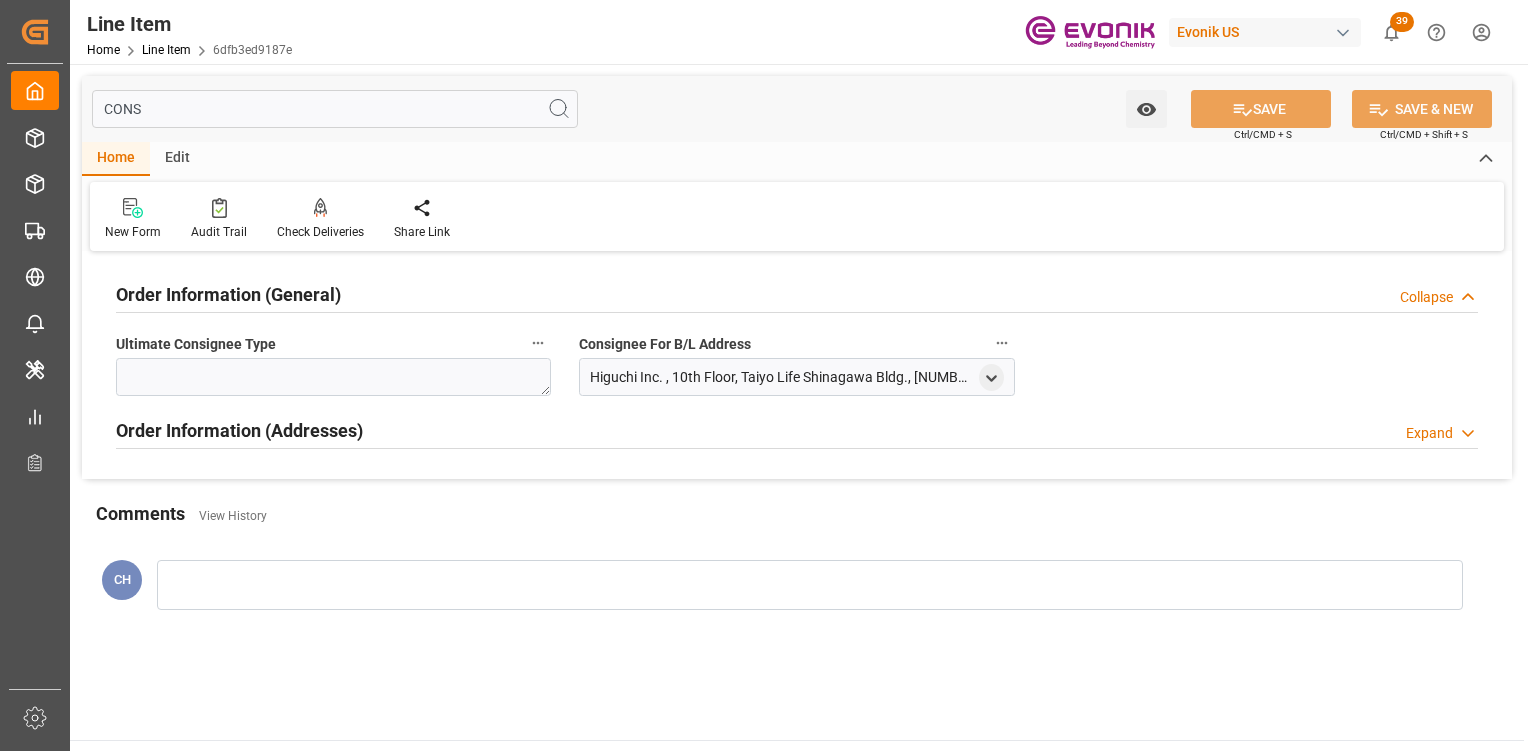 click on "Order Information (Addresses) Expand" at bounding box center (797, 429) 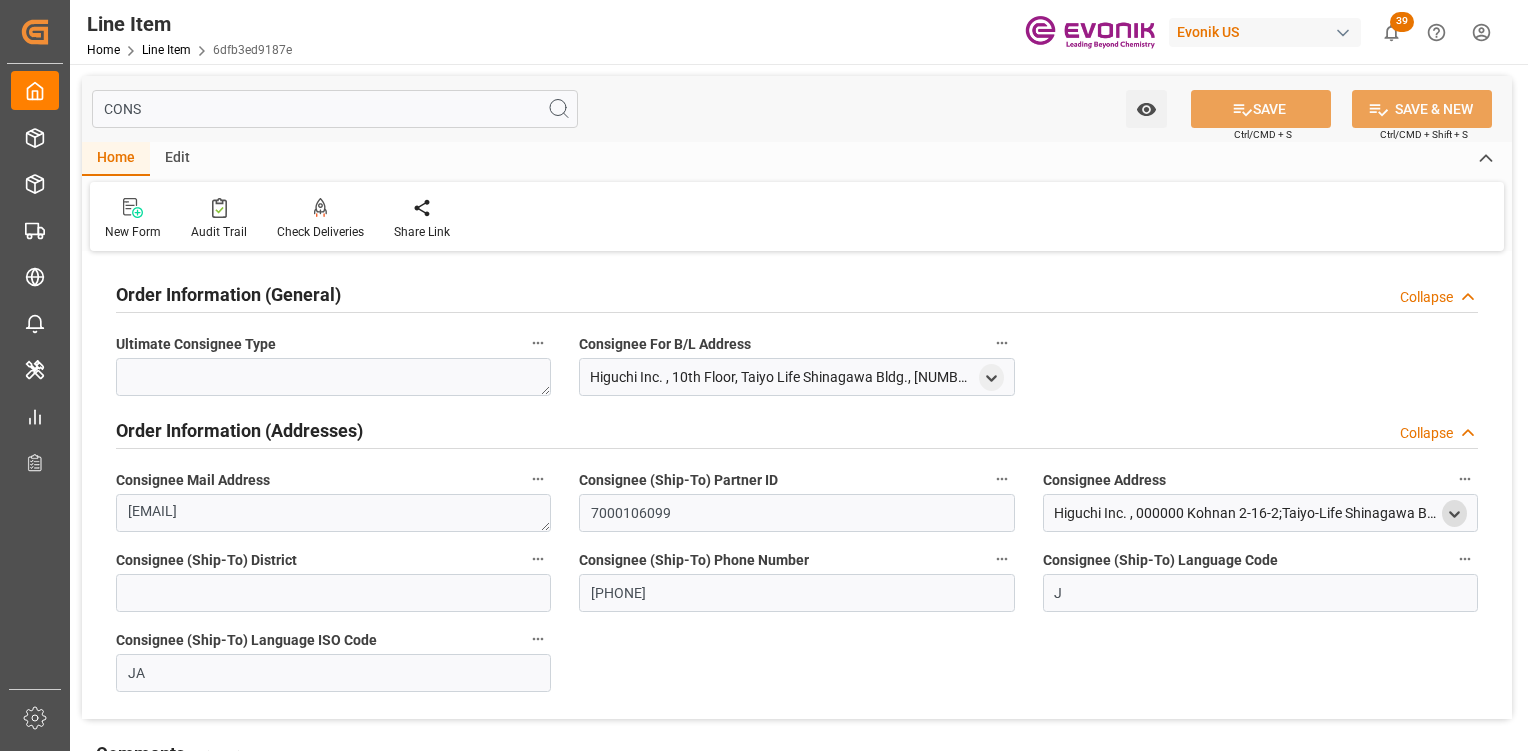 click at bounding box center [1454, 513] 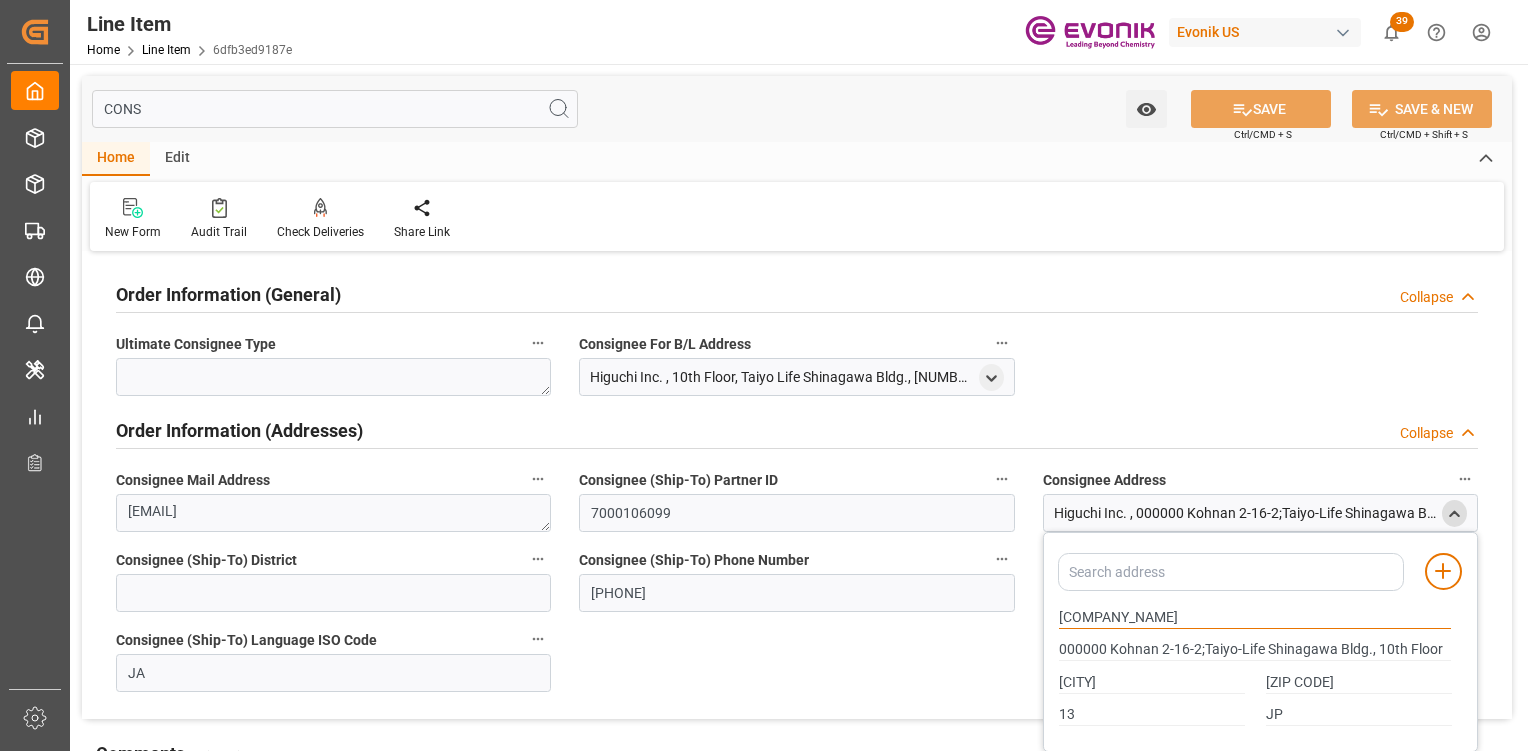 drag, startPoint x: 1124, startPoint y: 616, endPoint x: 1100, endPoint y: 620, distance: 24.33105 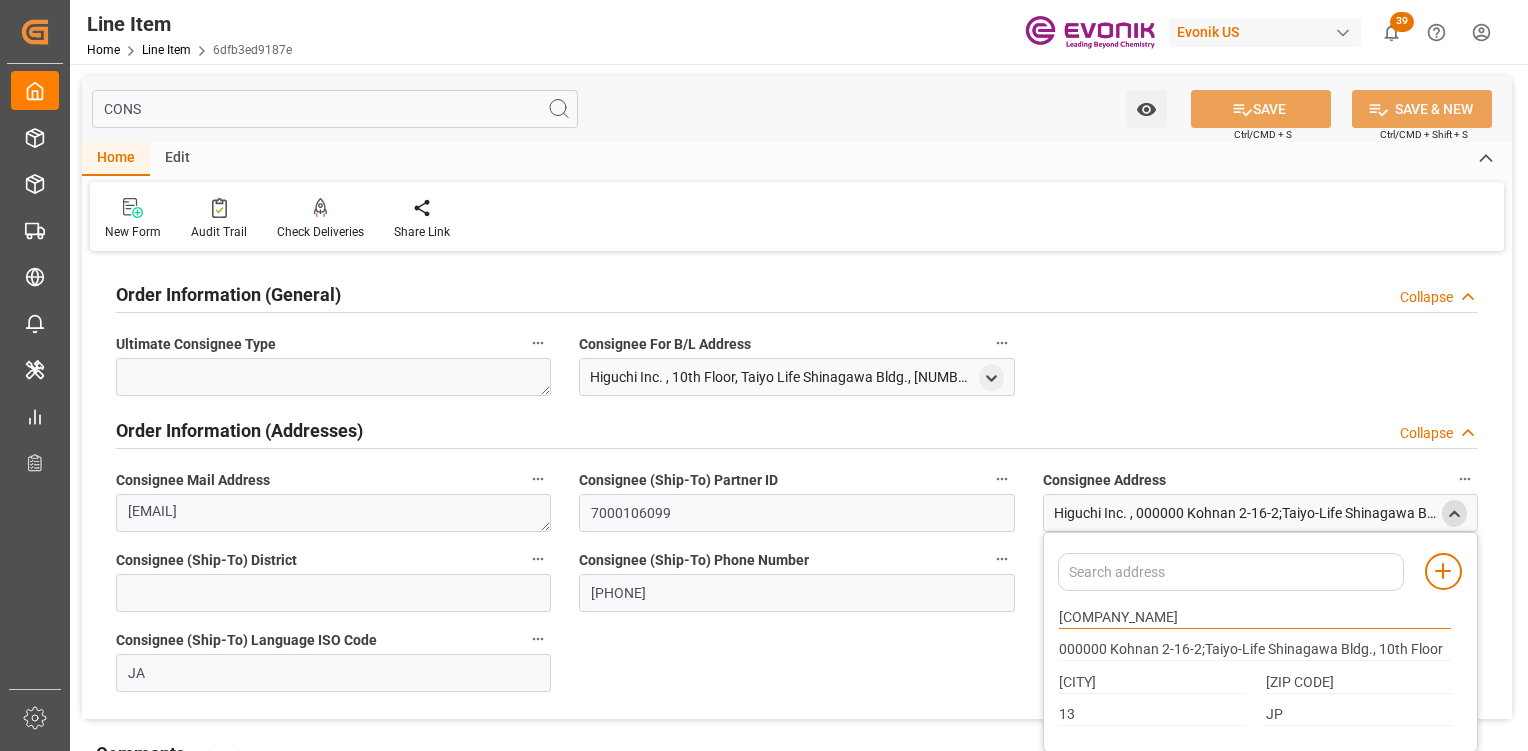 drag, startPoint x: 1129, startPoint y: 613, endPoint x: 1043, endPoint y: 628, distance: 87.29834 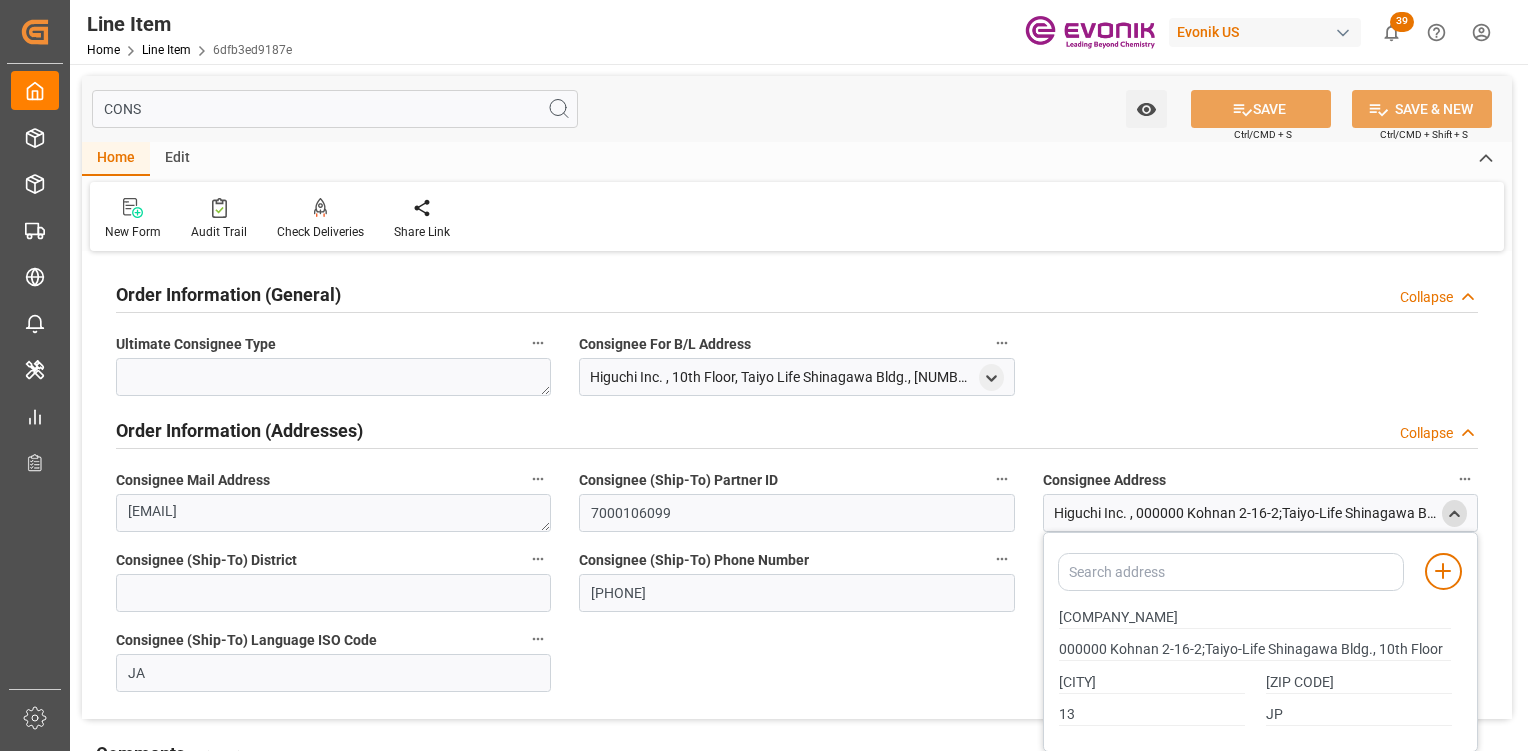 click on "CONS" at bounding box center [335, 109] 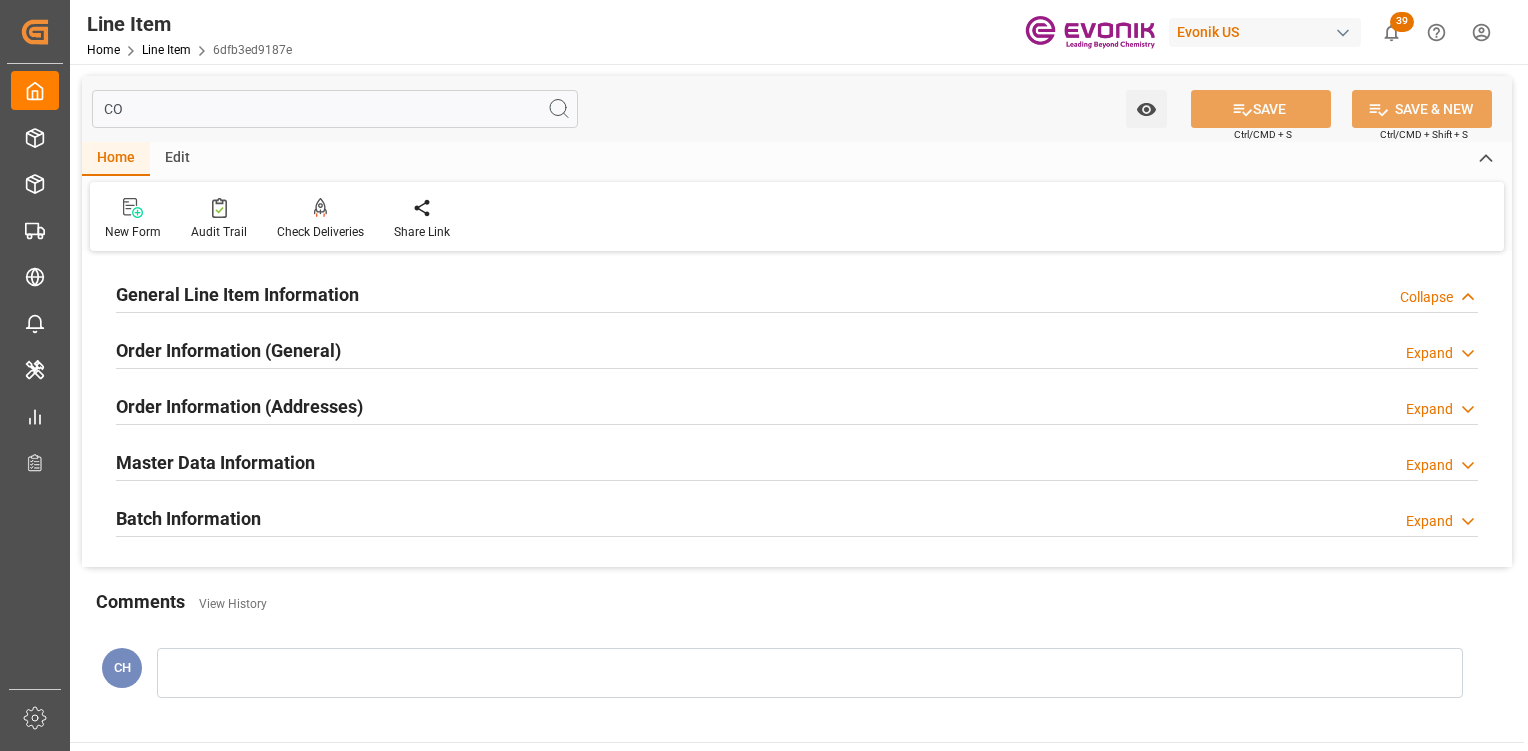 type on "C" 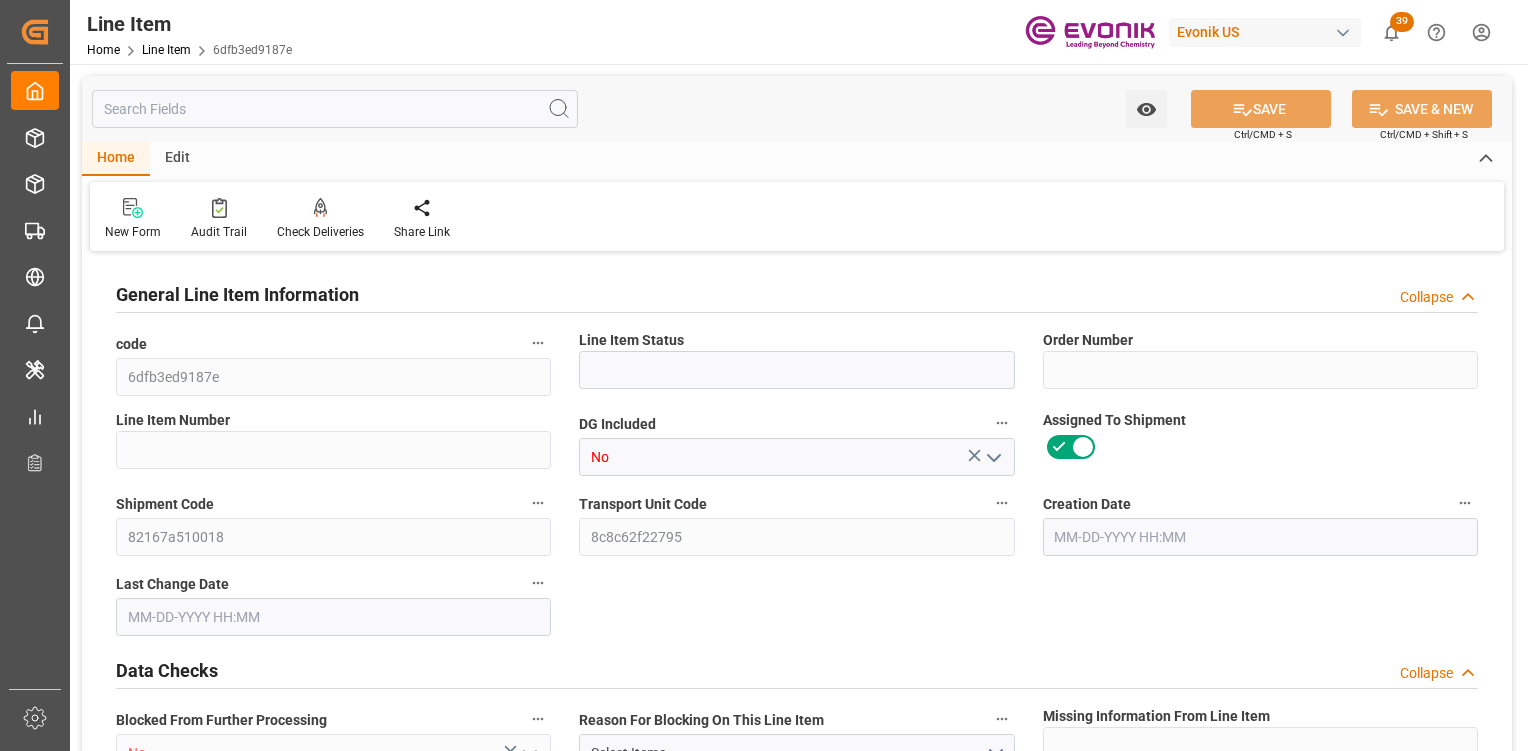 type on "T" 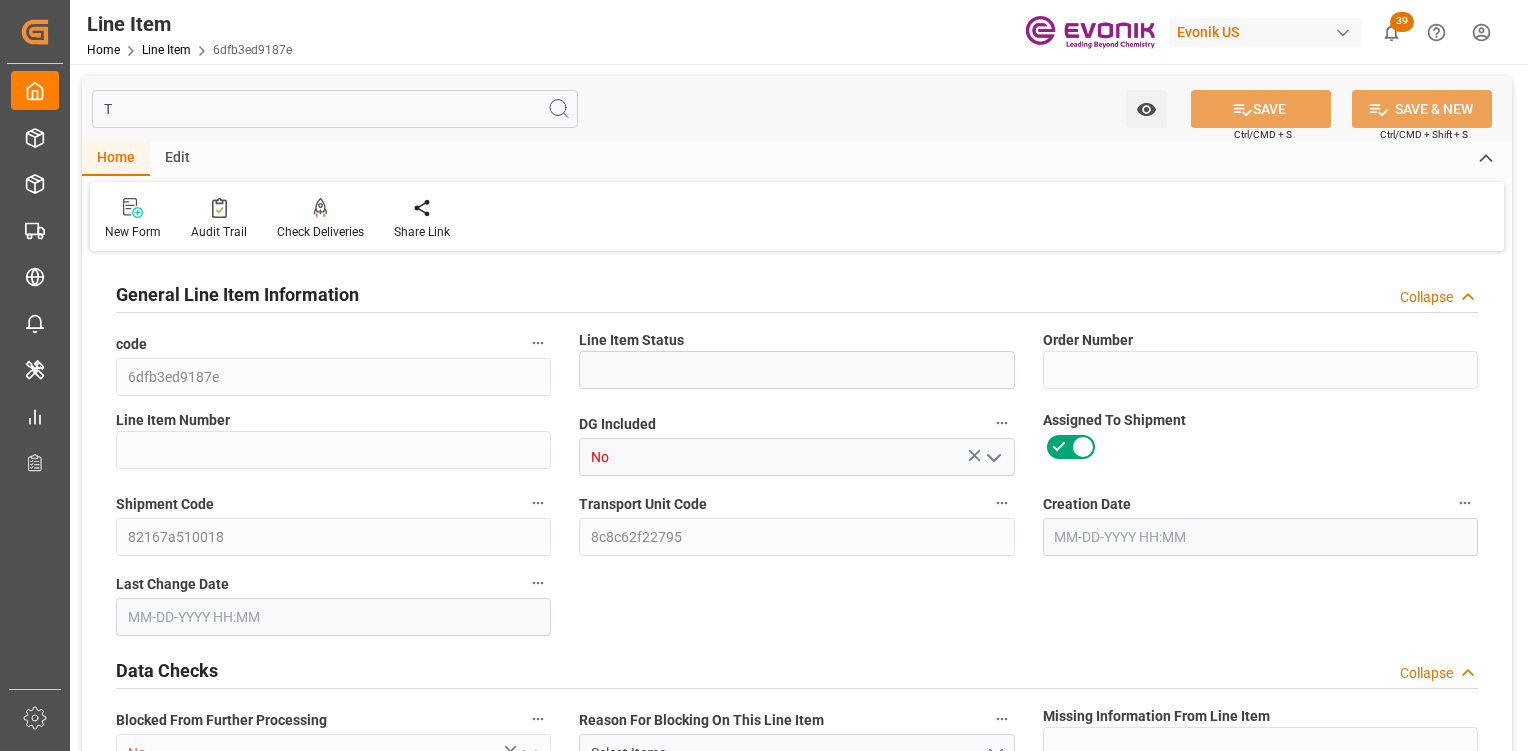 type on "Active" 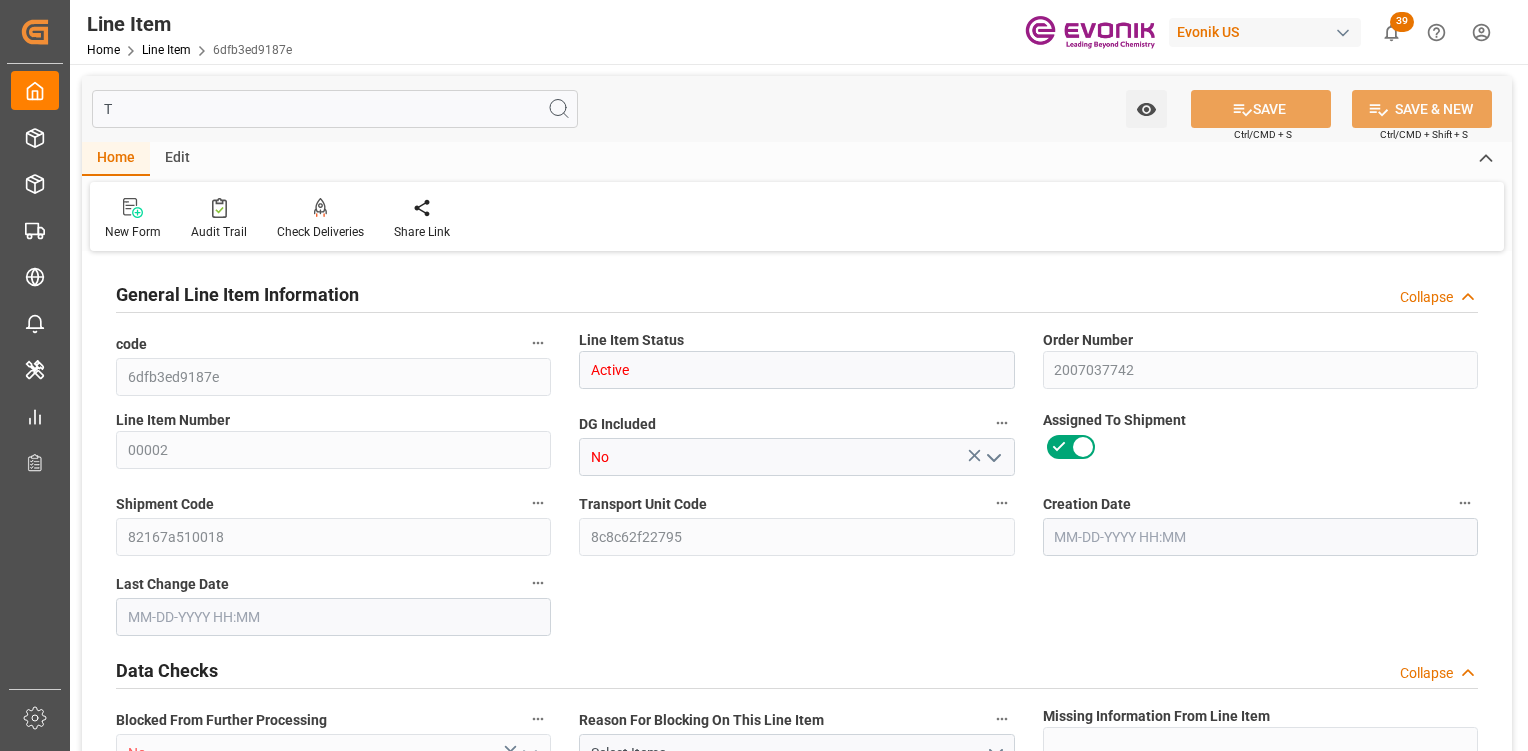 type on "TE" 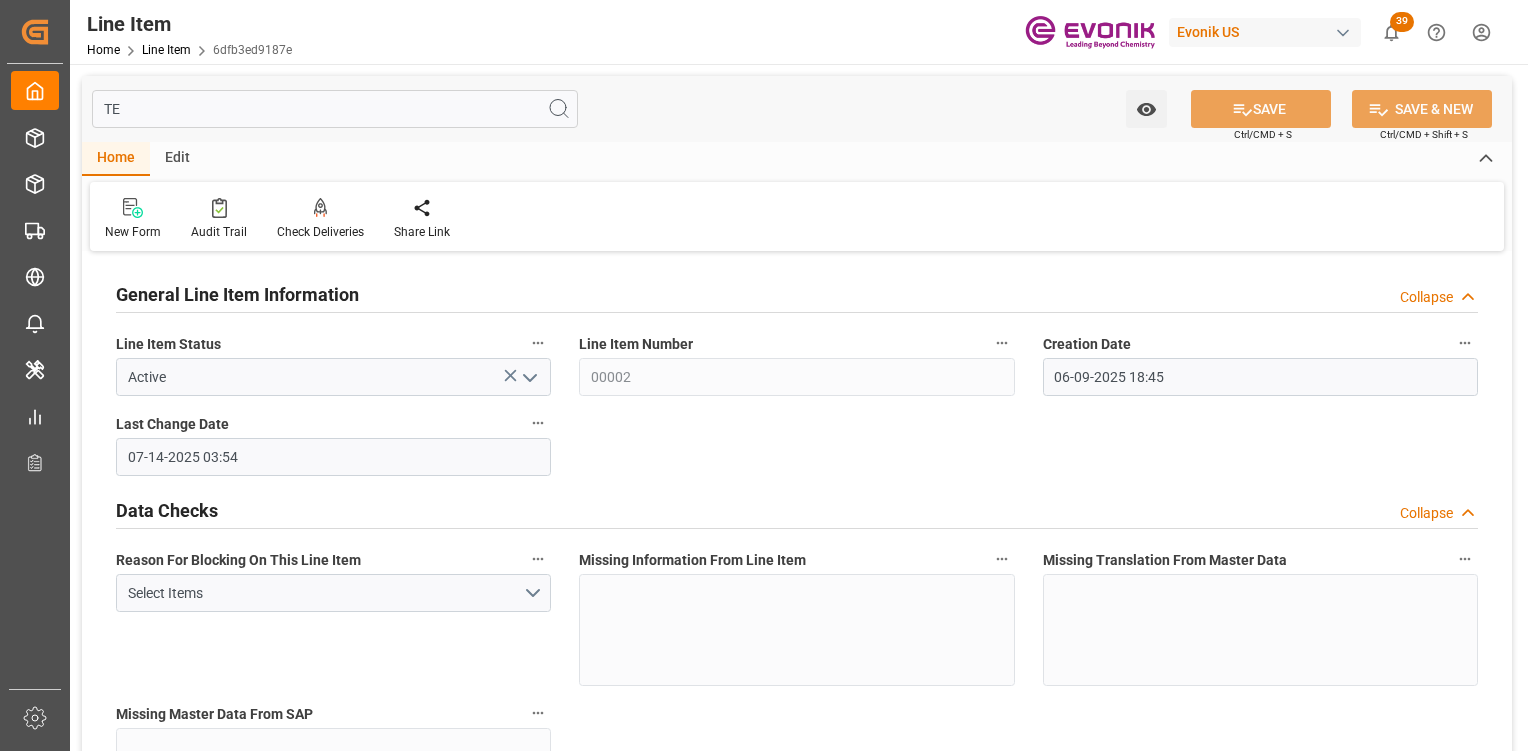 type on "06-09-2025 18:45" 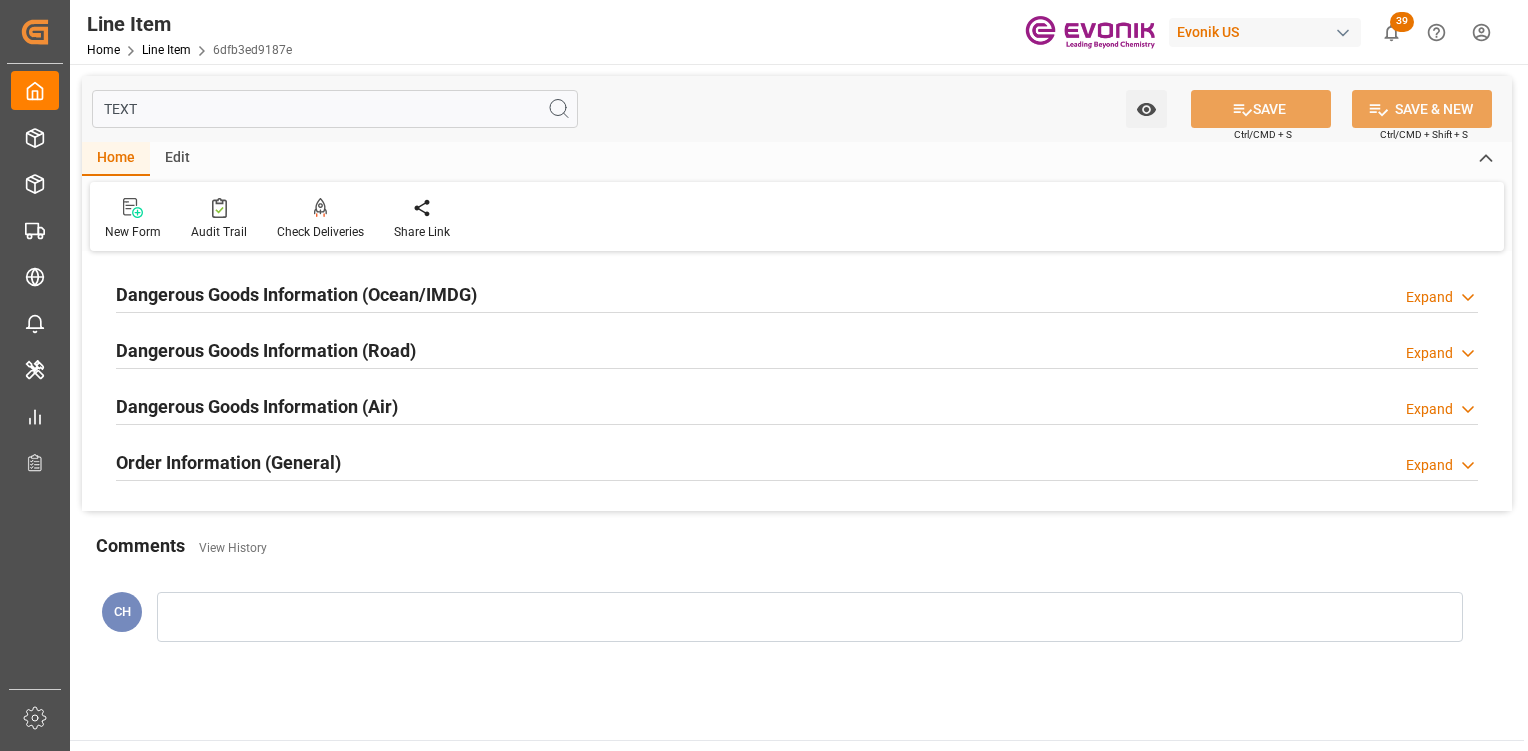 type on "TEXT" 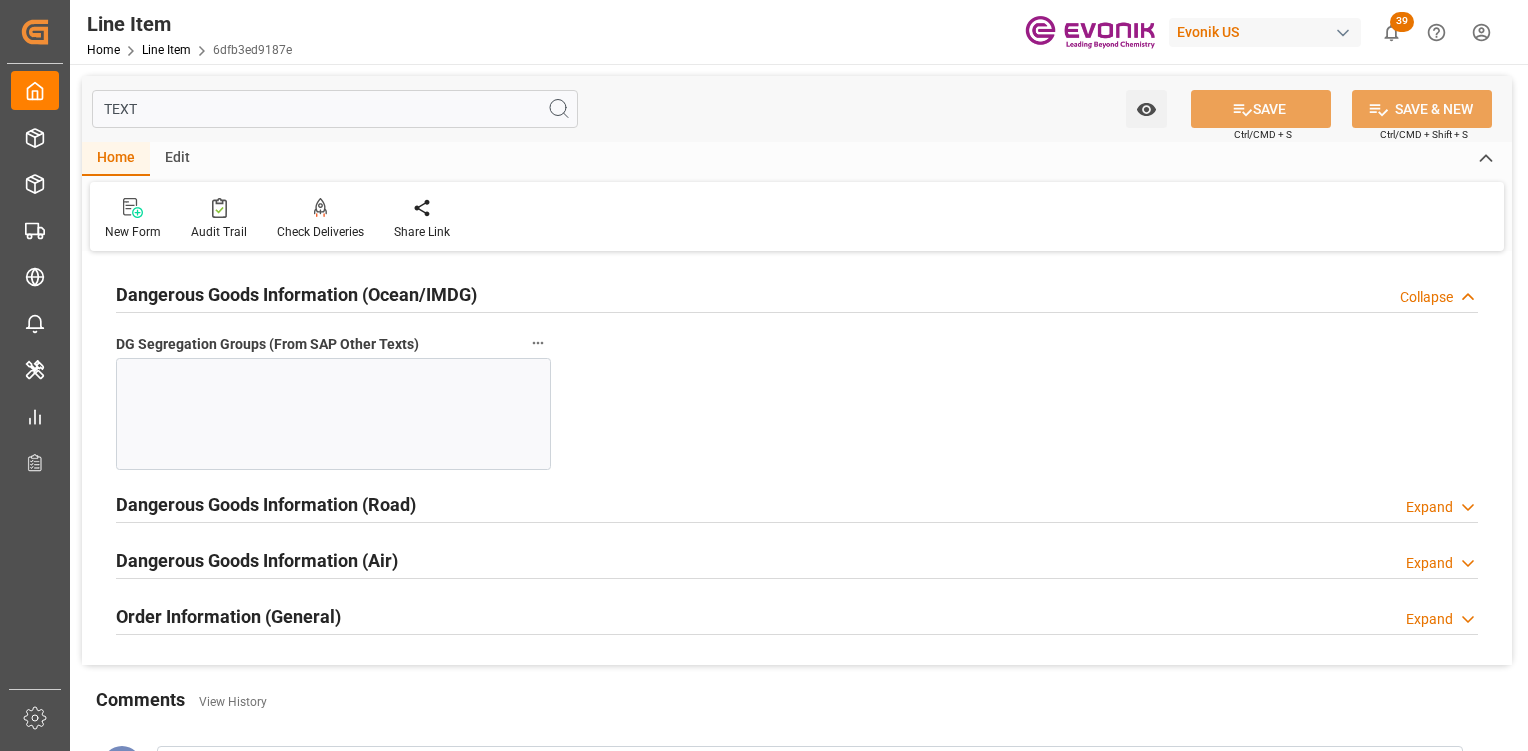 click on "Order Information (General)" at bounding box center (228, 616) 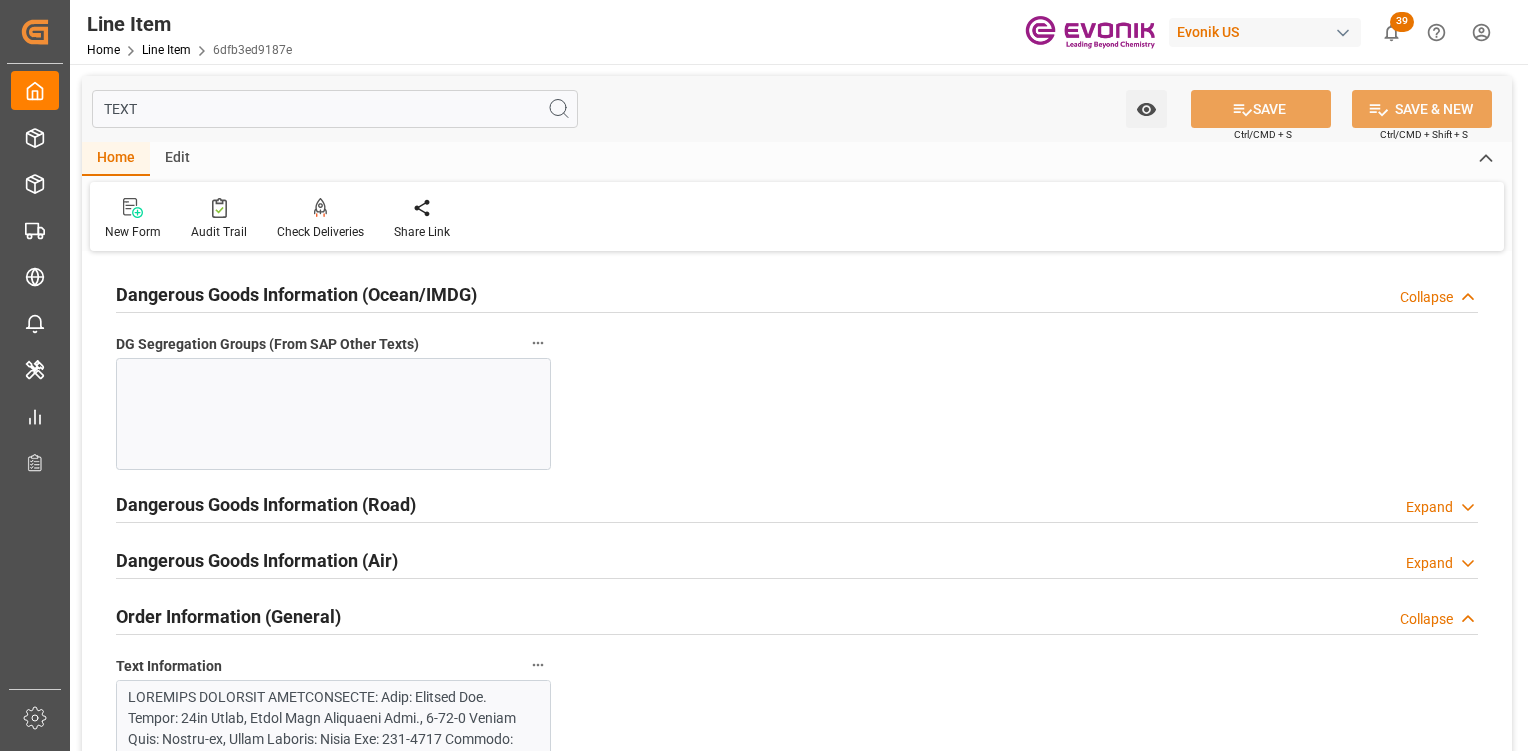 scroll, scrollTop: 329, scrollLeft: 0, axis: vertical 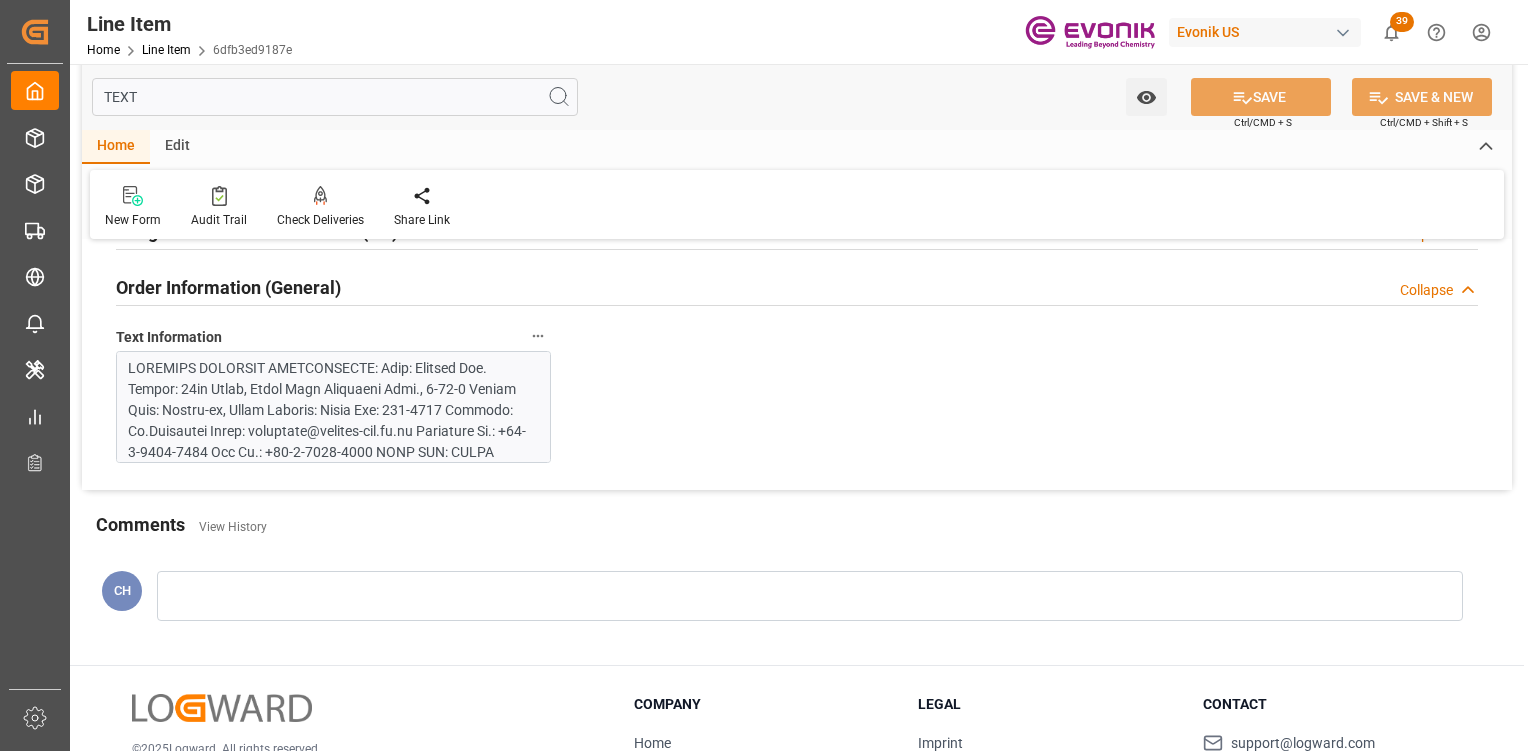 click at bounding box center (328, 673) 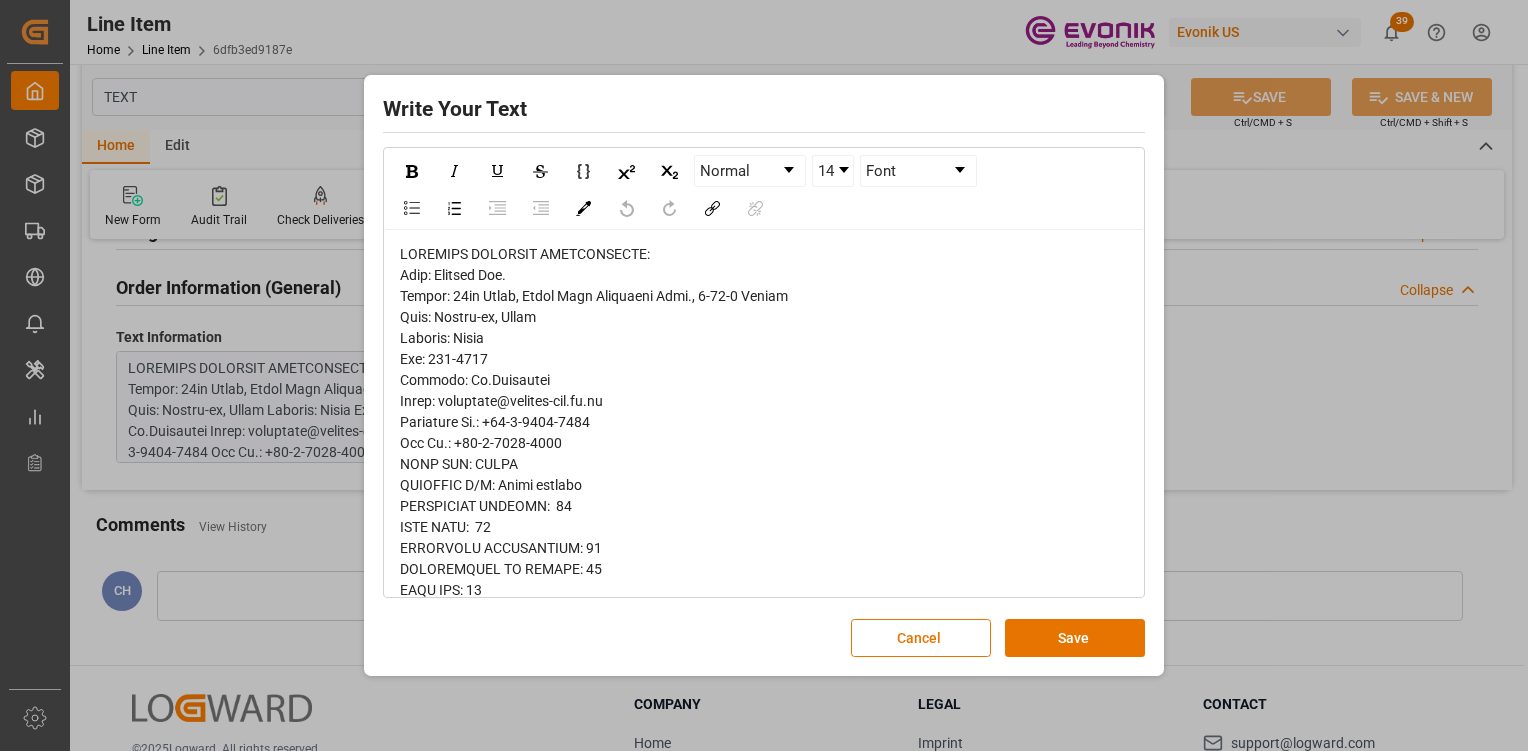 click at bounding box center (622, 852) 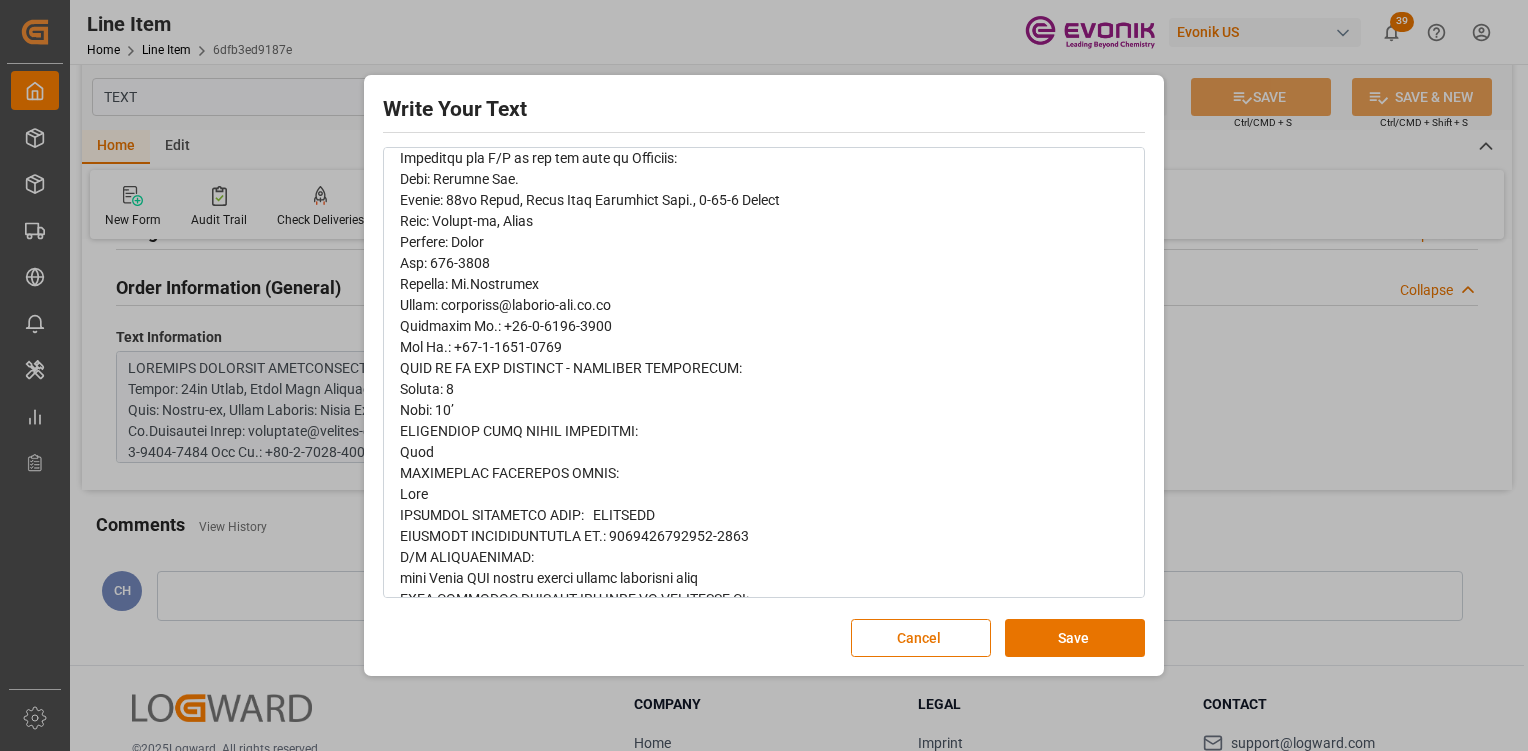 scroll, scrollTop: 843, scrollLeft: 0, axis: vertical 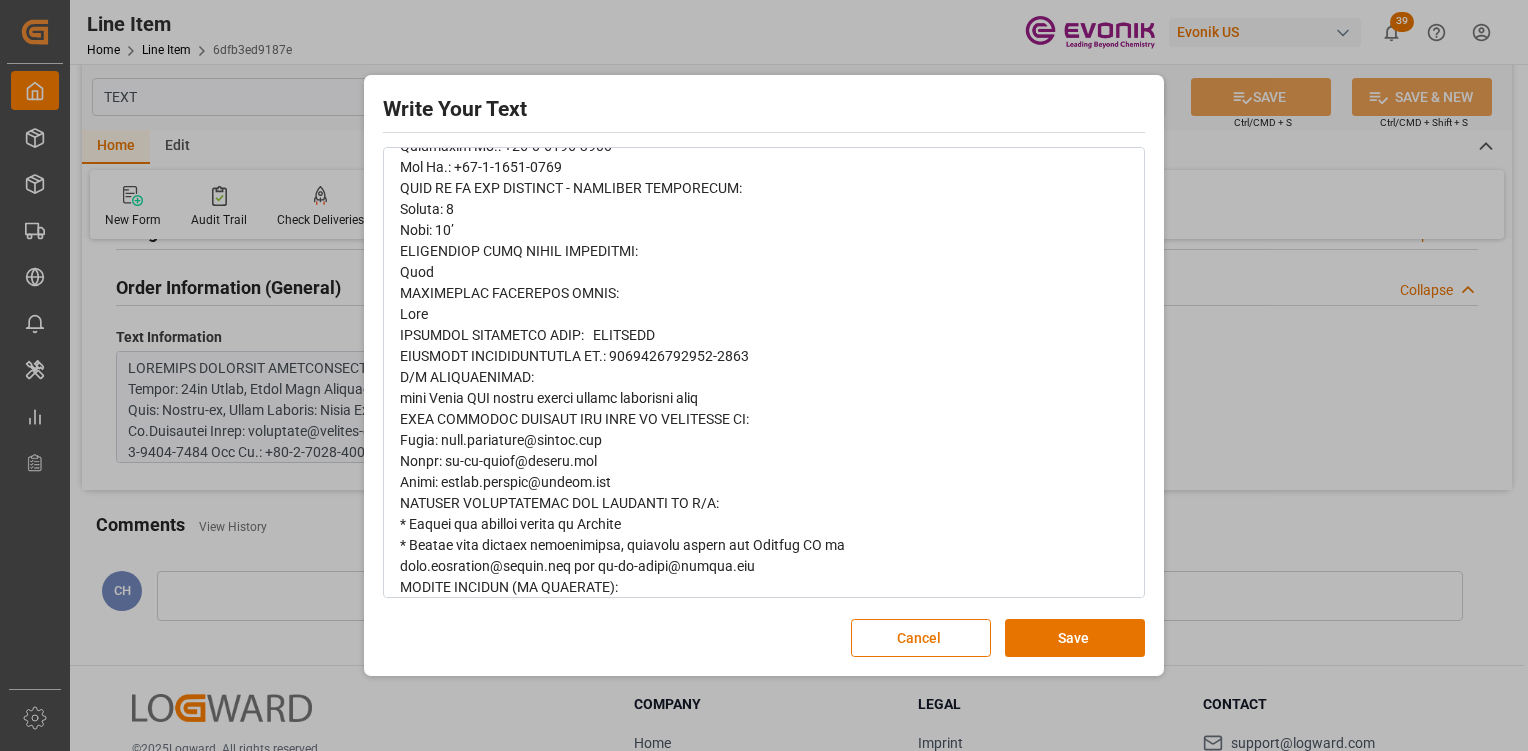 click on "Write Your Text Normal 14 Font Cancel Save" at bounding box center [764, 375] 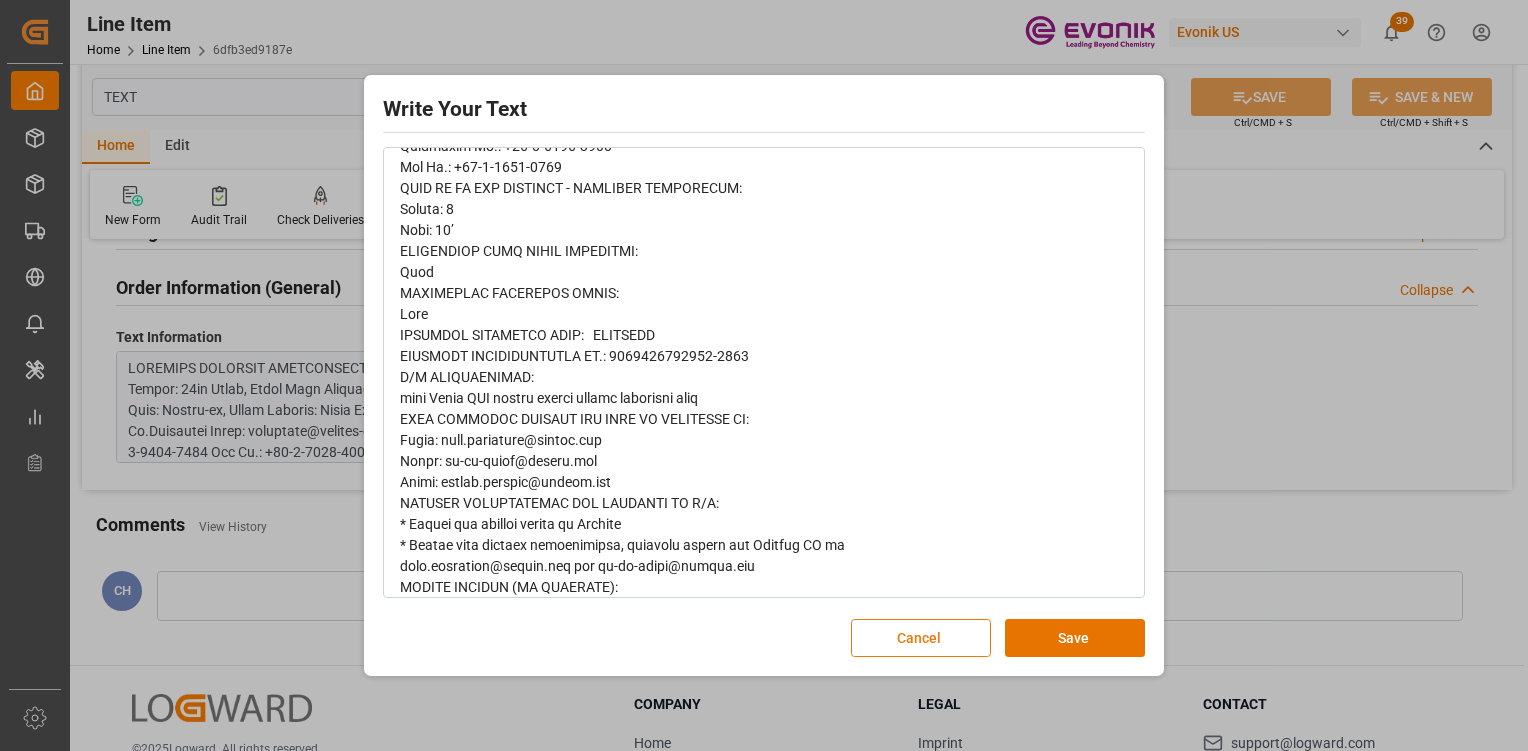 click on "Cancel" at bounding box center [921, 638] 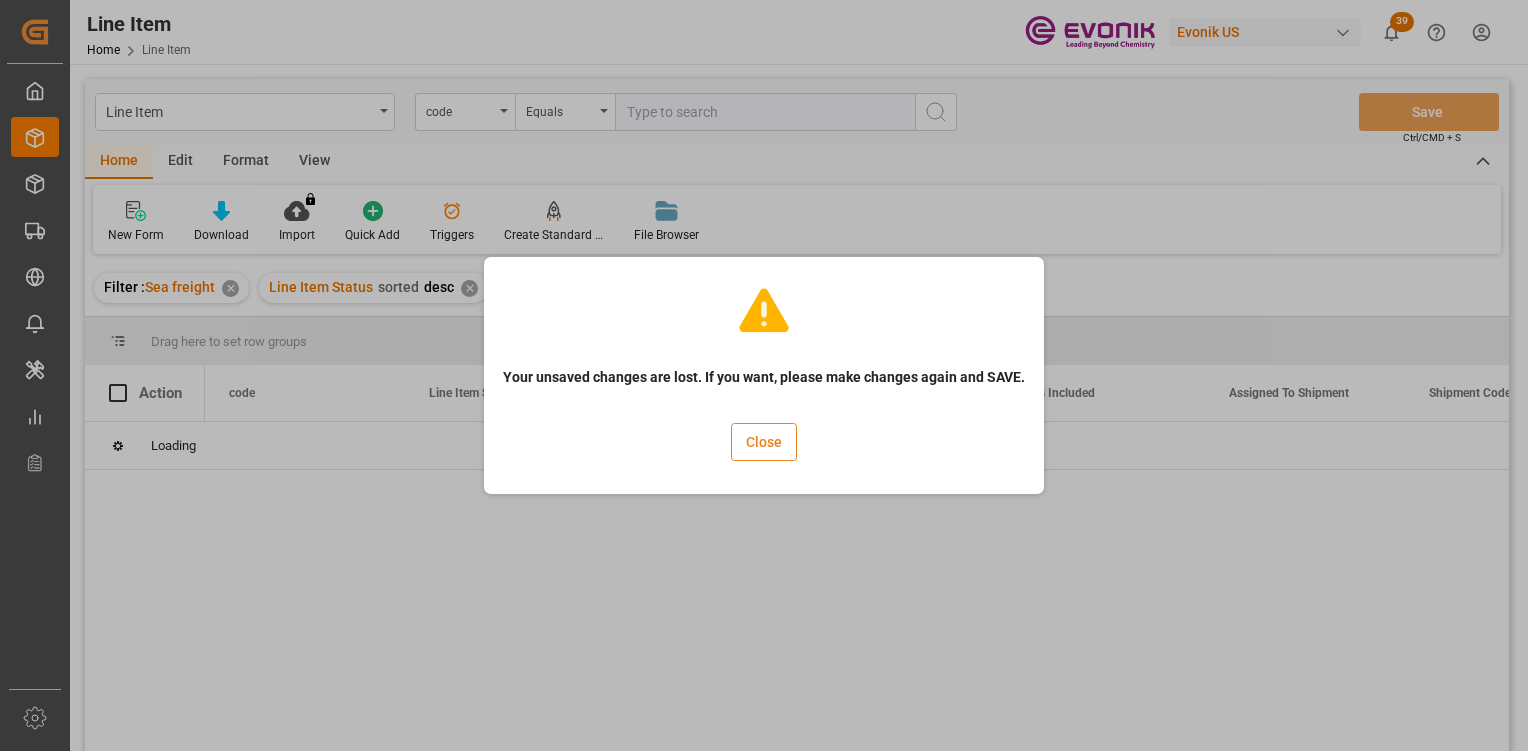 click on "Close" at bounding box center (764, 442) 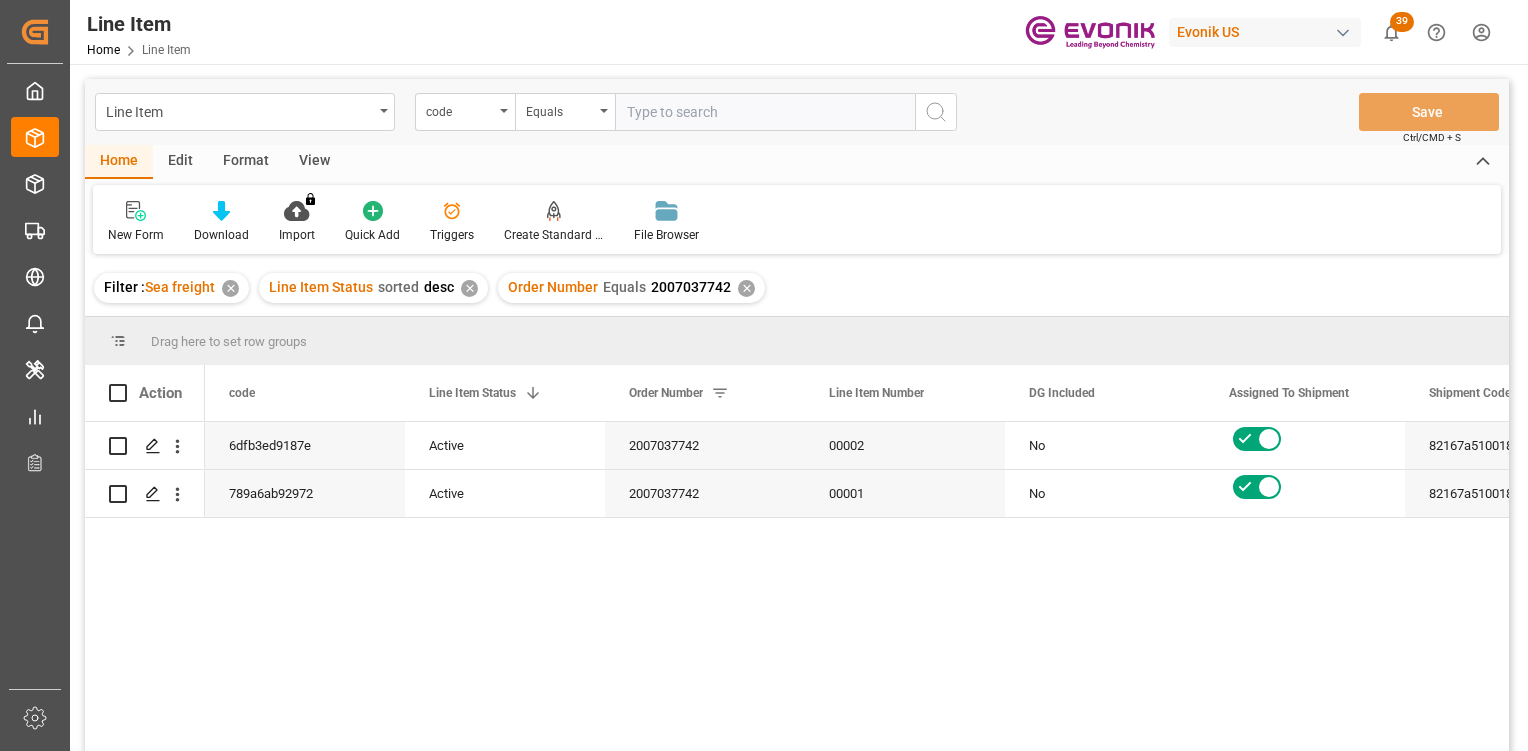 click on "Order Number Equals 2007037742 ✕" at bounding box center [631, 288] 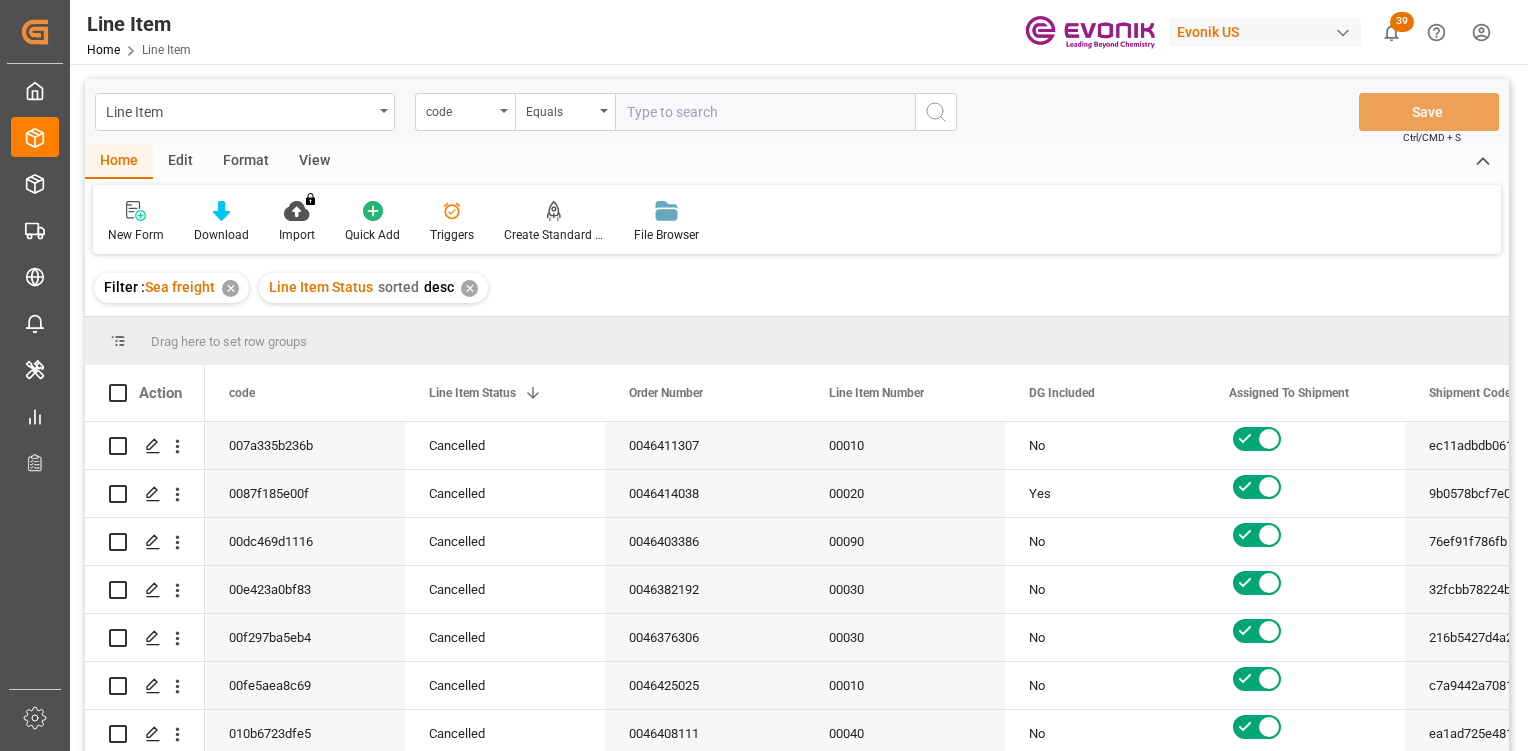 click on "Line Item code Equals Save Ctrl/CMD + S" at bounding box center (797, 112) 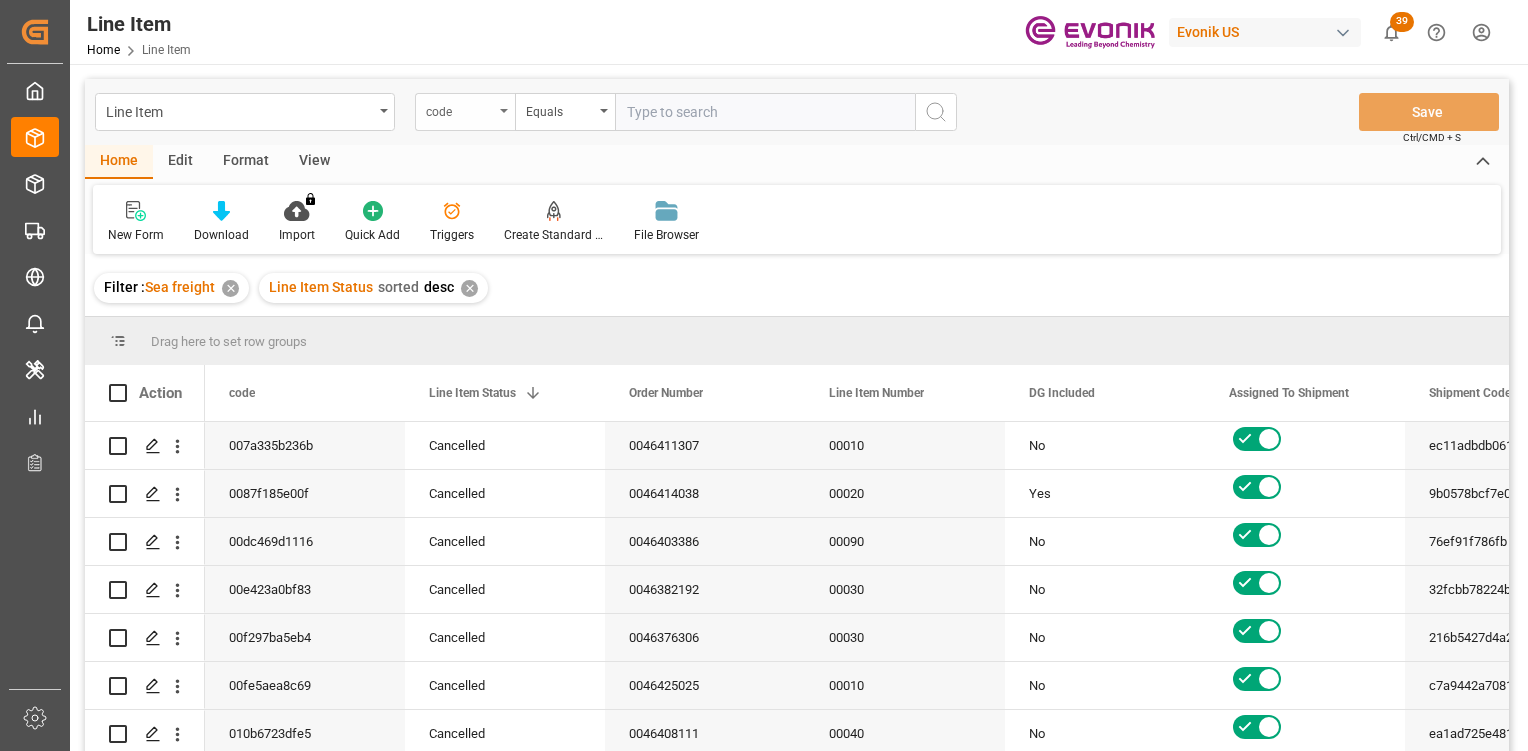 click on "code" at bounding box center (465, 112) 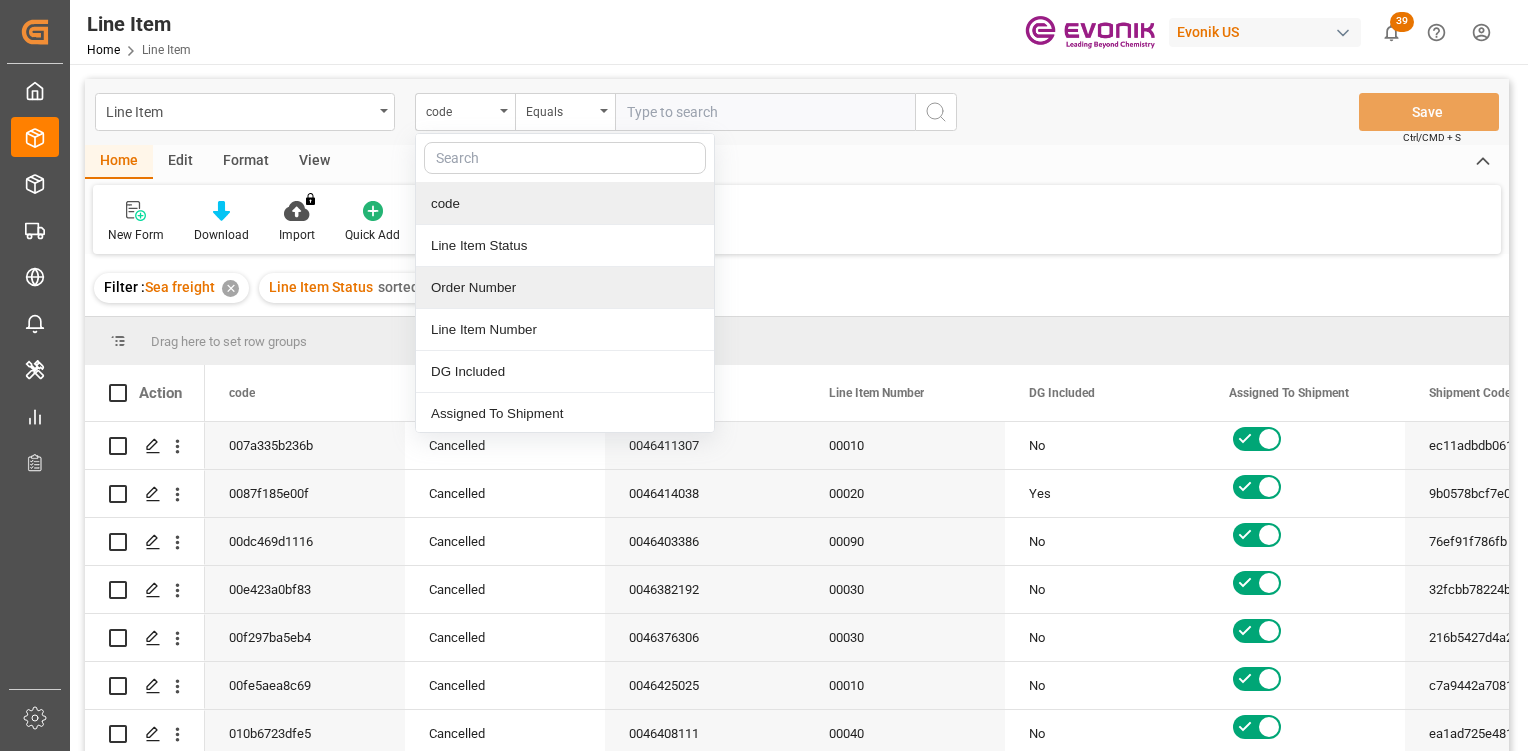 click on "Order Number" at bounding box center [565, 288] 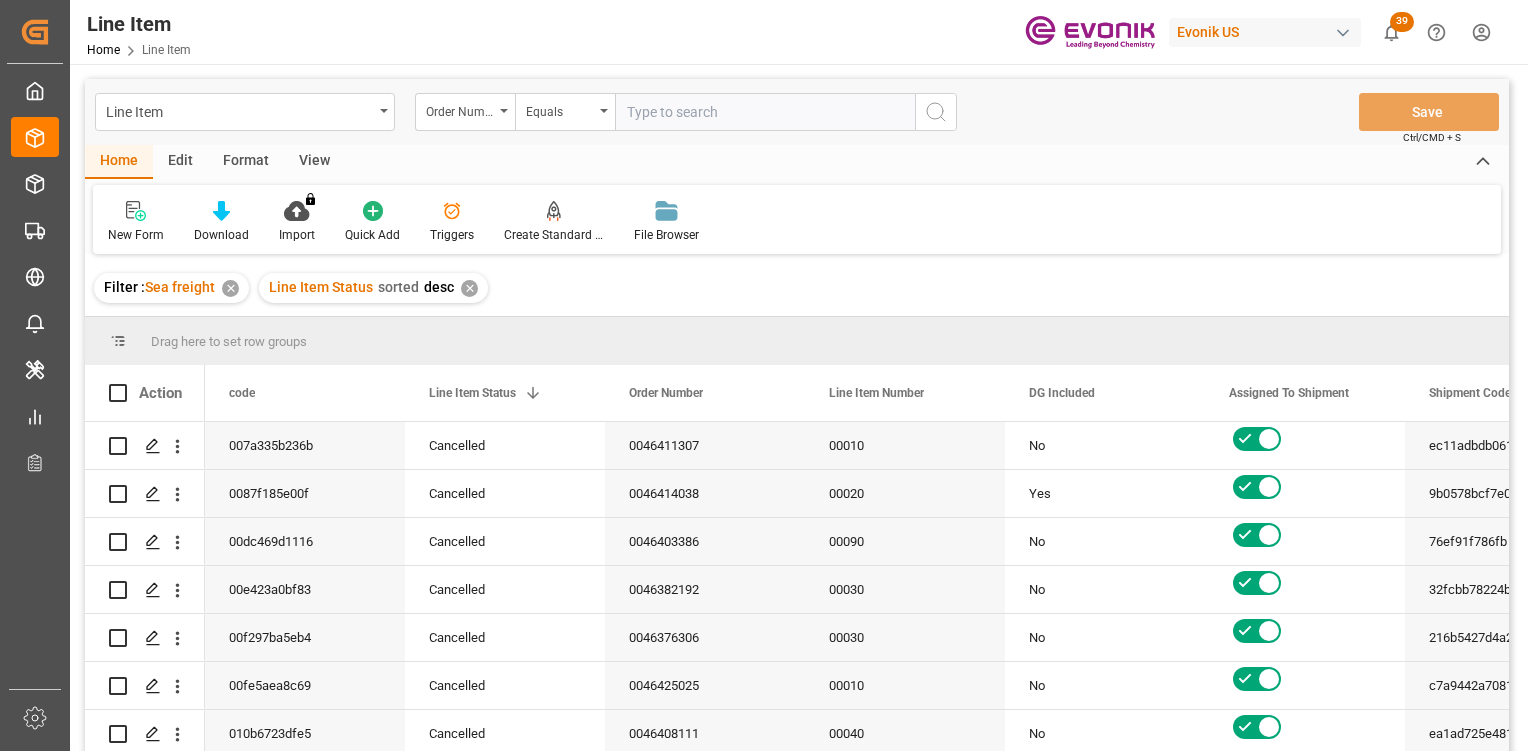 click at bounding box center [765, 112] 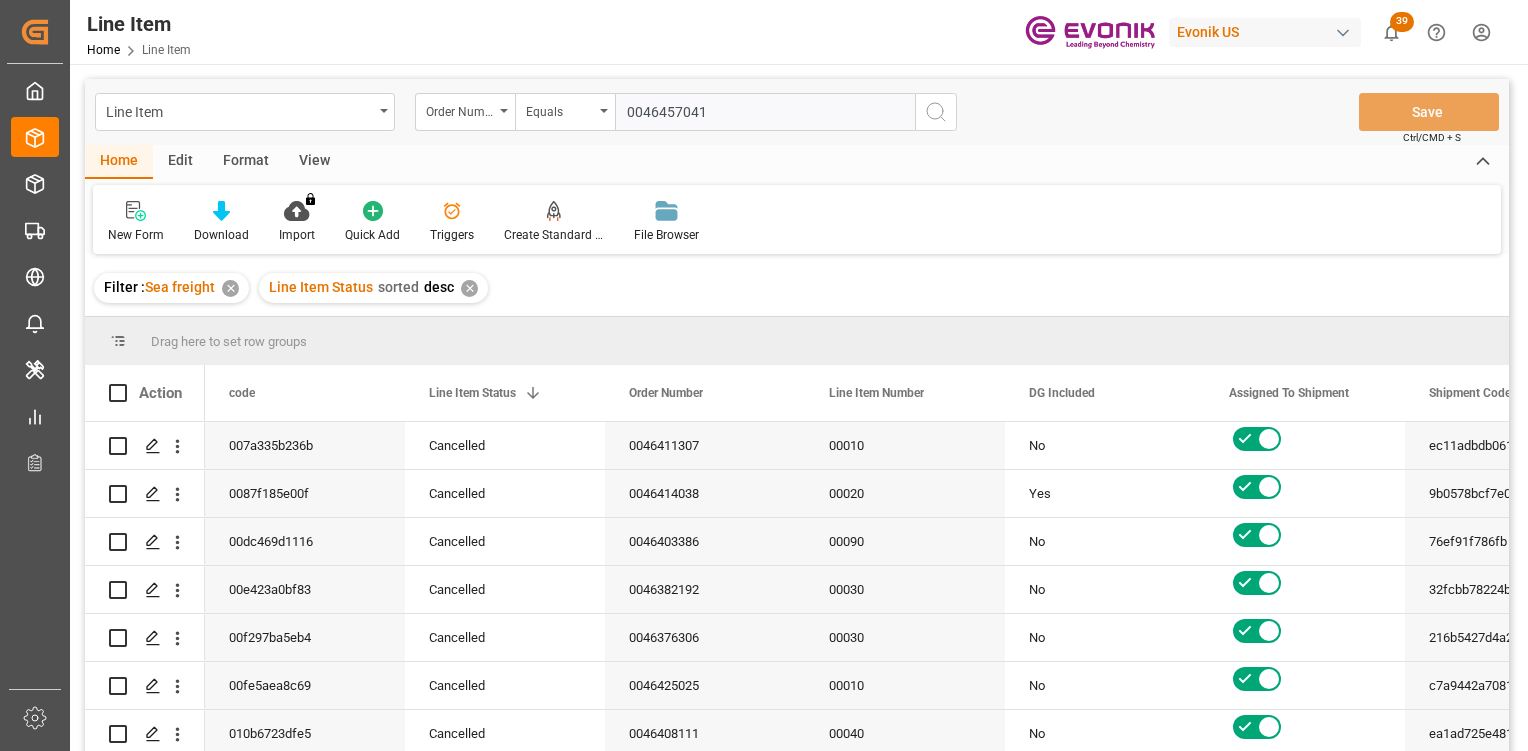 type 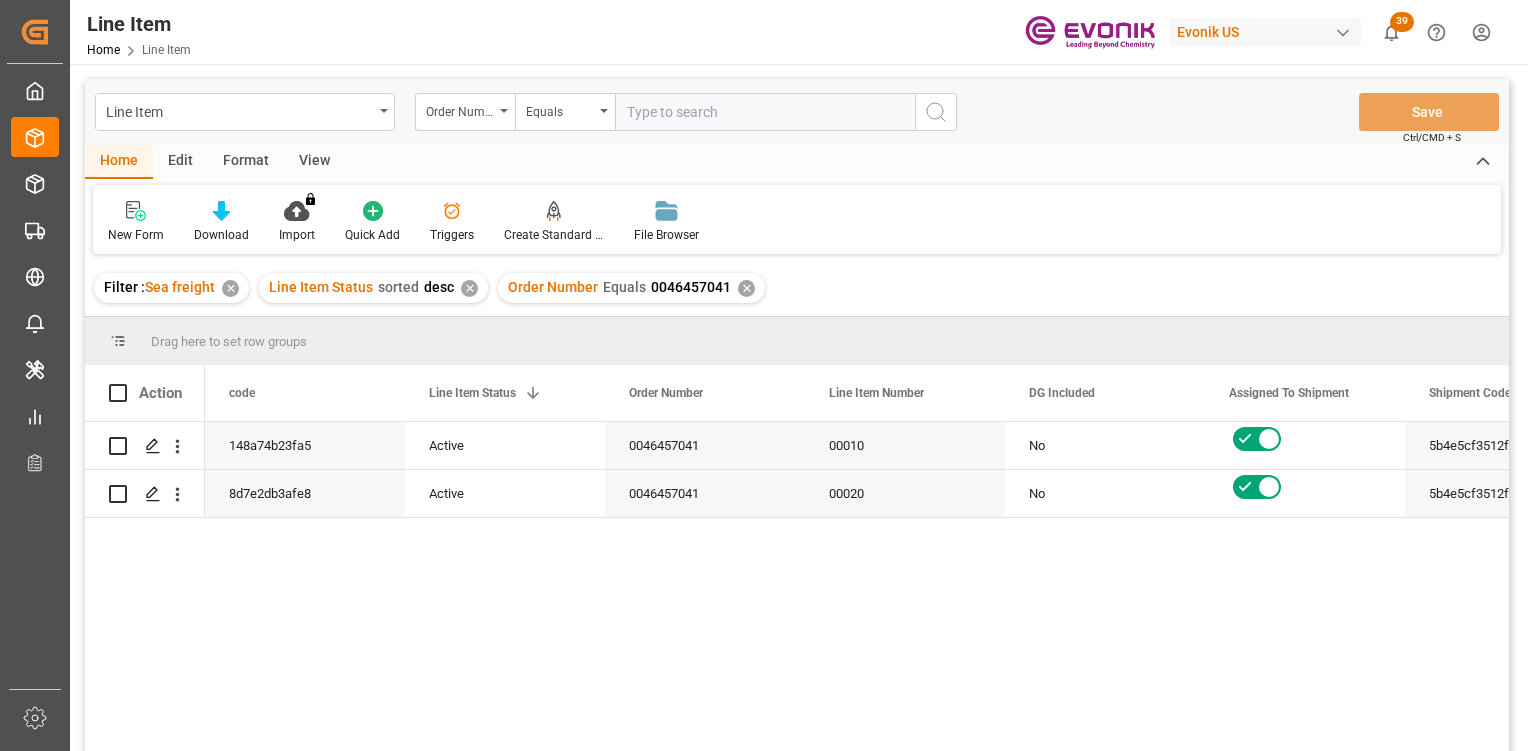 click on "✕" at bounding box center (469, 288) 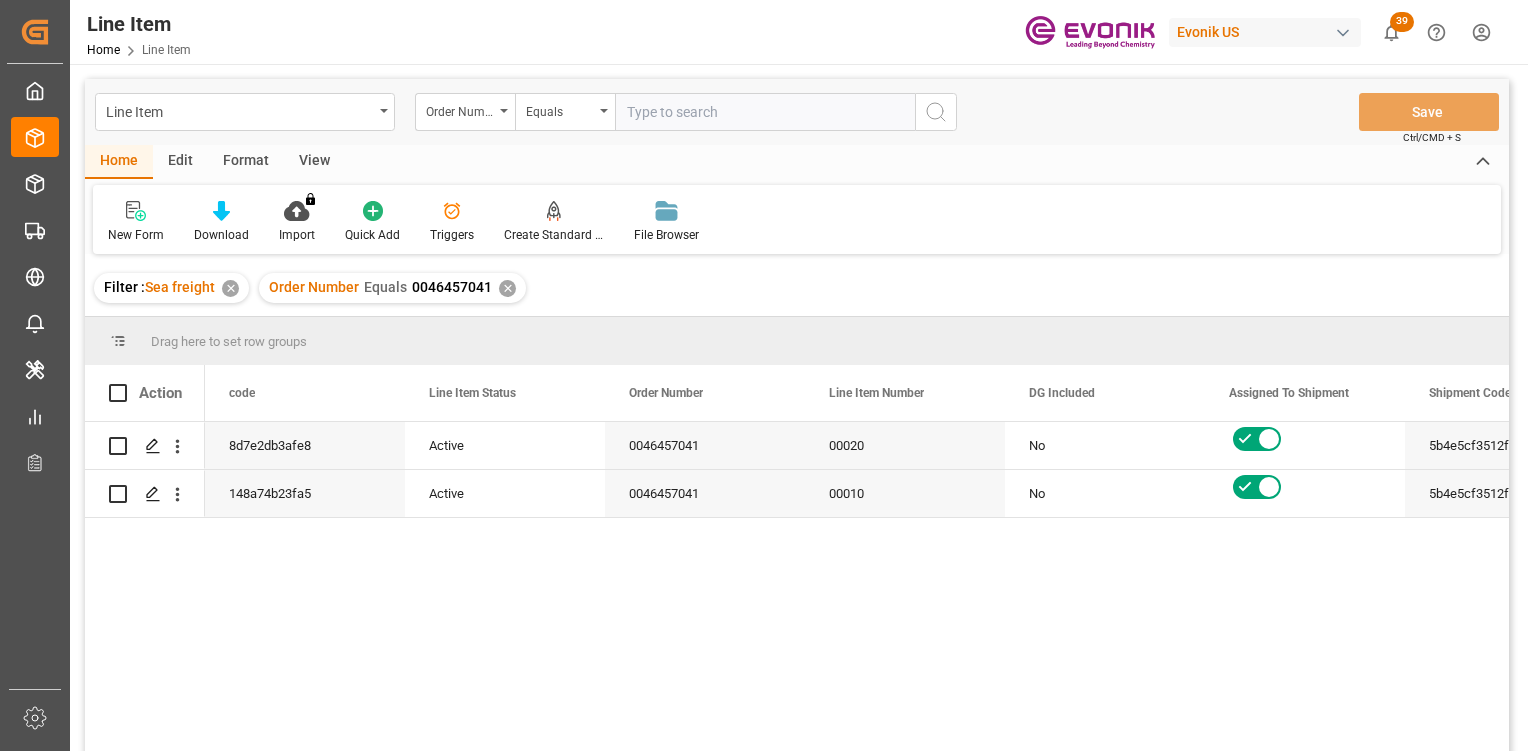 click on "View" at bounding box center [314, 162] 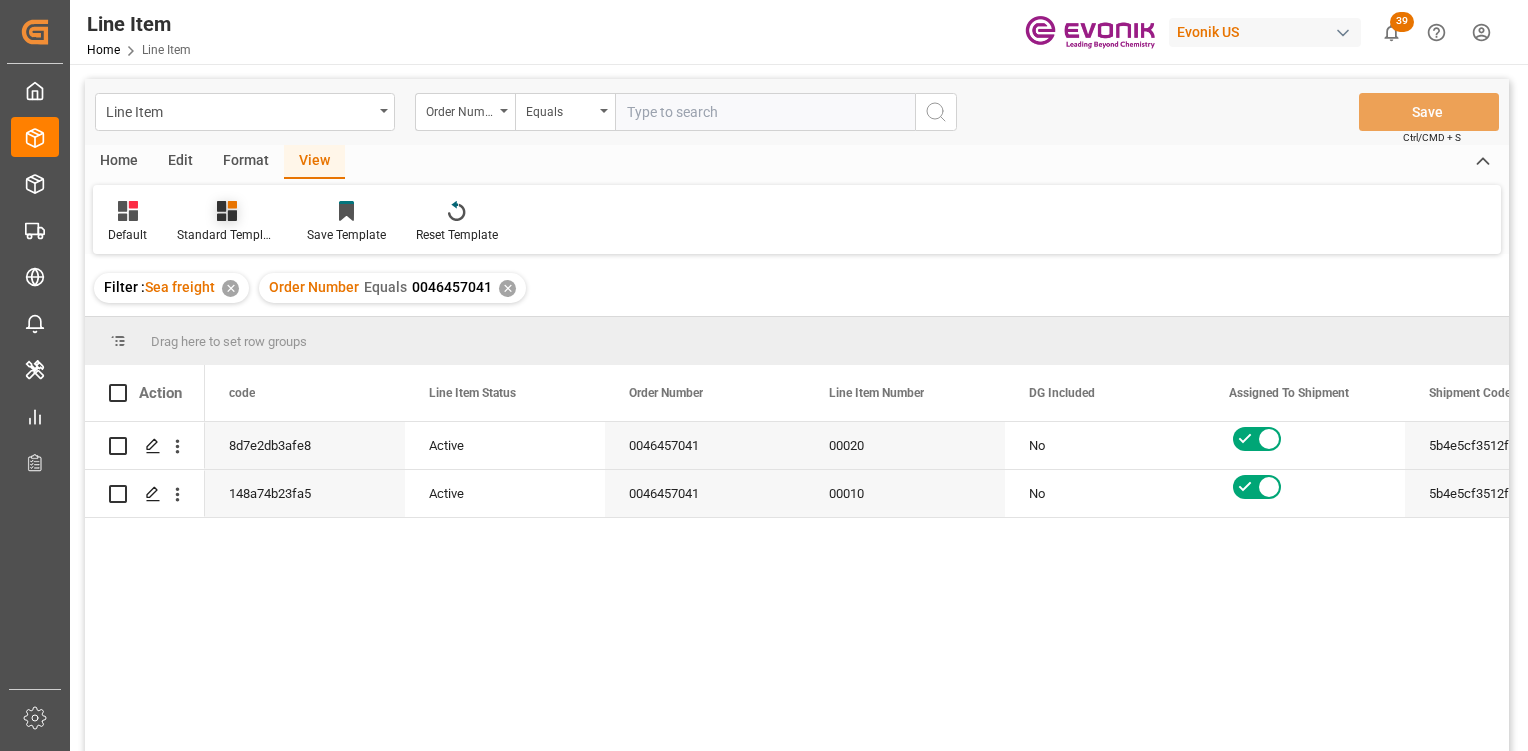 click at bounding box center [227, 210] 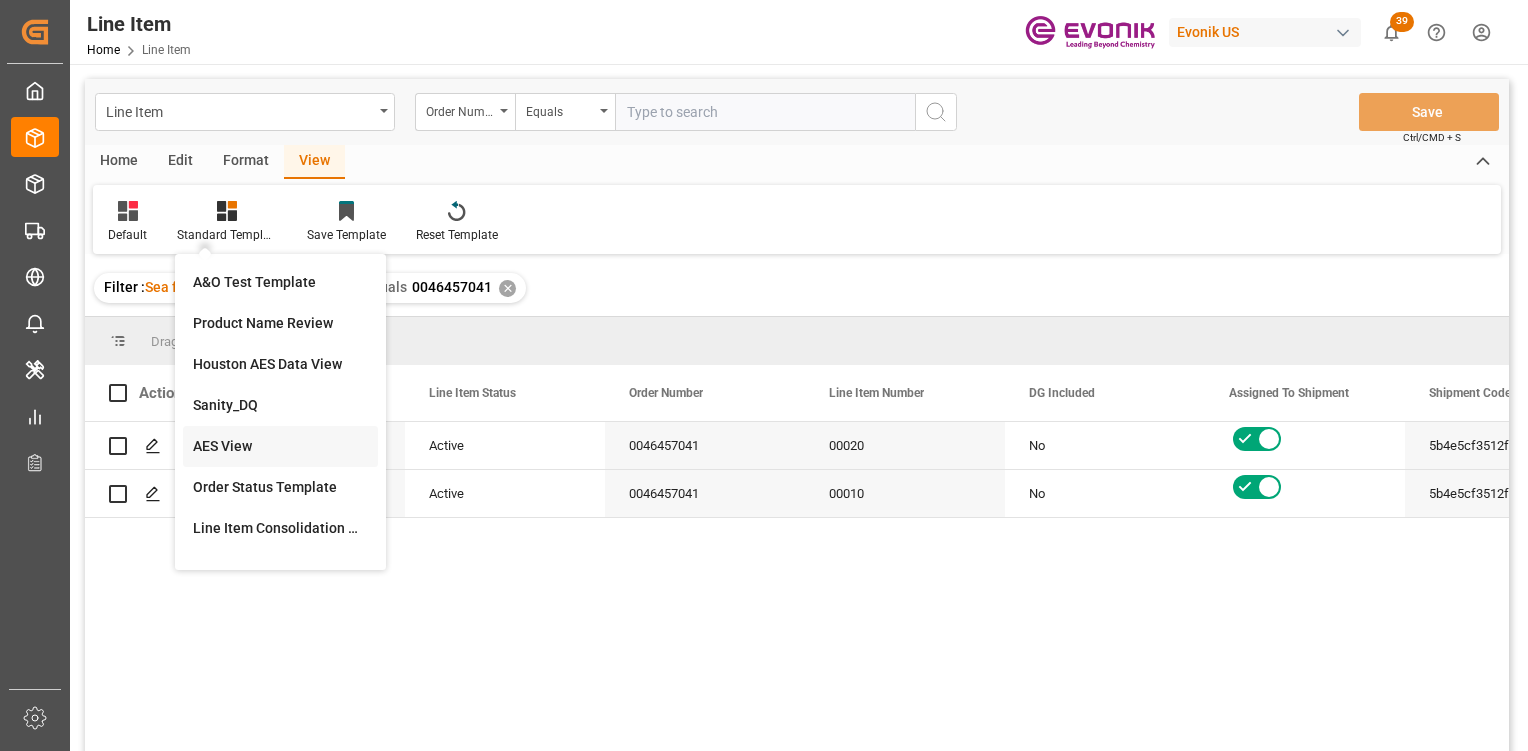 click on "AES View" at bounding box center (280, 446) 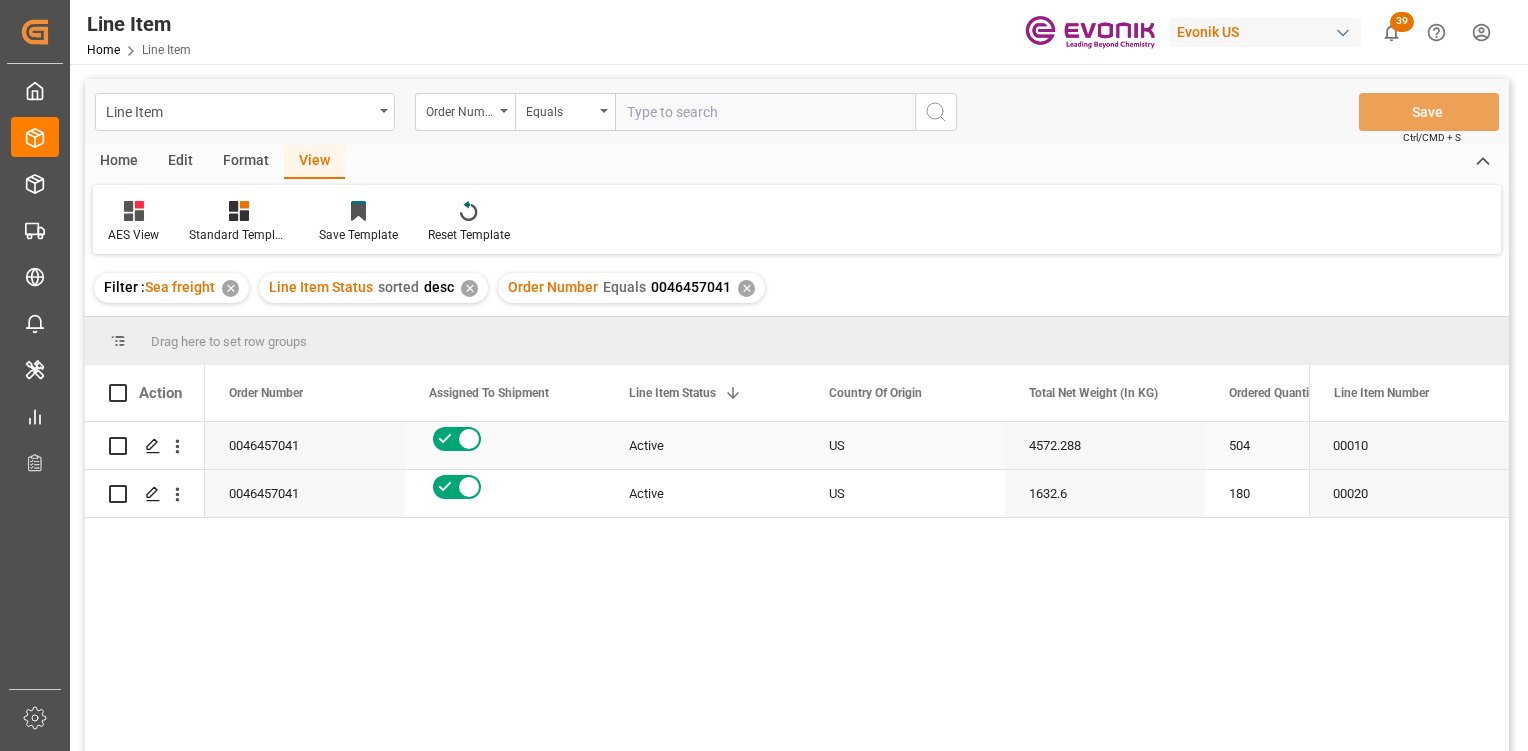 click on "US" at bounding box center (905, 445) 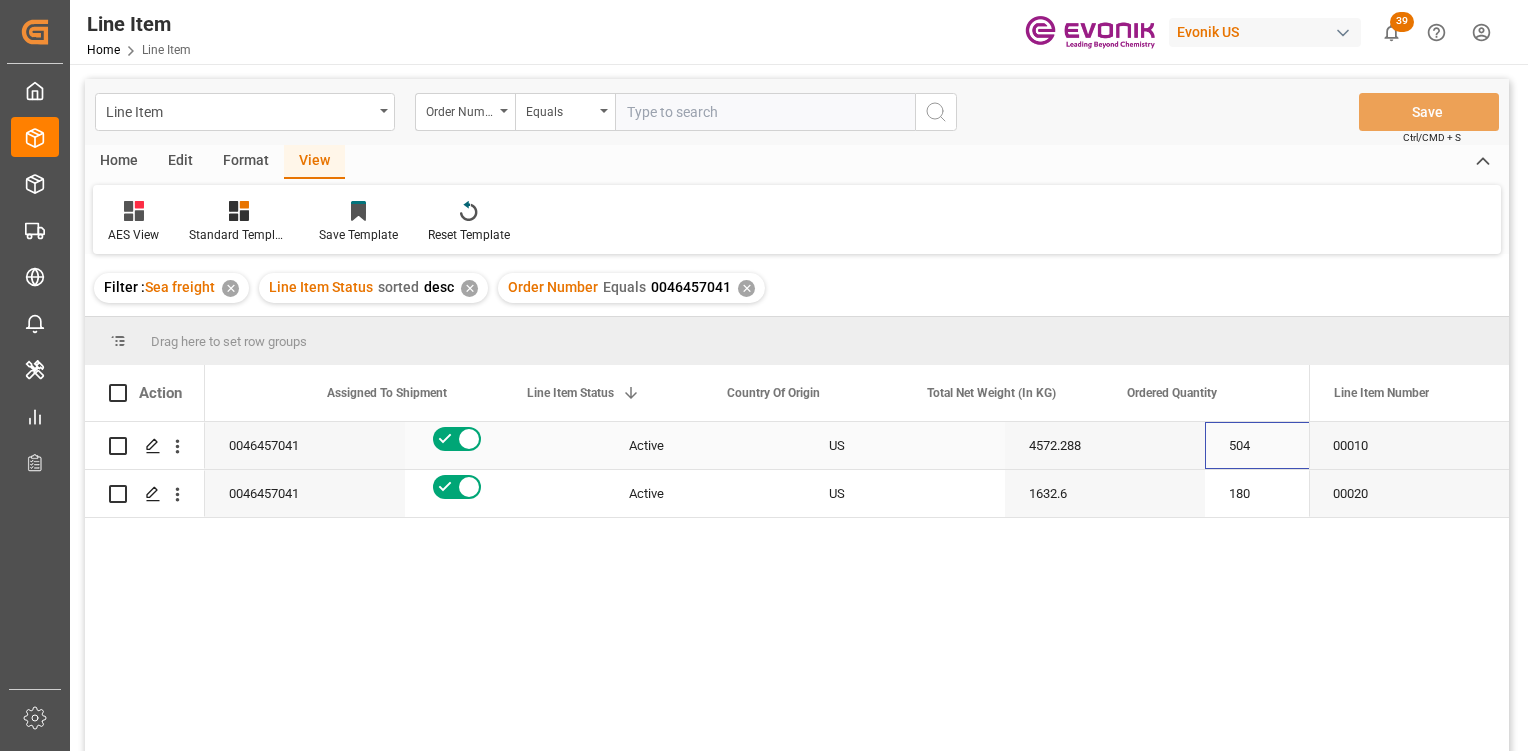 scroll, scrollTop: 0, scrollLeft: 302, axis: horizontal 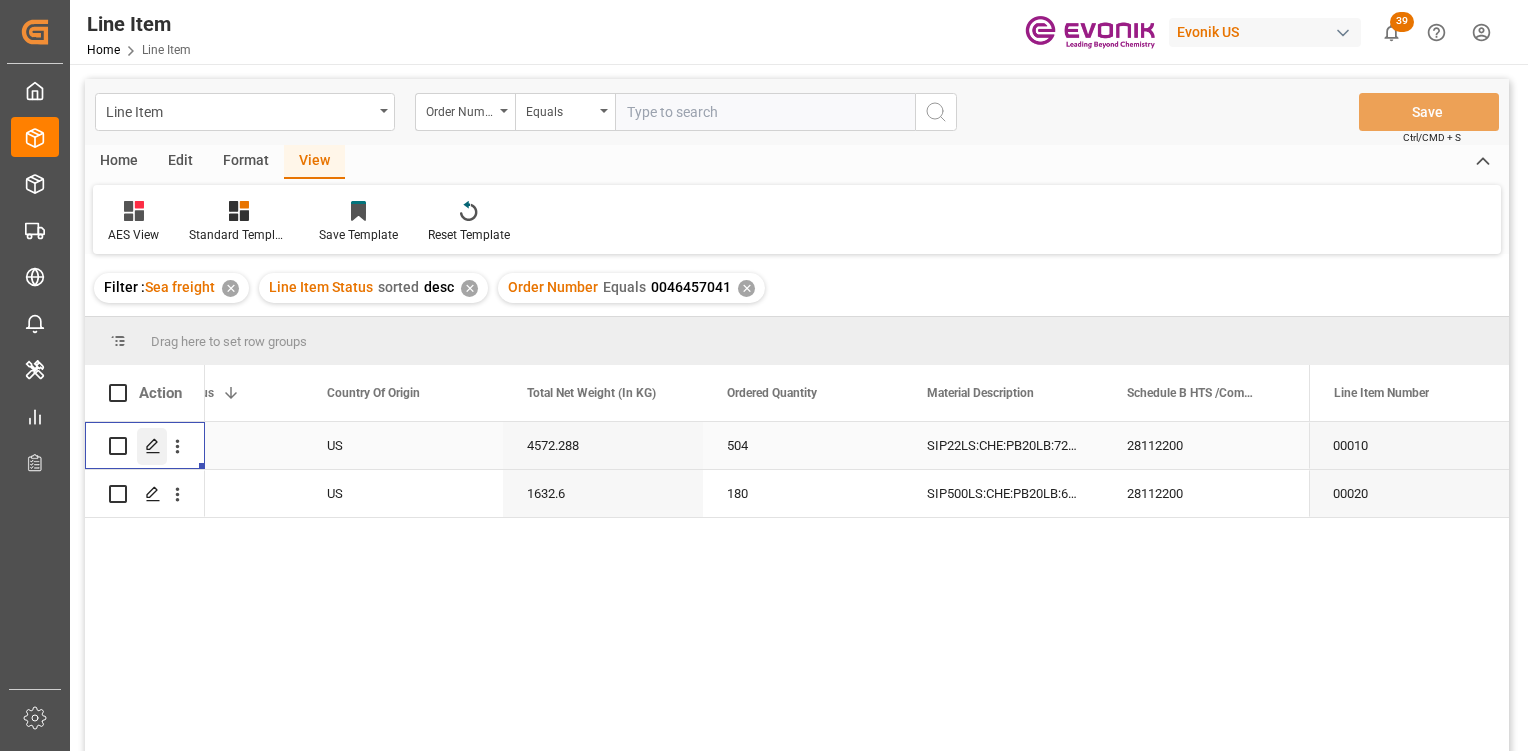 click 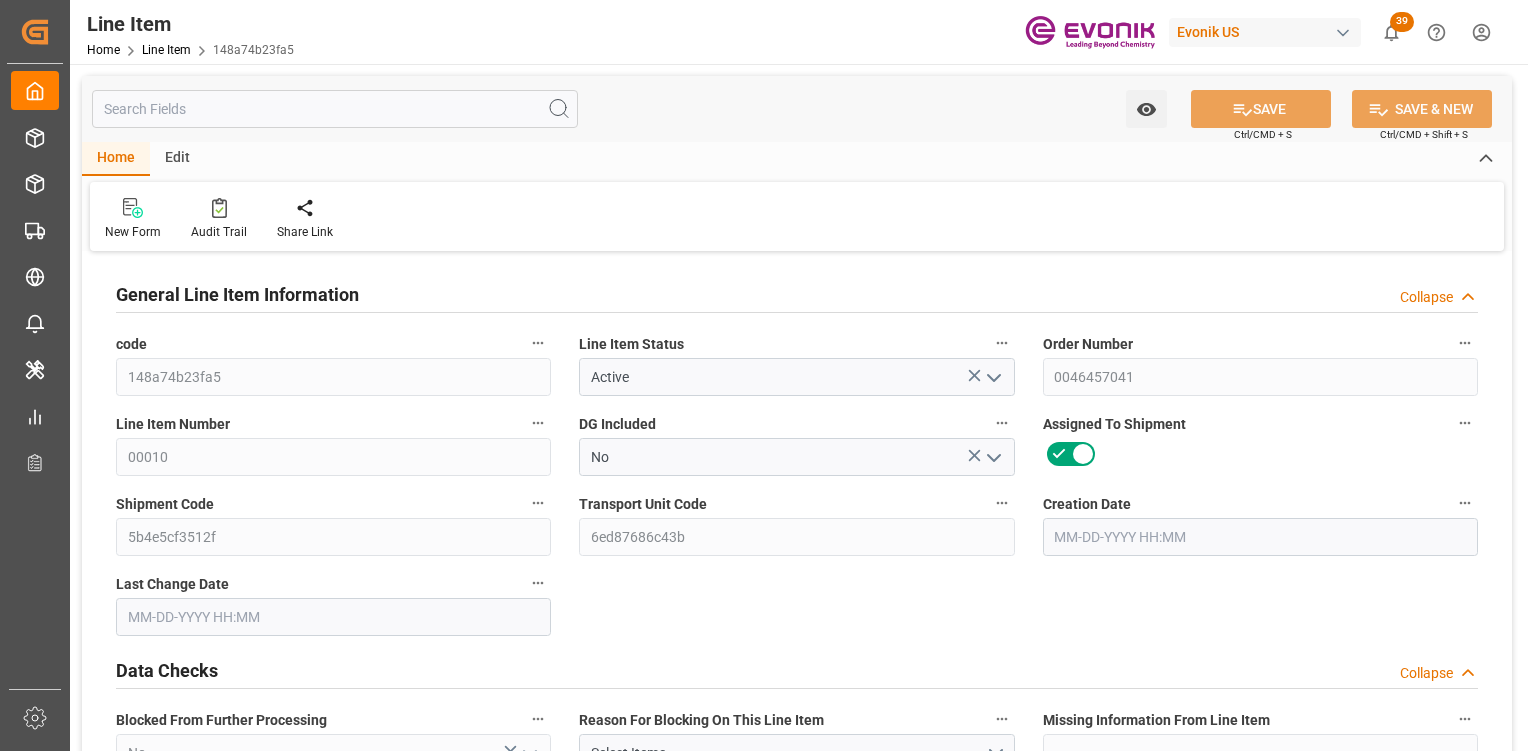 type on "14" 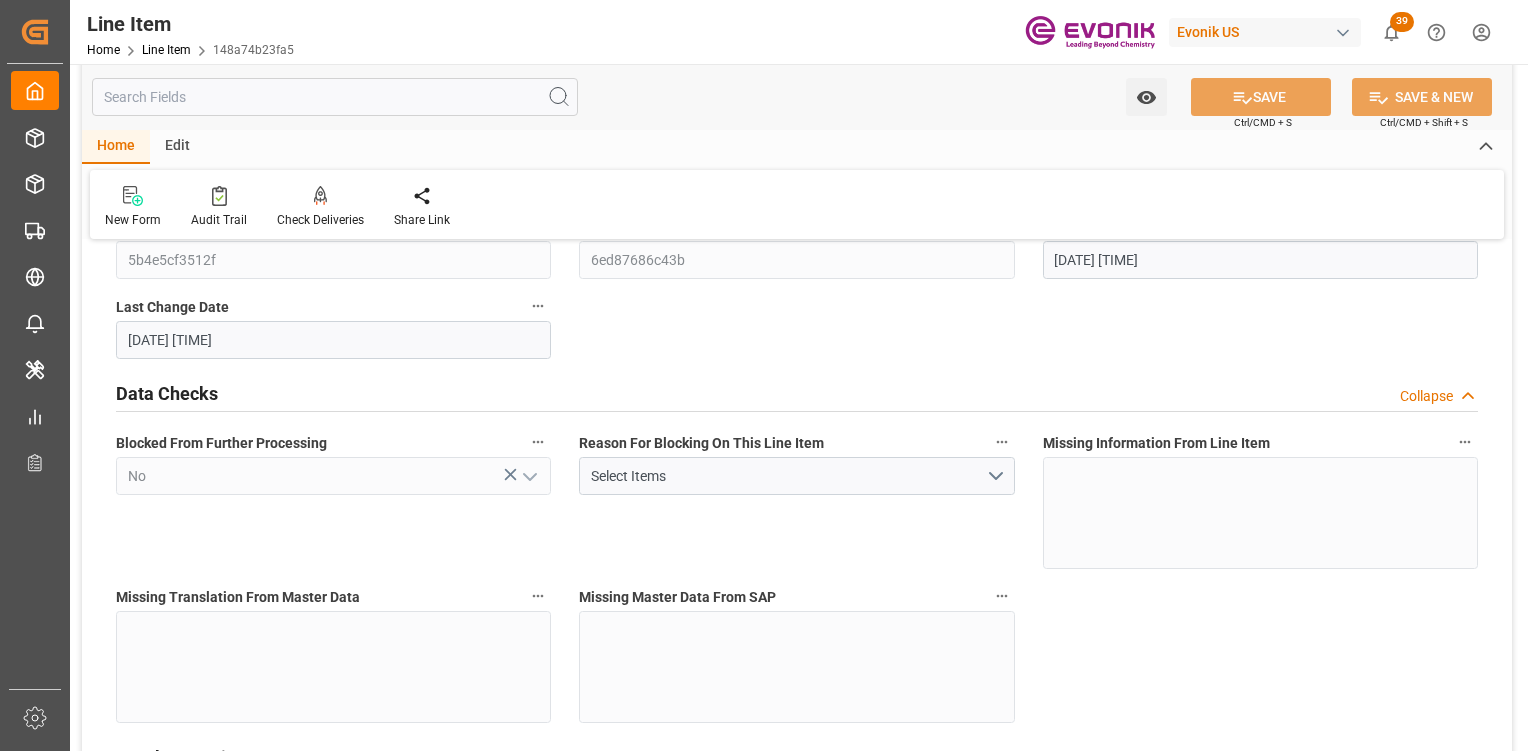 scroll, scrollTop: 133, scrollLeft: 0, axis: vertical 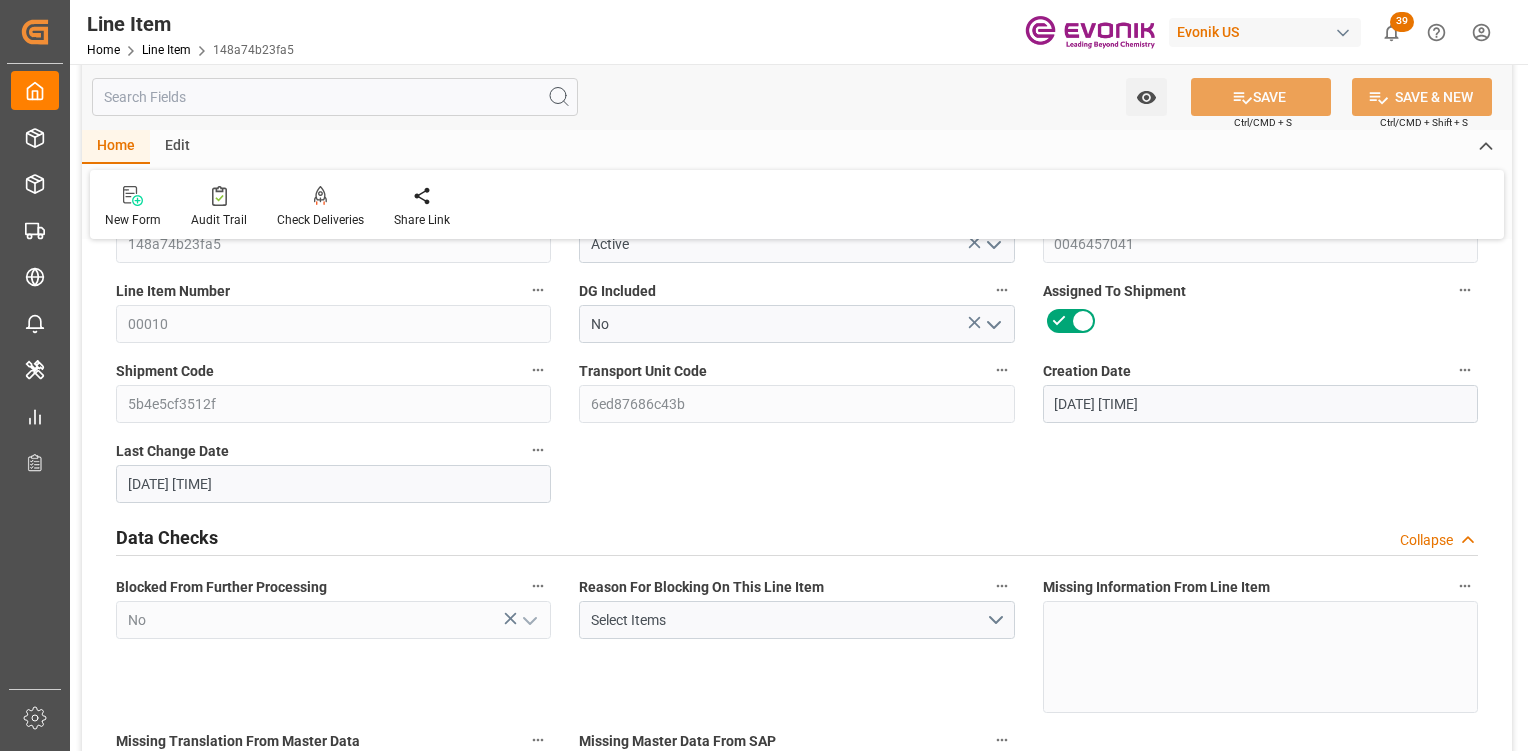 click at bounding box center [335, 97] 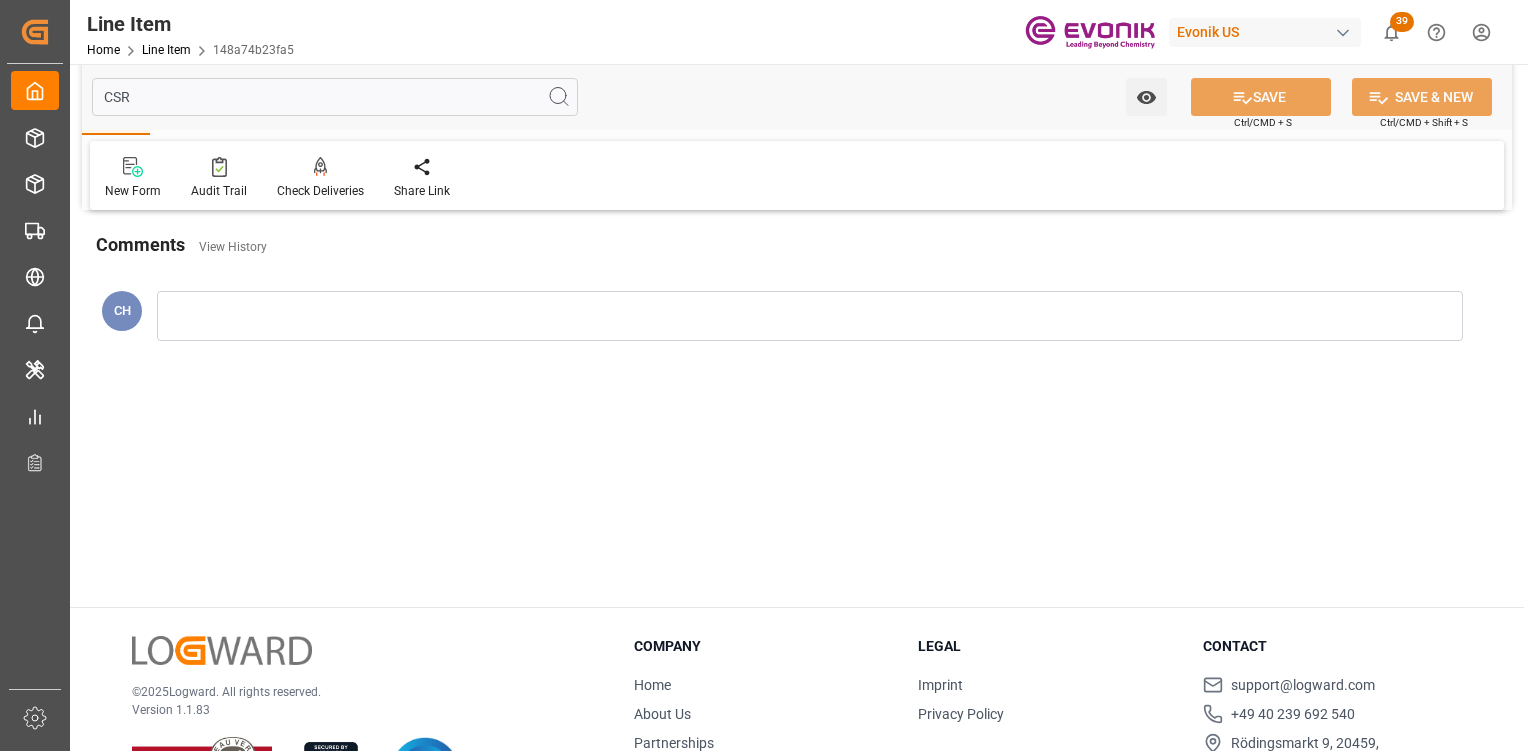 click on "CSR" at bounding box center (335, 97) 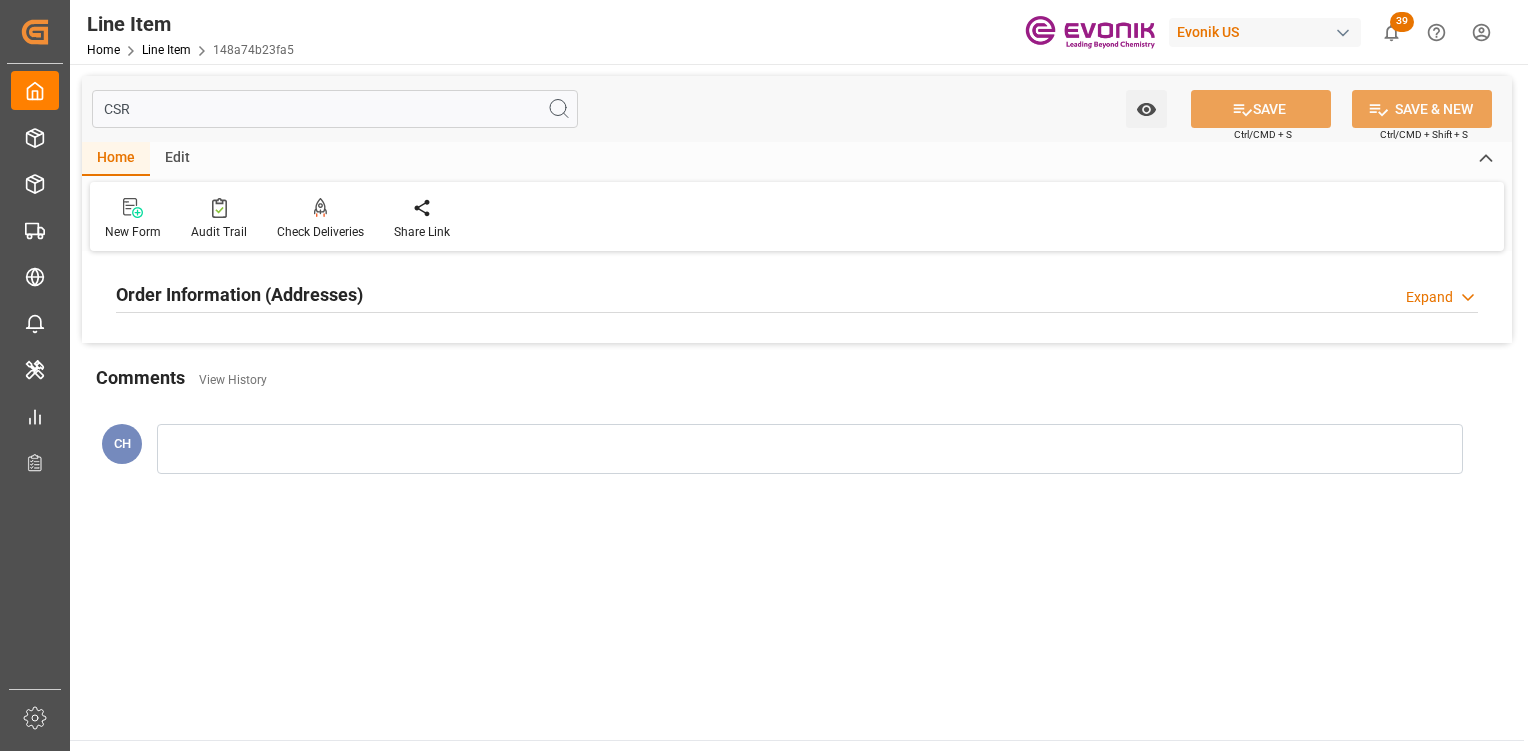 click on "CSR" at bounding box center (335, 109) 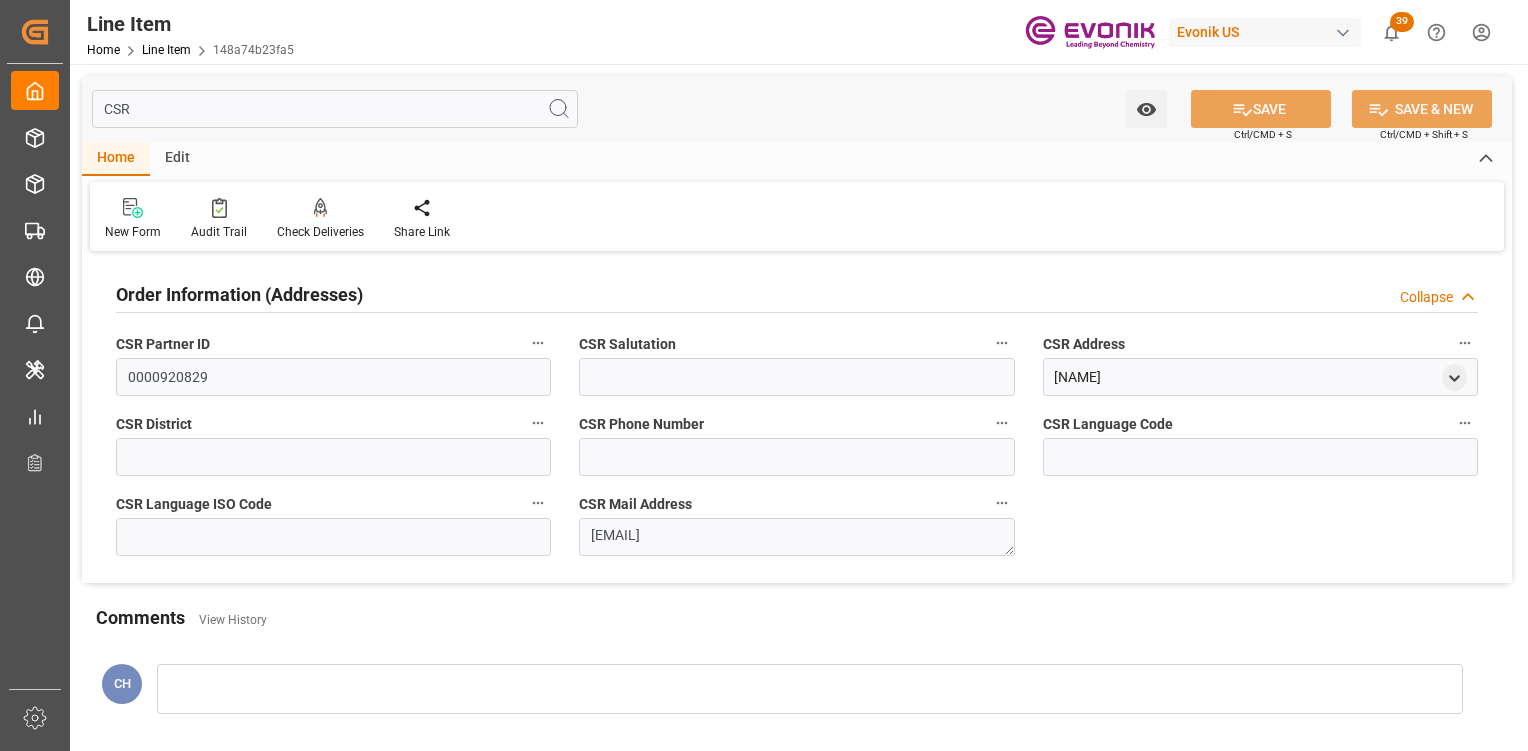 click on "Order Information (Addresses)" at bounding box center (239, 293) 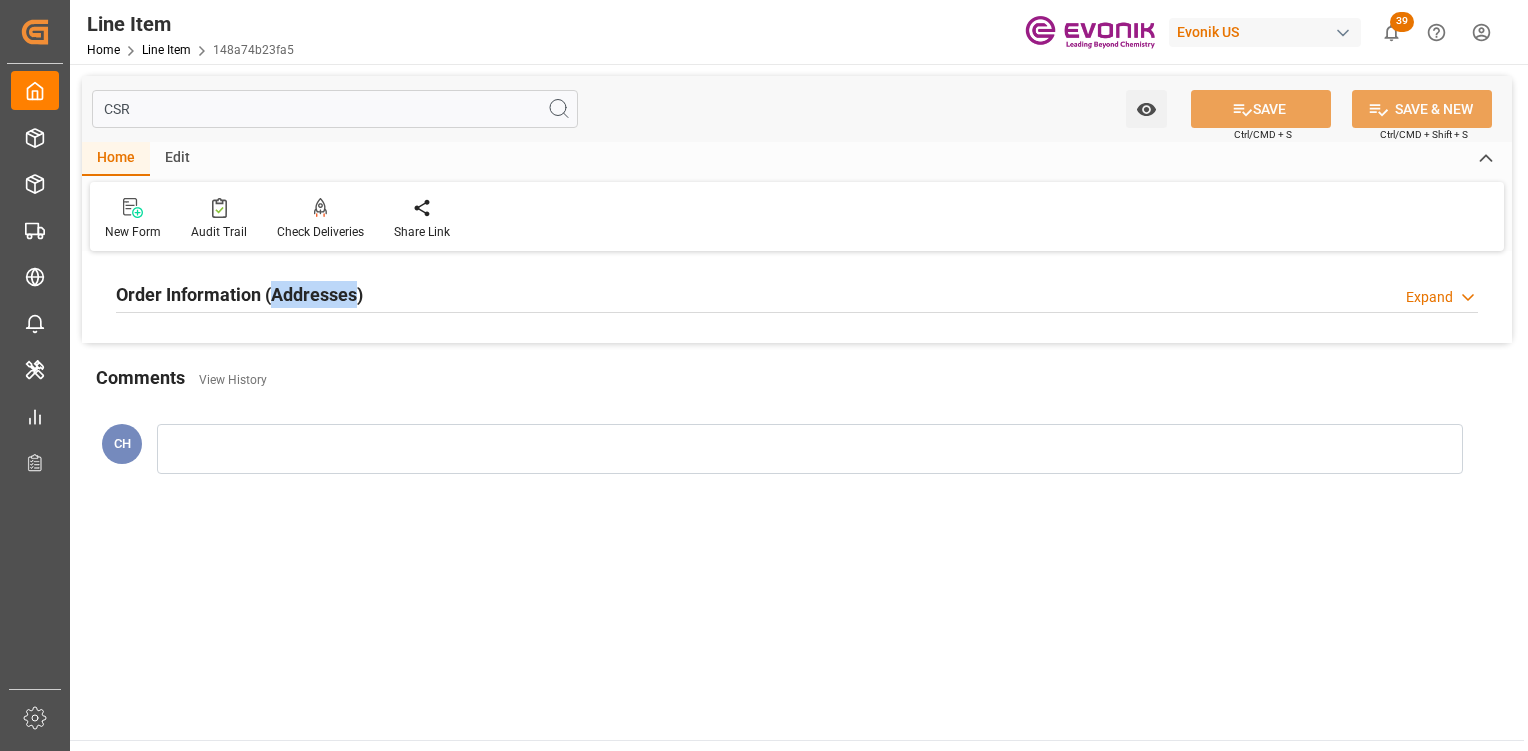 click on "Order Information (Addresses)" at bounding box center (239, 293) 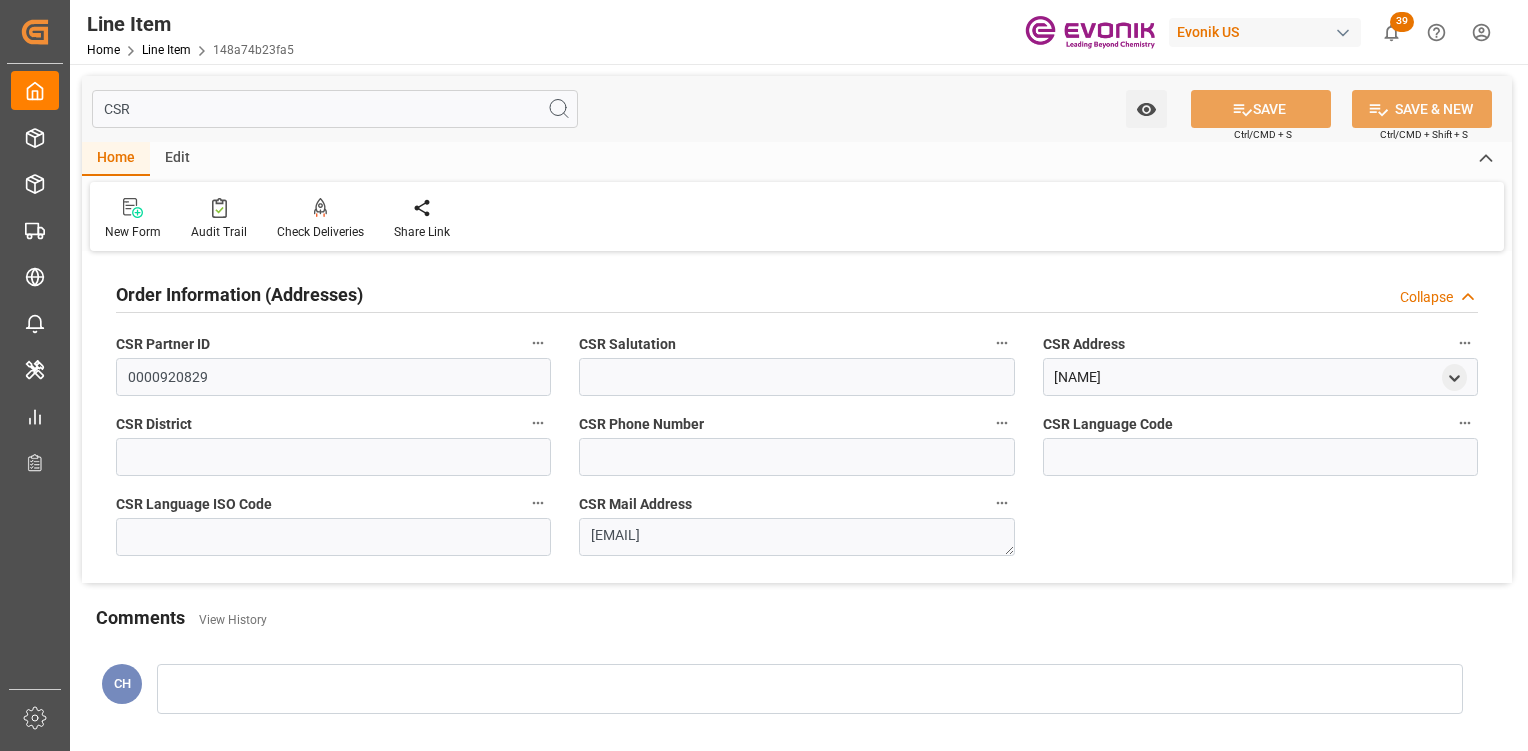 click on "CSR" at bounding box center (335, 109) 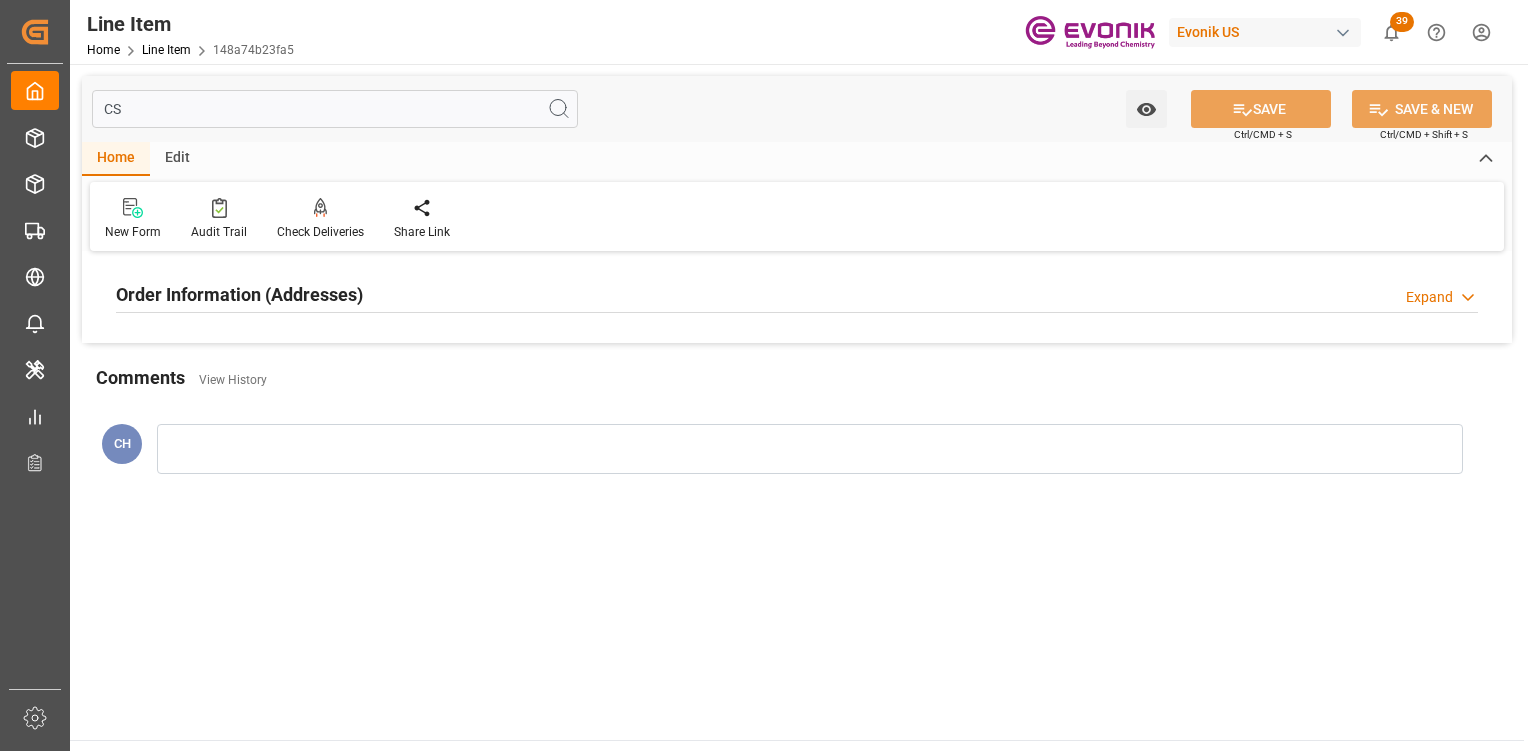type on "C" 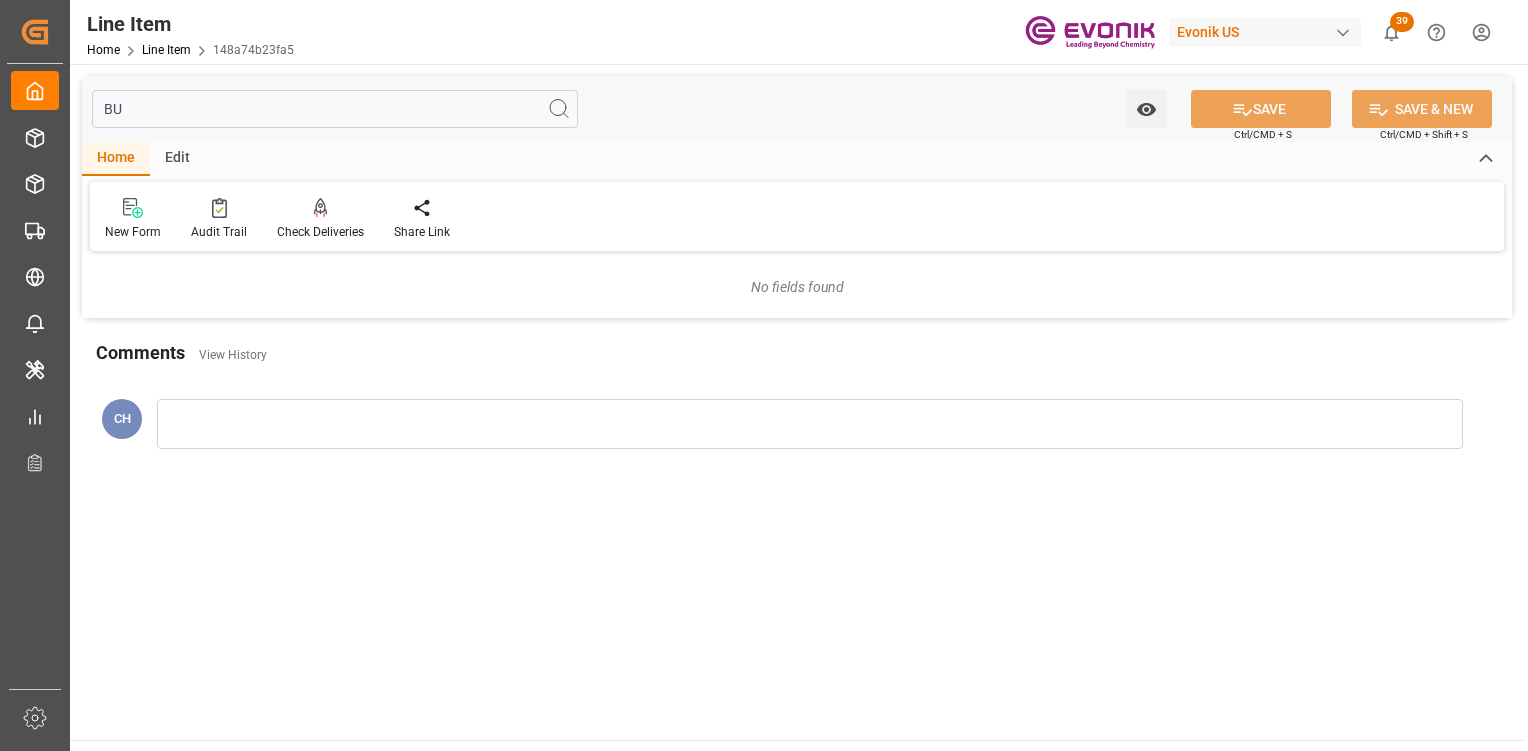 type on "B" 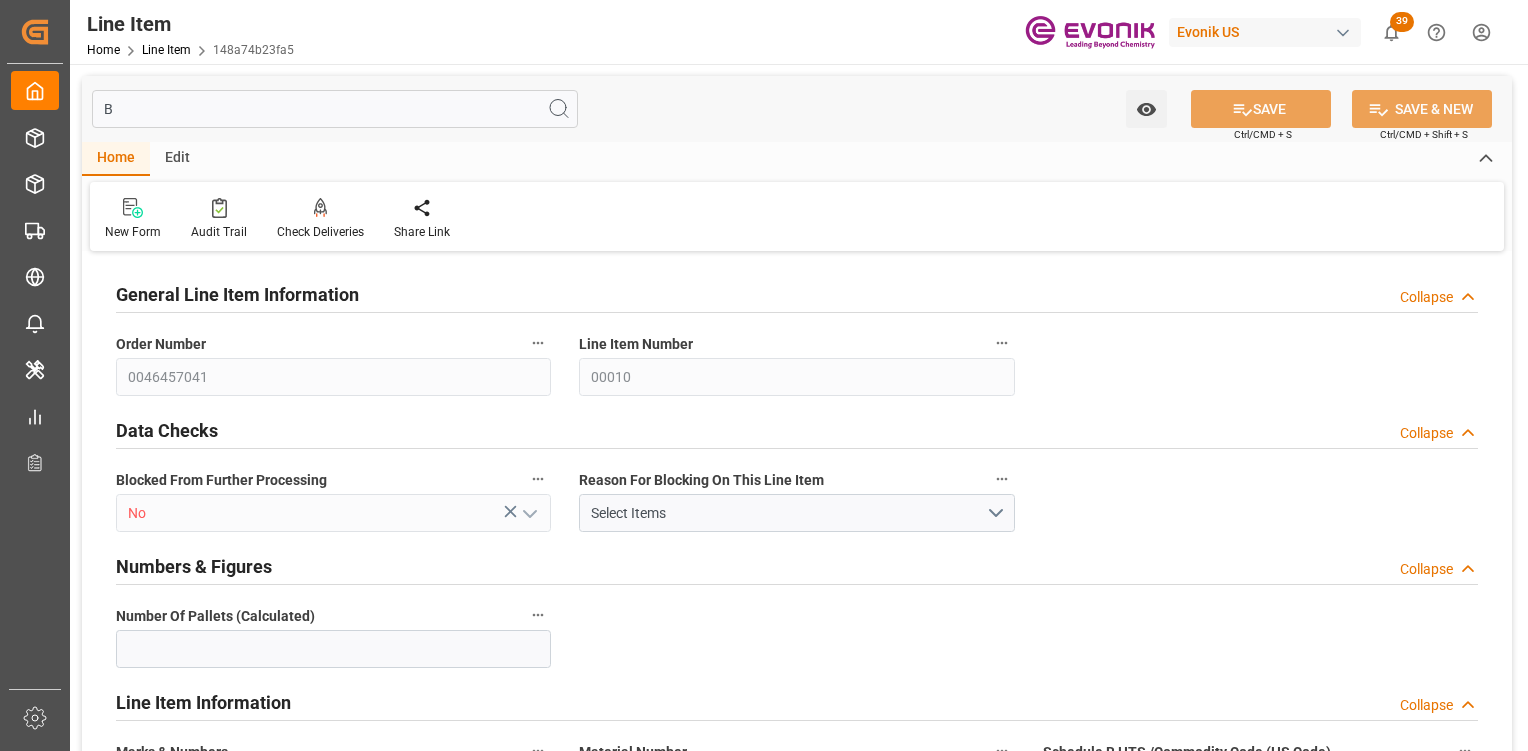 type 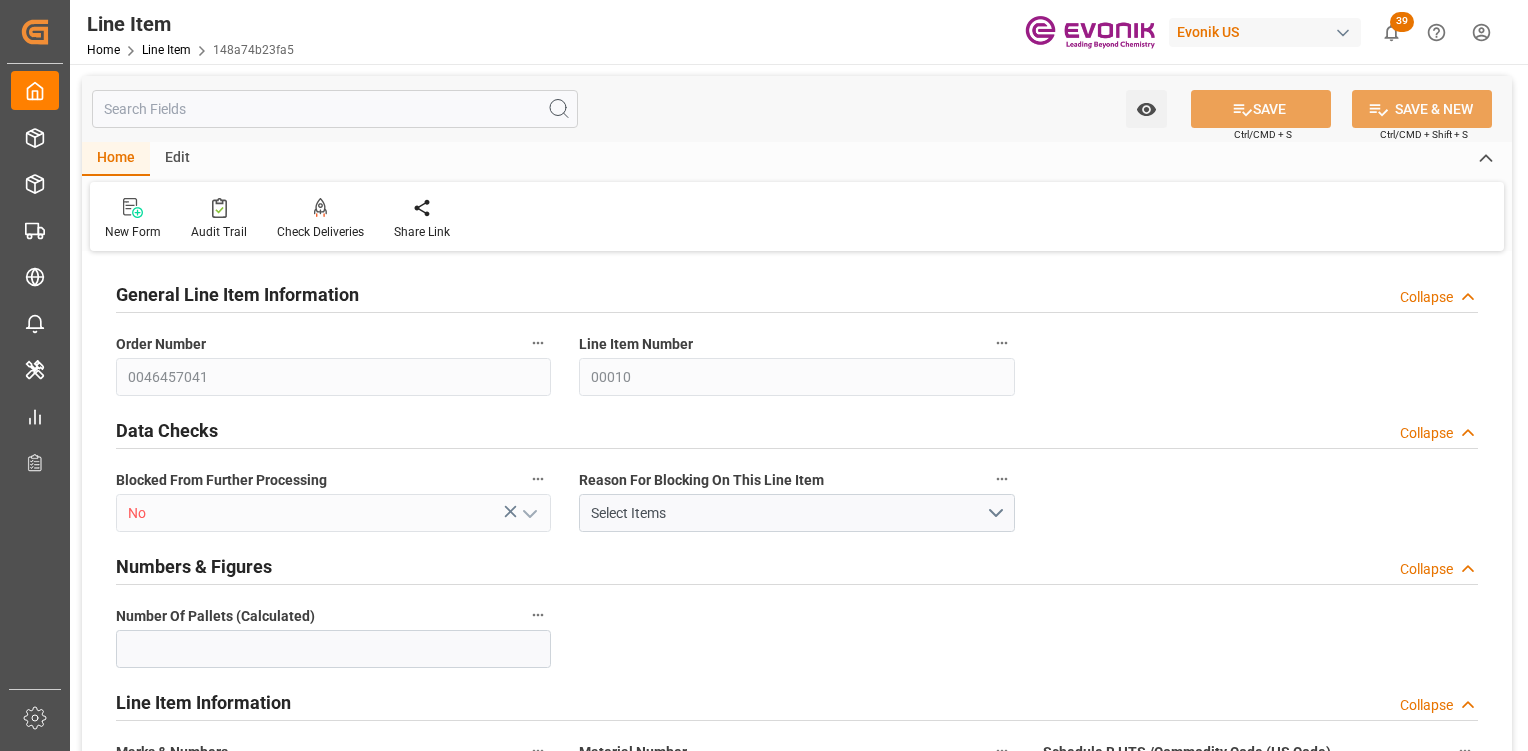 type on "14" 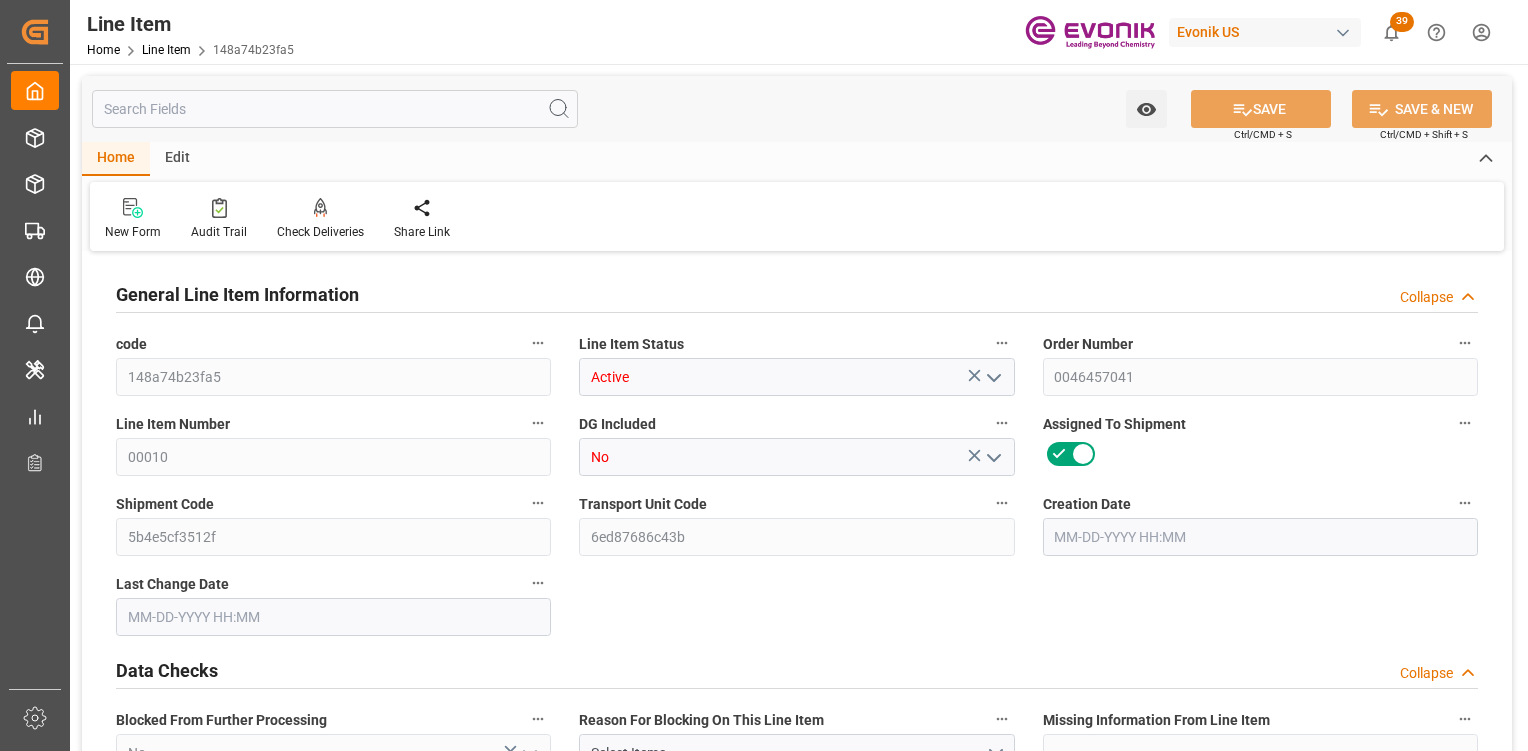type on "4753.728" 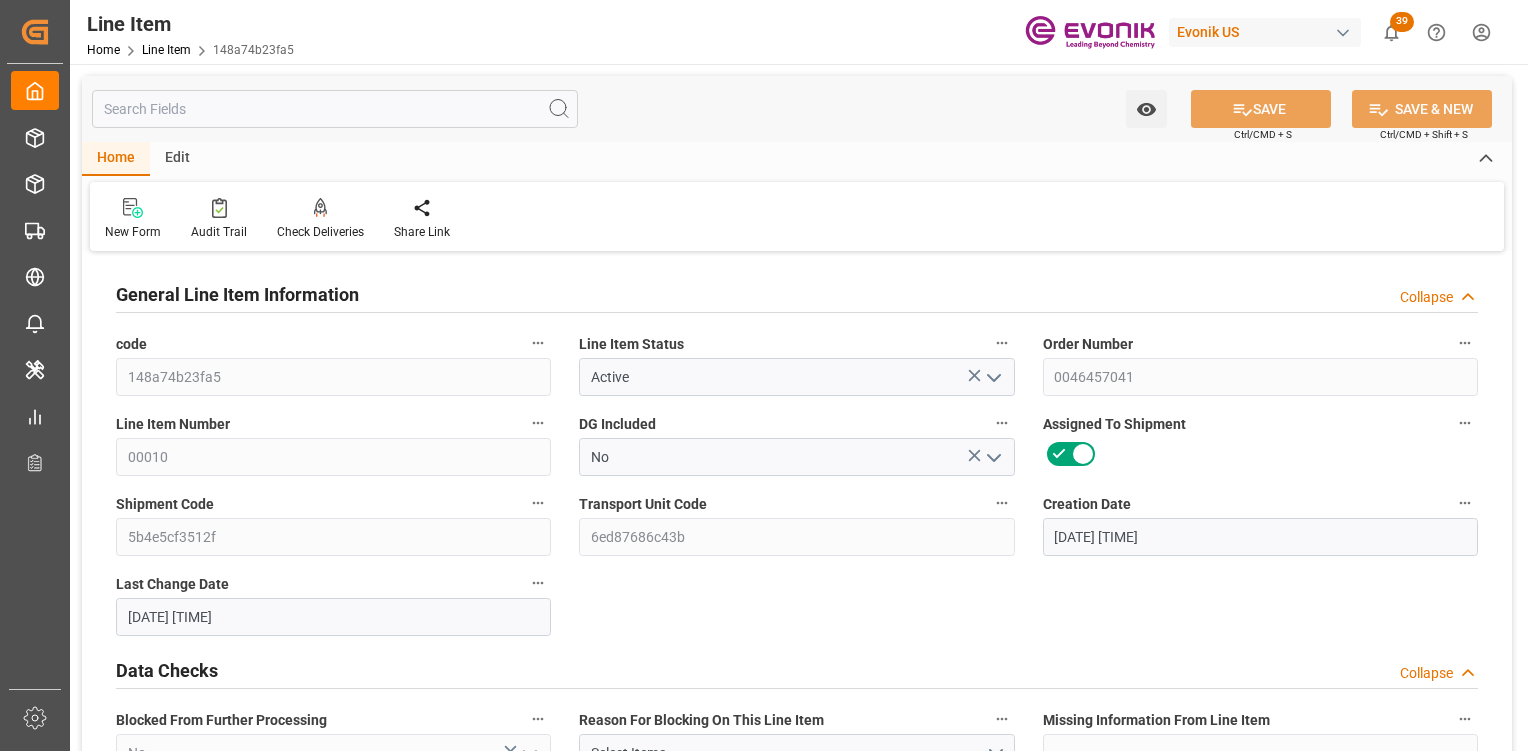 type on "[DATE] [TIME]" 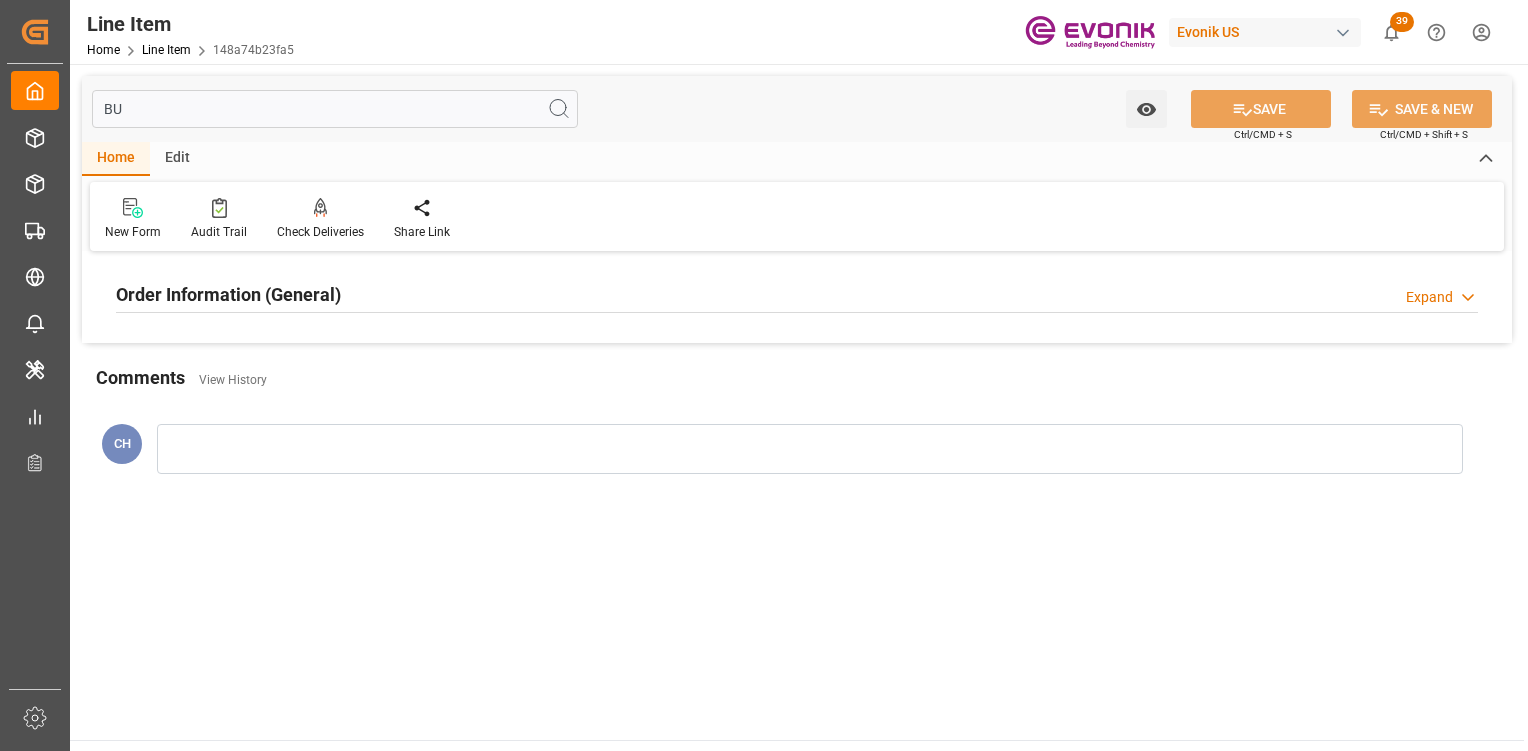 click on "Order Information (General)" at bounding box center [228, 294] 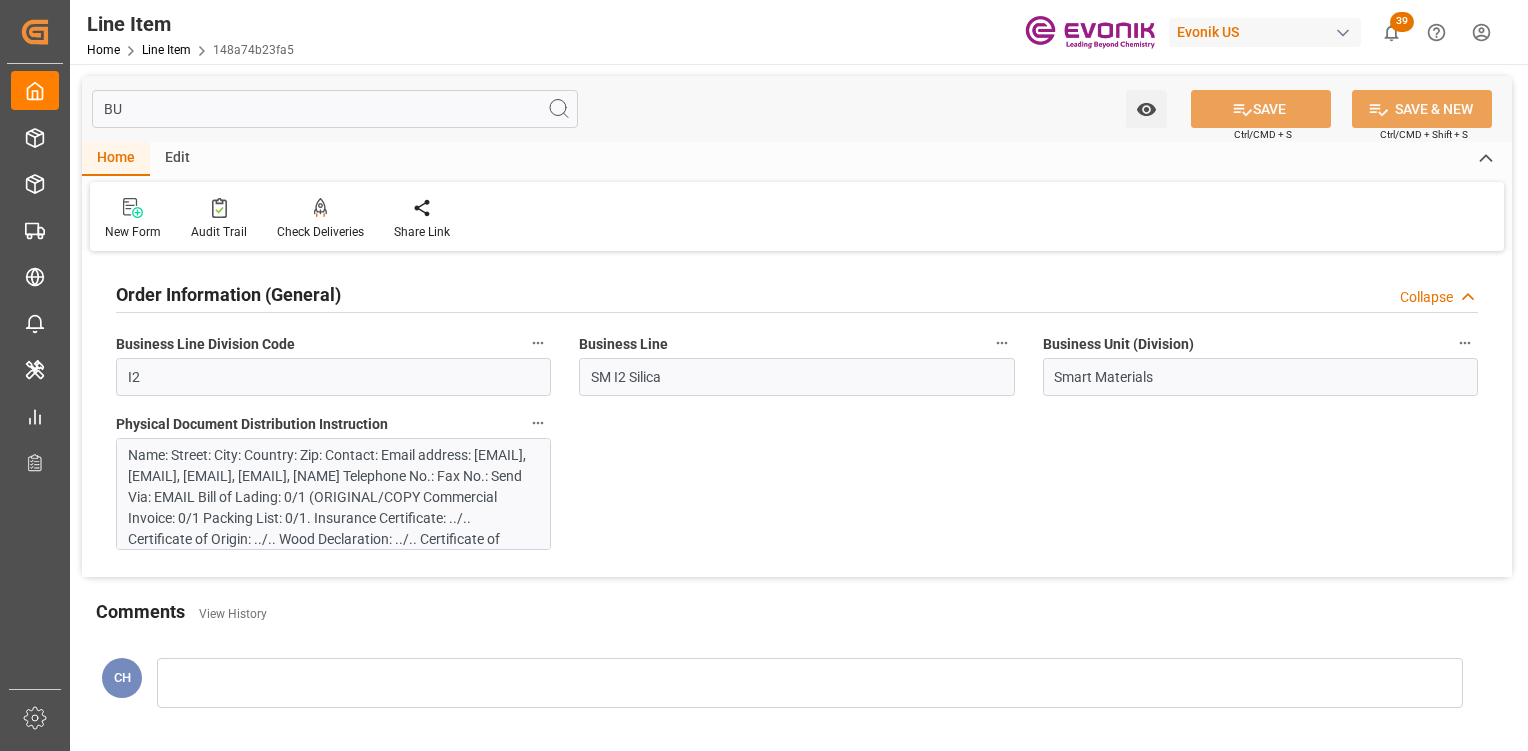 click on "BU Watch Option   SAVE Ctrl/CMD + S    SAVE & NEW Ctrl/CMD + Shift + S" at bounding box center [797, 109] 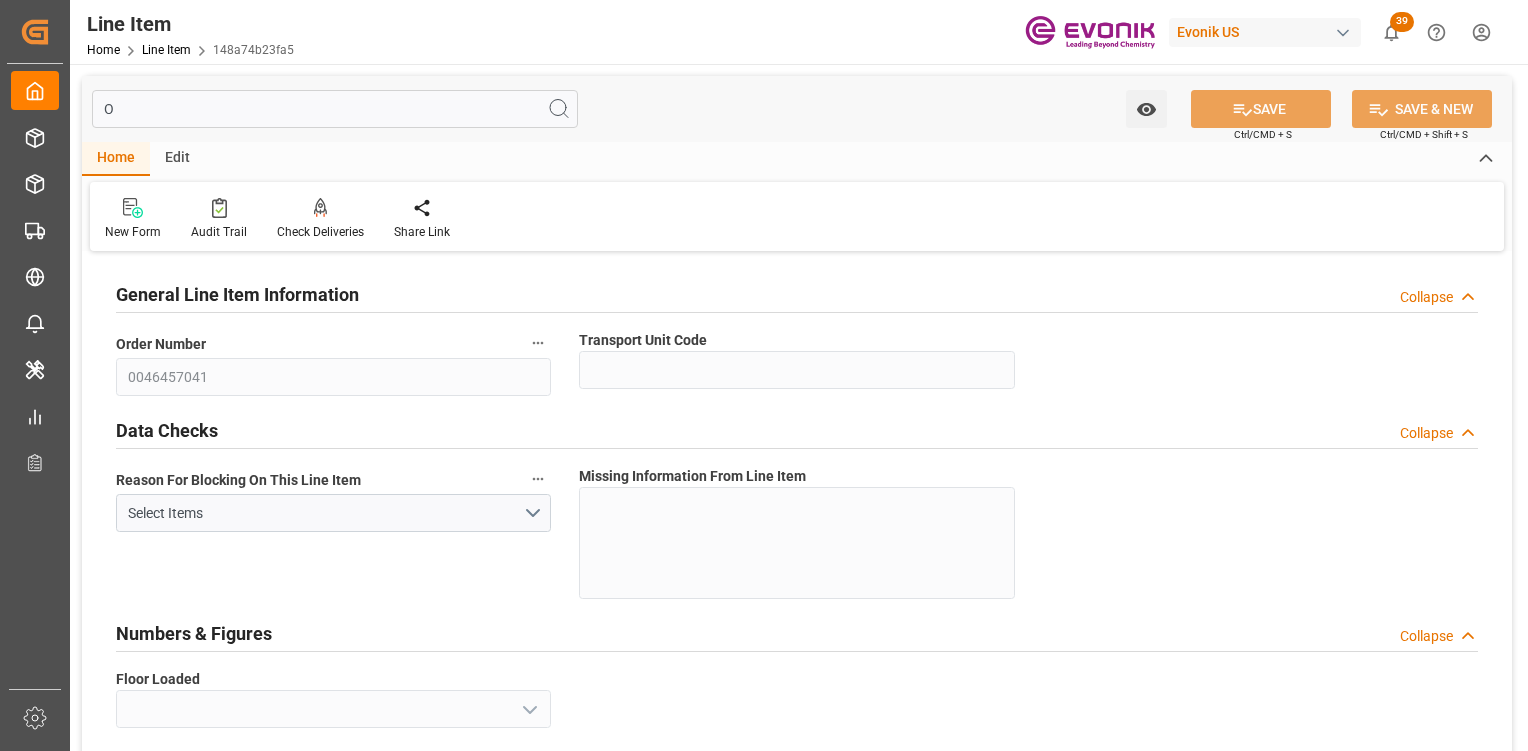 type on "OR" 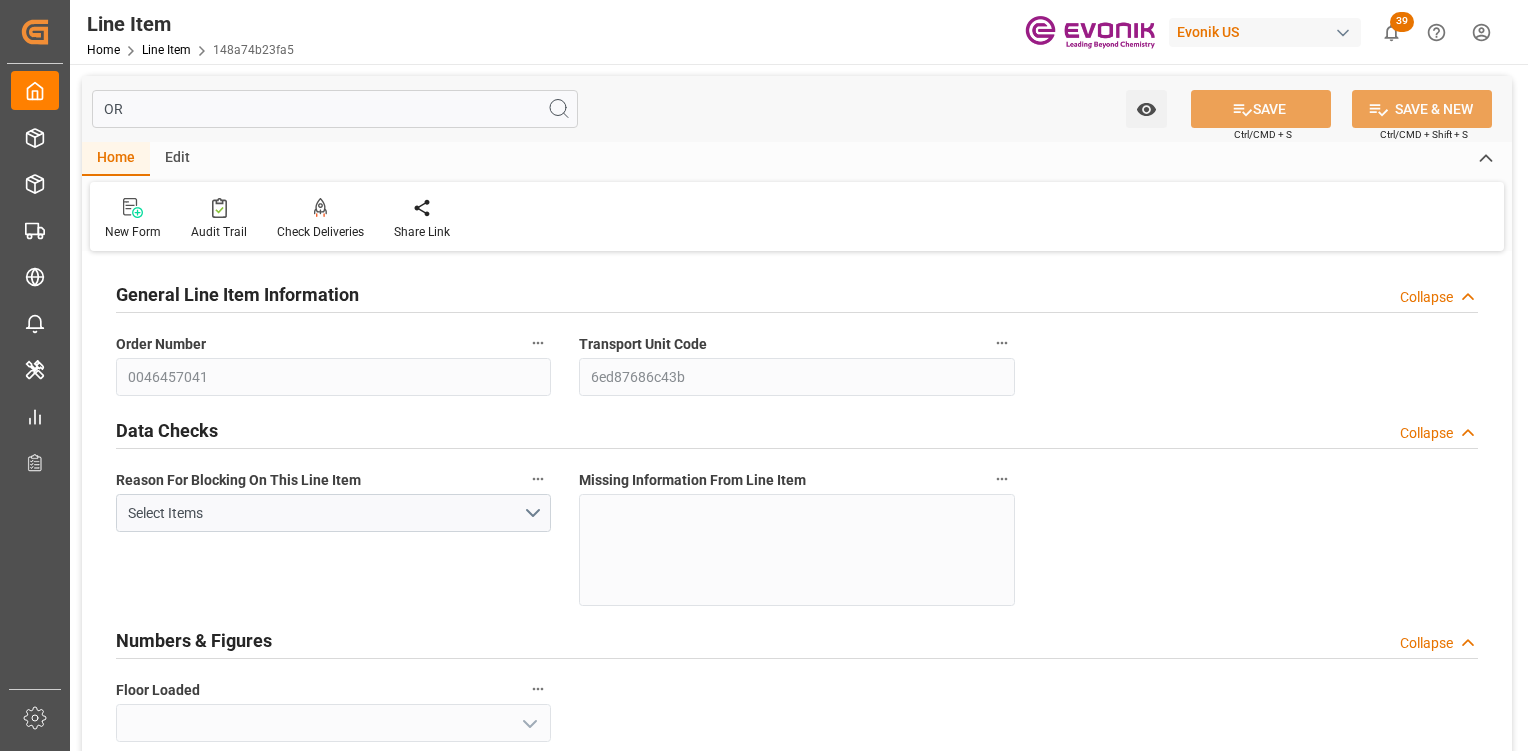 type on "BG" 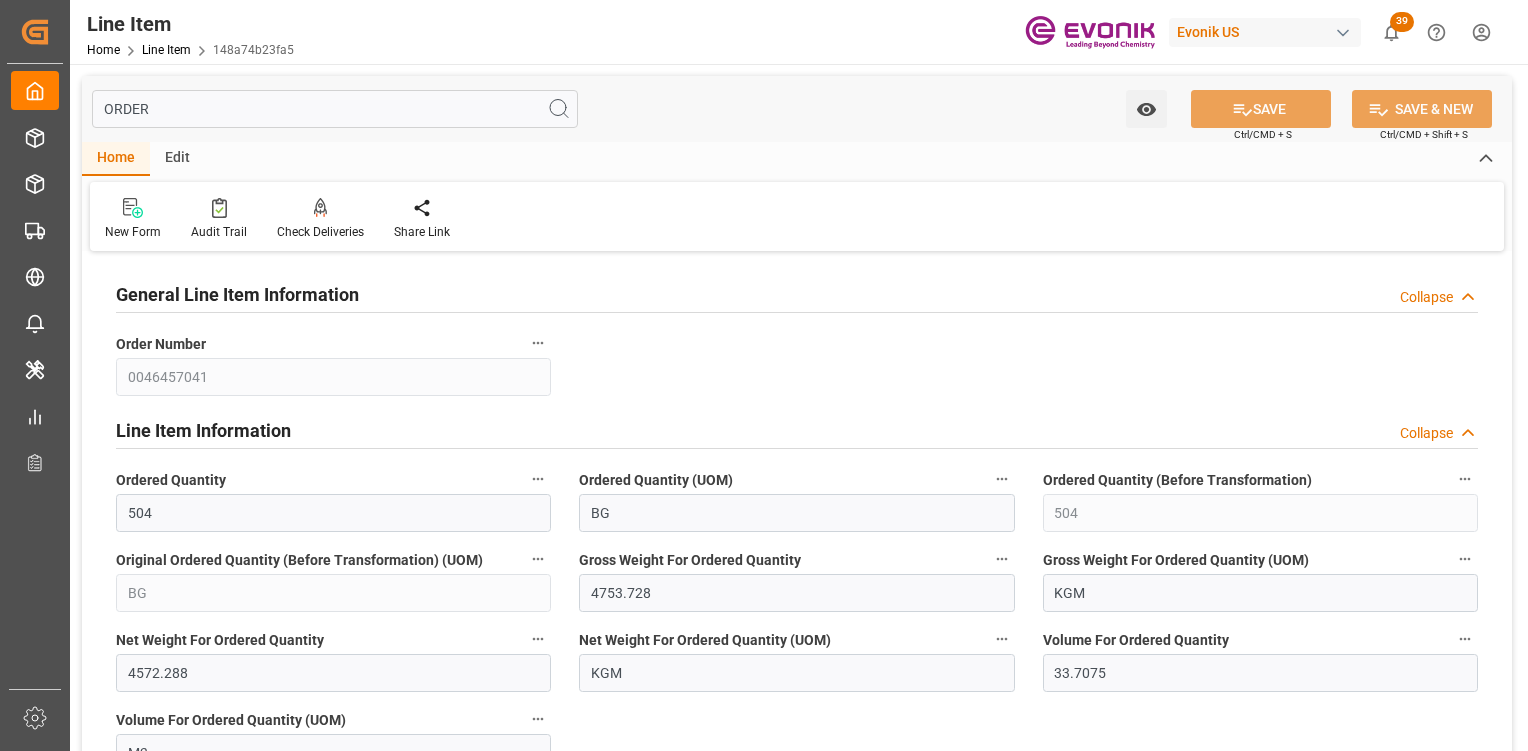 click on "General Line Item Information Collapse Order Number     0046457041   Line Item Information Collapse Ordered Quantity     504 Ordered Quantity (UOM)     BG Ordered Quantity (Before Transformation)     504 Original Ordered Quantity (Before Transformation) (UOM)     BG Gross Weight For Ordered Quantity     4753.728 Gross Weight For Ordered Quantity (UOM)     KGM Net Weight For Ordered Quantity     4572.288 Net Weight For Ordered Quantity (UOM)     KGM Volume For Ordered Quantity     33.7075 Volume For Ordered Quantity (UOM)     M3   Order Information (General) Expand Order Type (SAP)     IV Customer Purchase Order Number     0046457041   Batch Information Expand   Sales Order-IVPO   Order Number Equals Show Additional Columns
Drag here to set row groups Drag here to set column labels
Action" at bounding box center (797, 584) 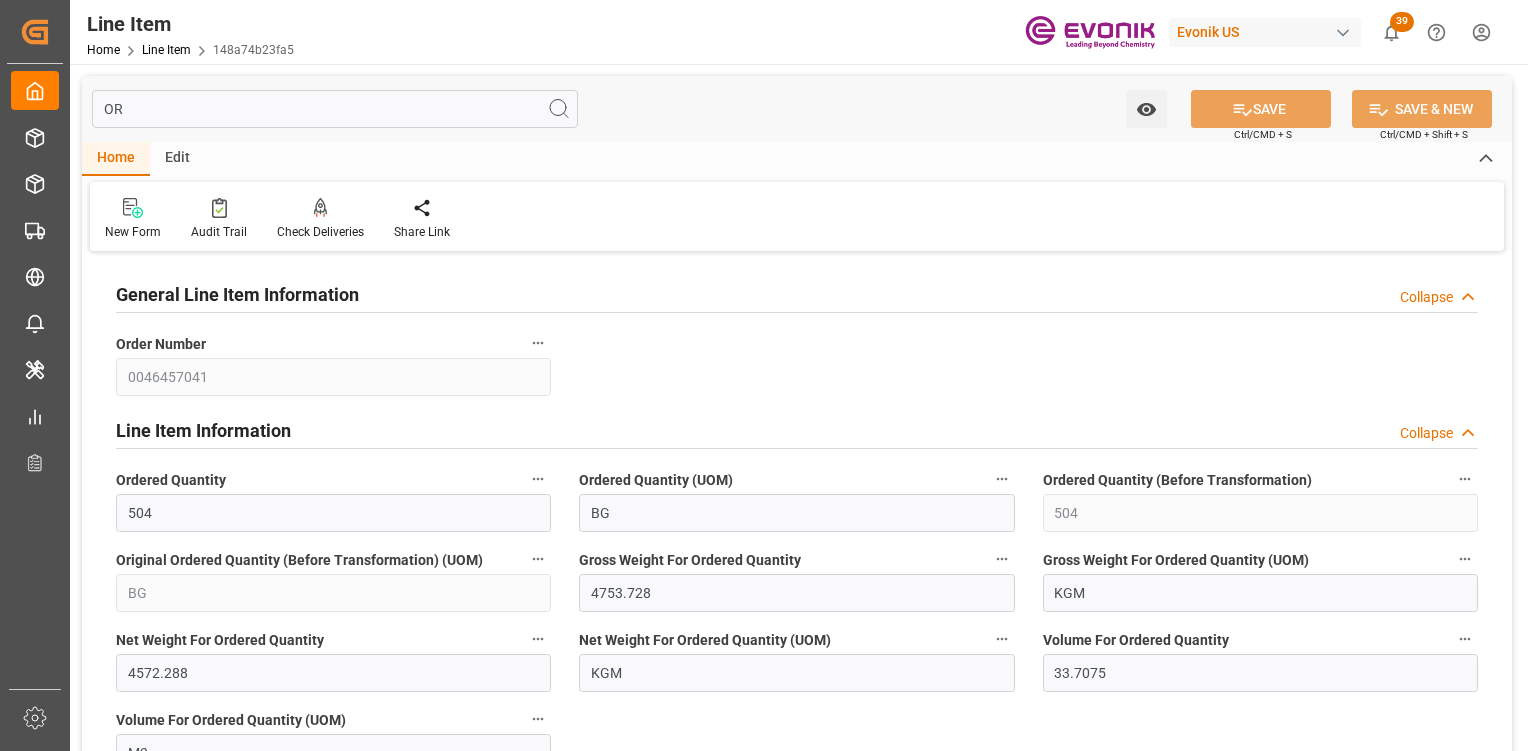 type on "O" 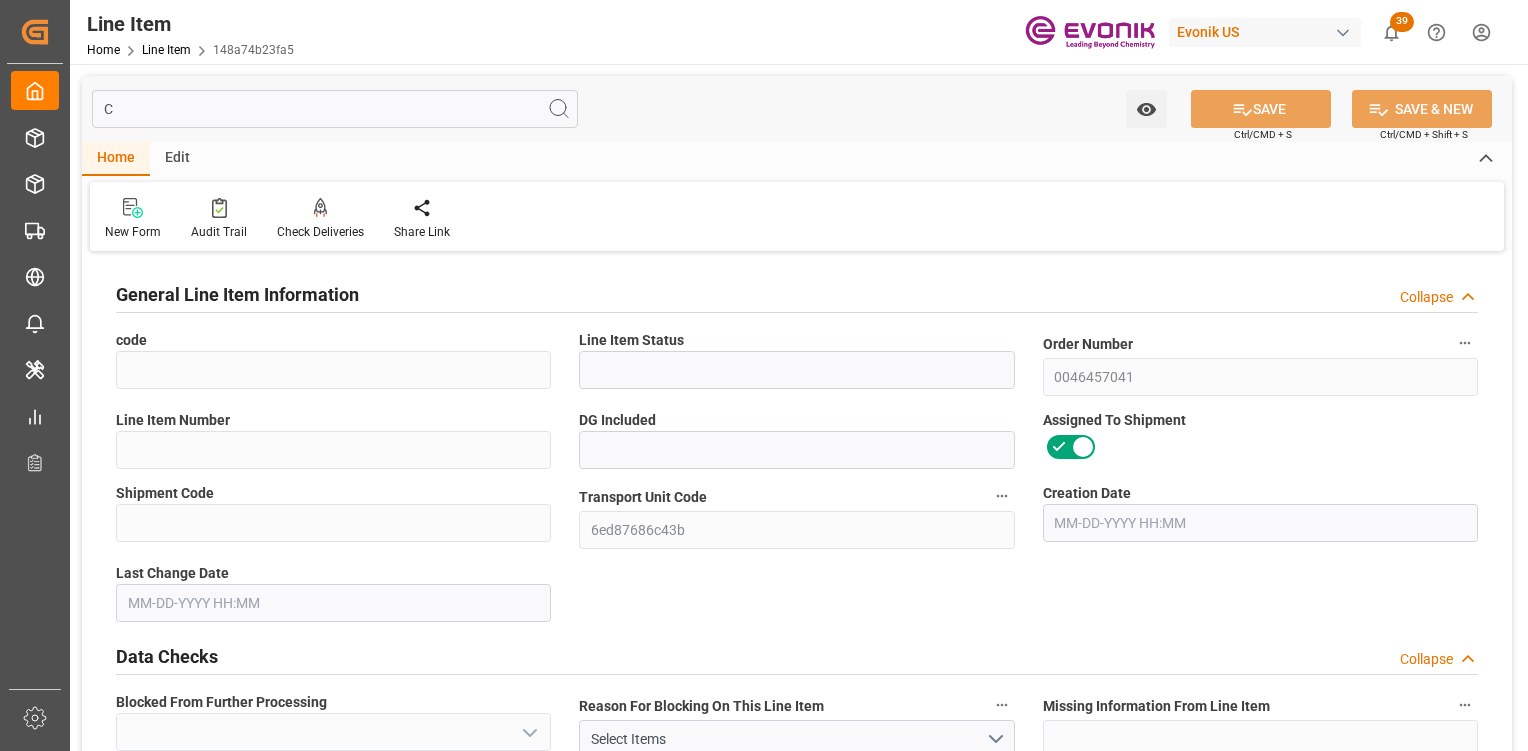 type on "CS" 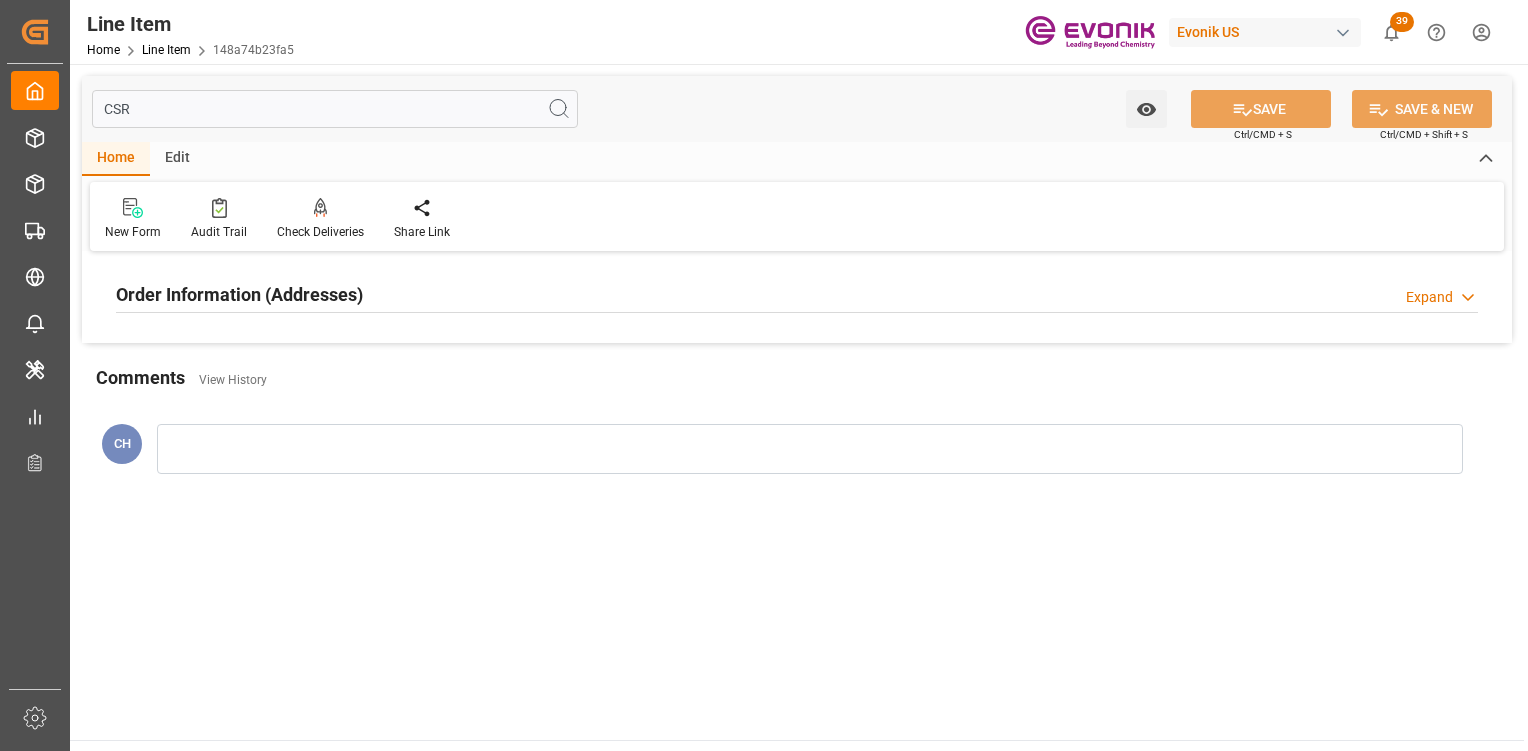 click on "Order Information (Addresses)" at bounding box center (239, 293) 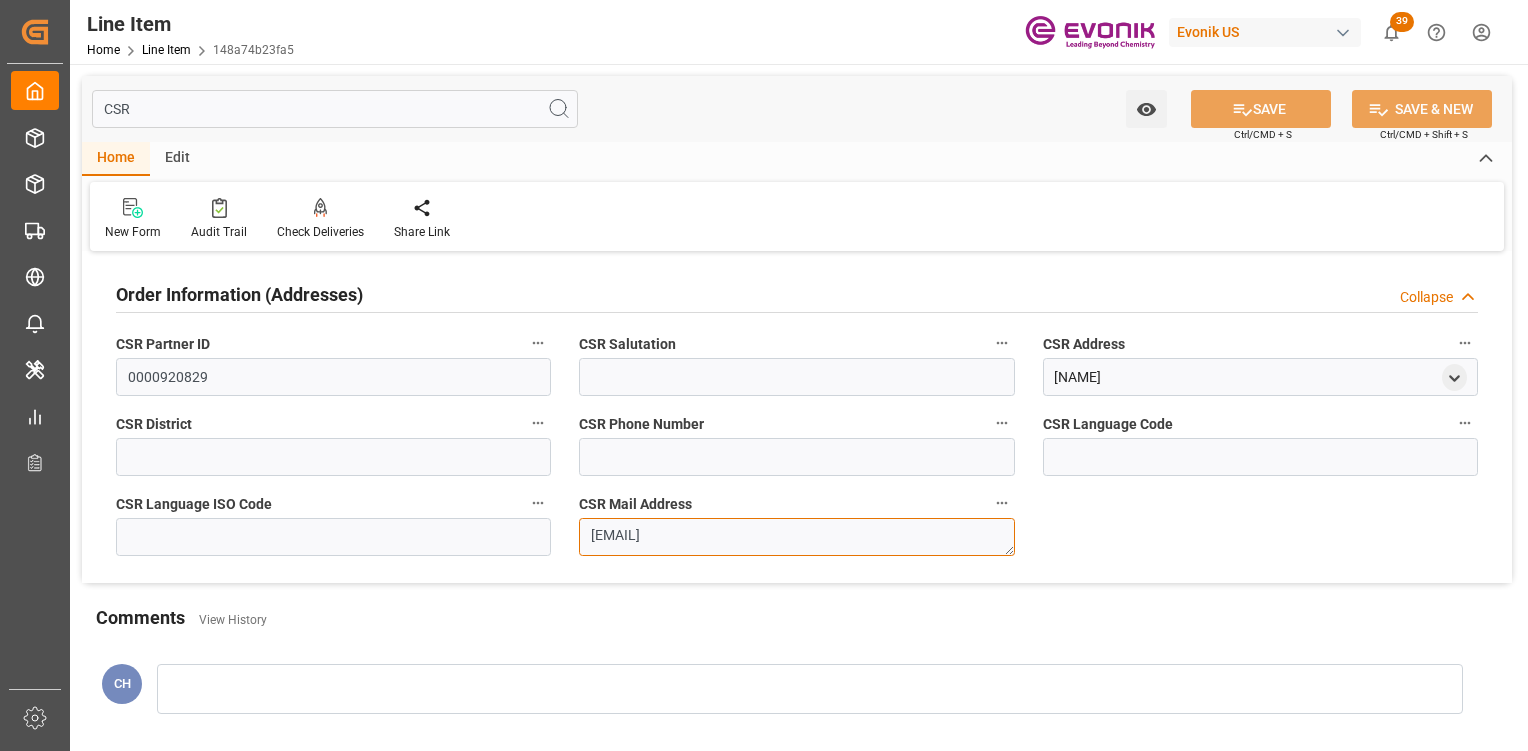 click on "[EMAIL]" at bounding box center [796, 537] 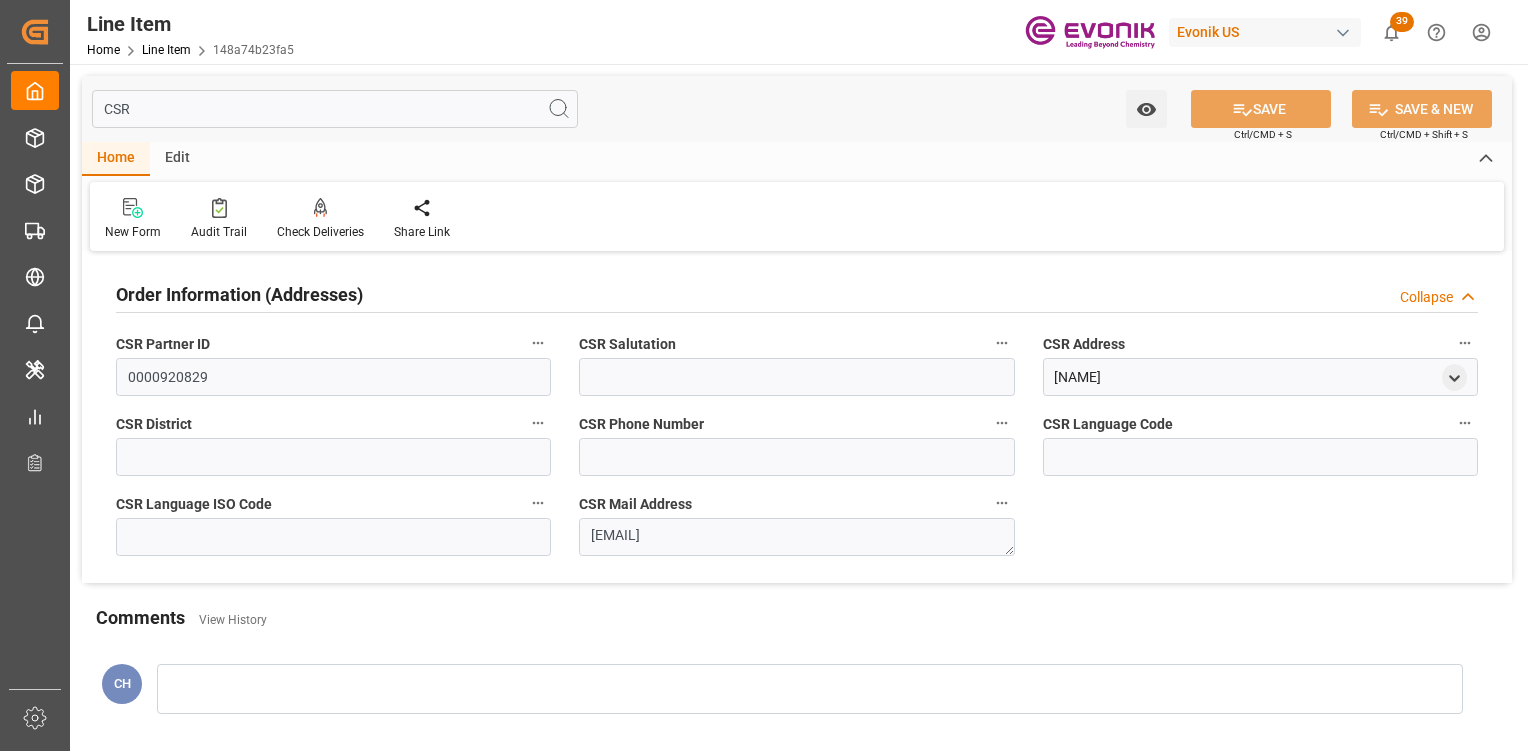 drag, startPoint x: 836, startPoint y: 516, endPoint x: 617, endPoint y: 555, distance: 222.4455 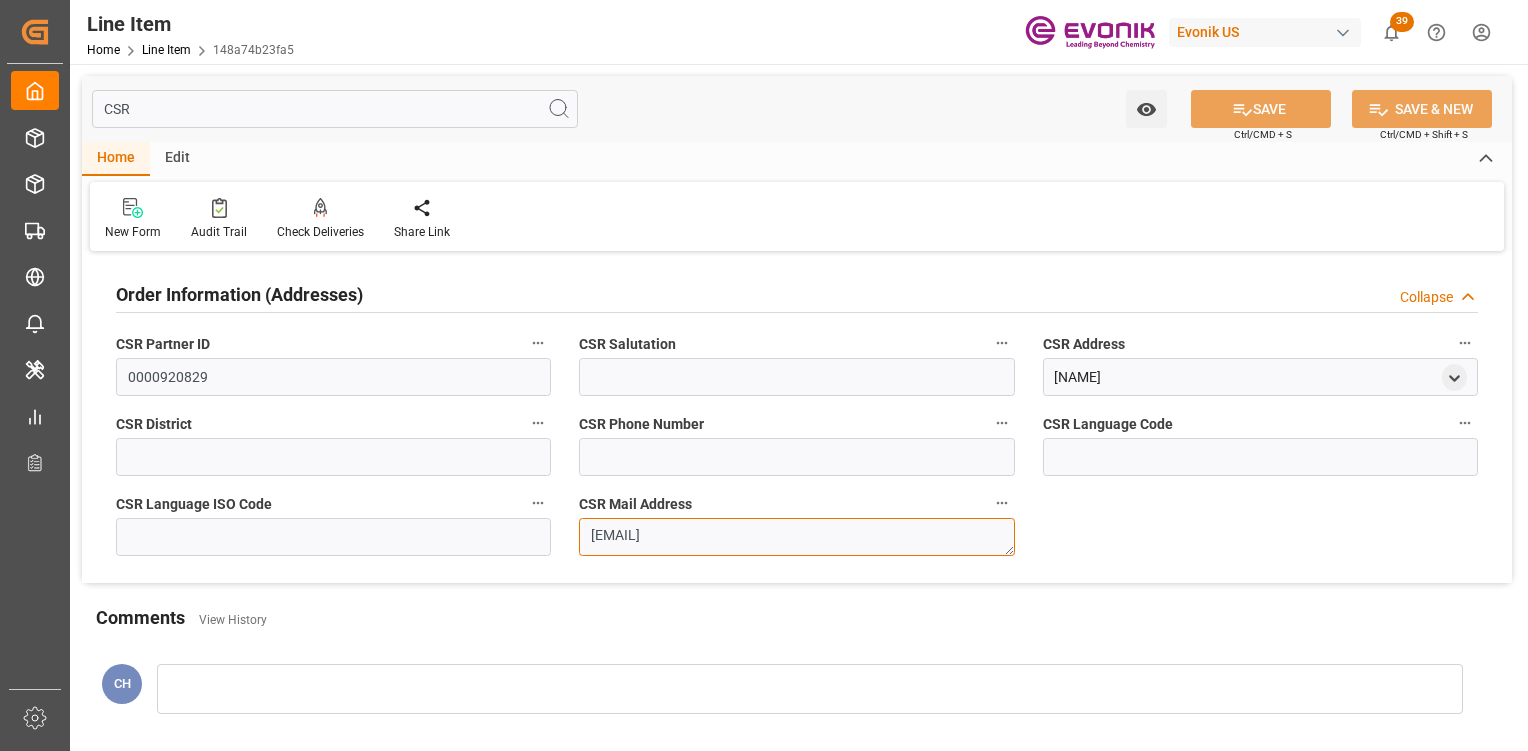 drag, startPoint x: 781, startPoint y: 536, endPoint x: 531, endPoint y: 545, distance: 250.16194 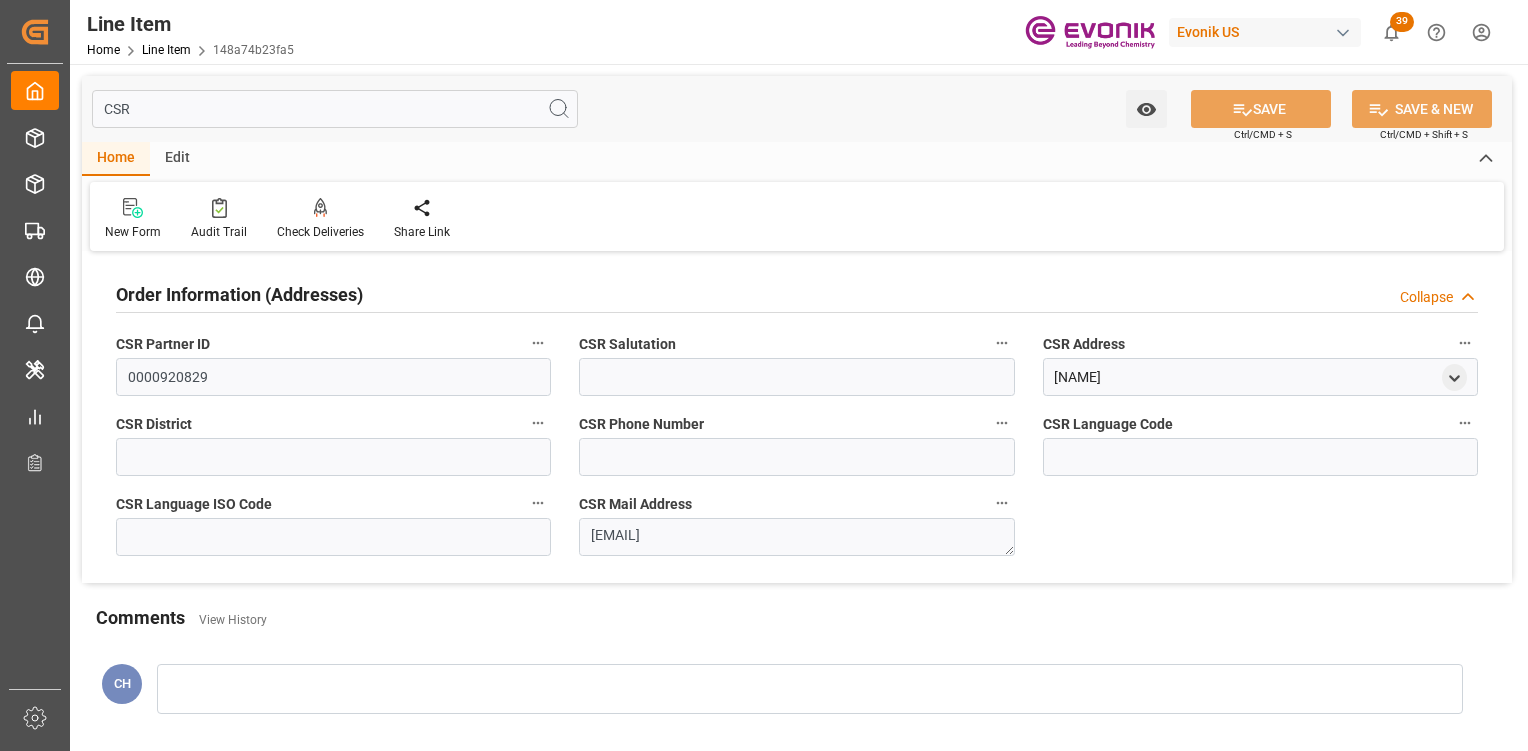 click on "CSR" at bounding box center (335, 109) 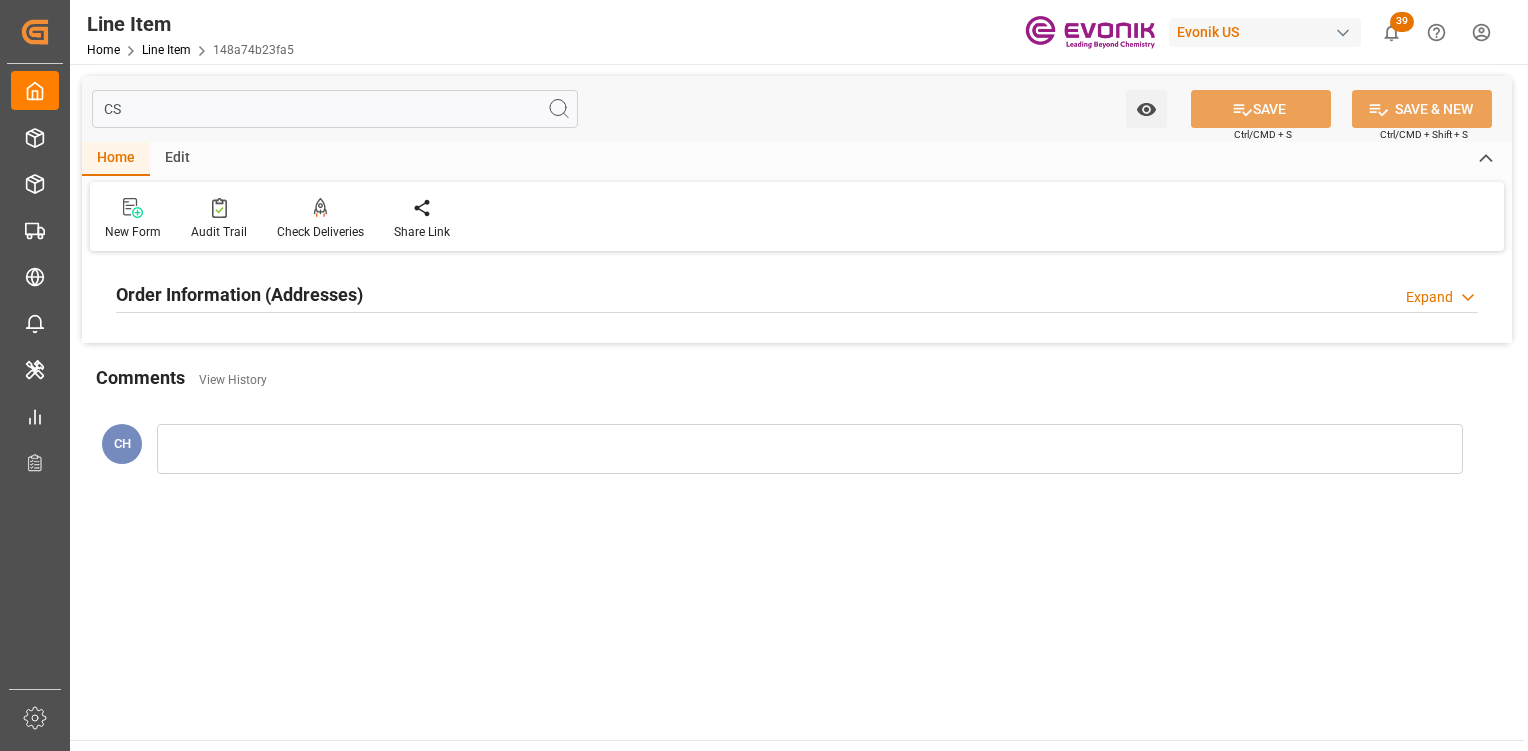 type on "C" 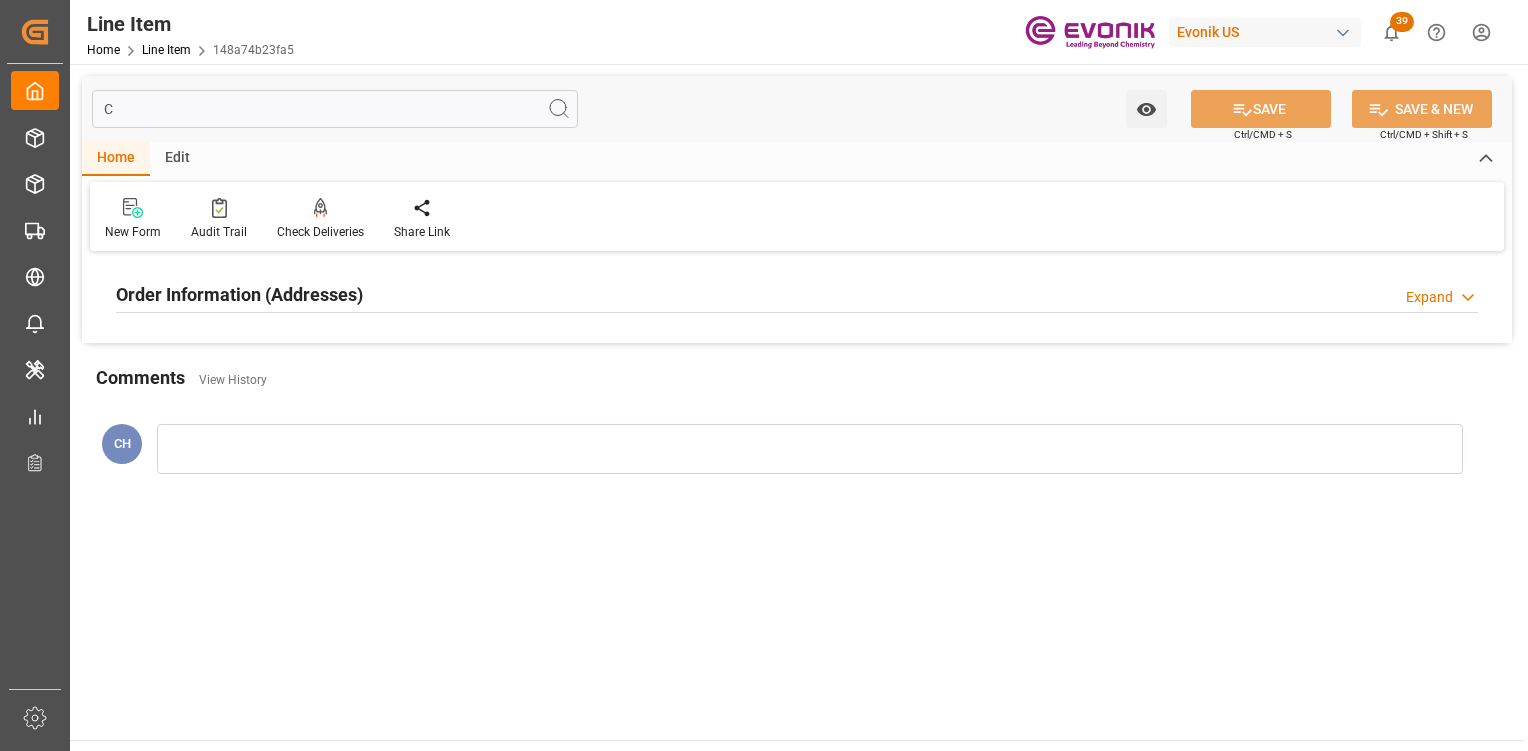 type 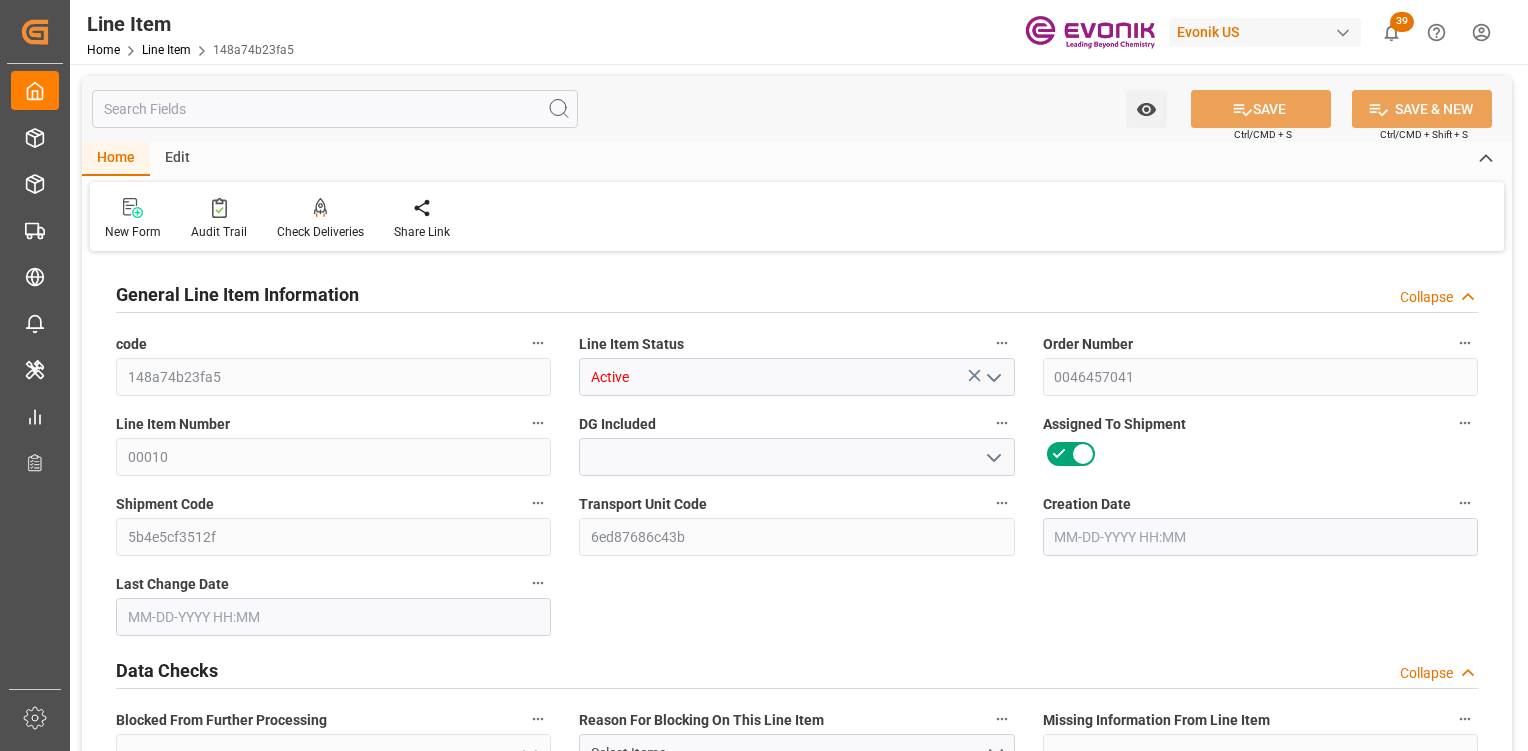 type on "No" 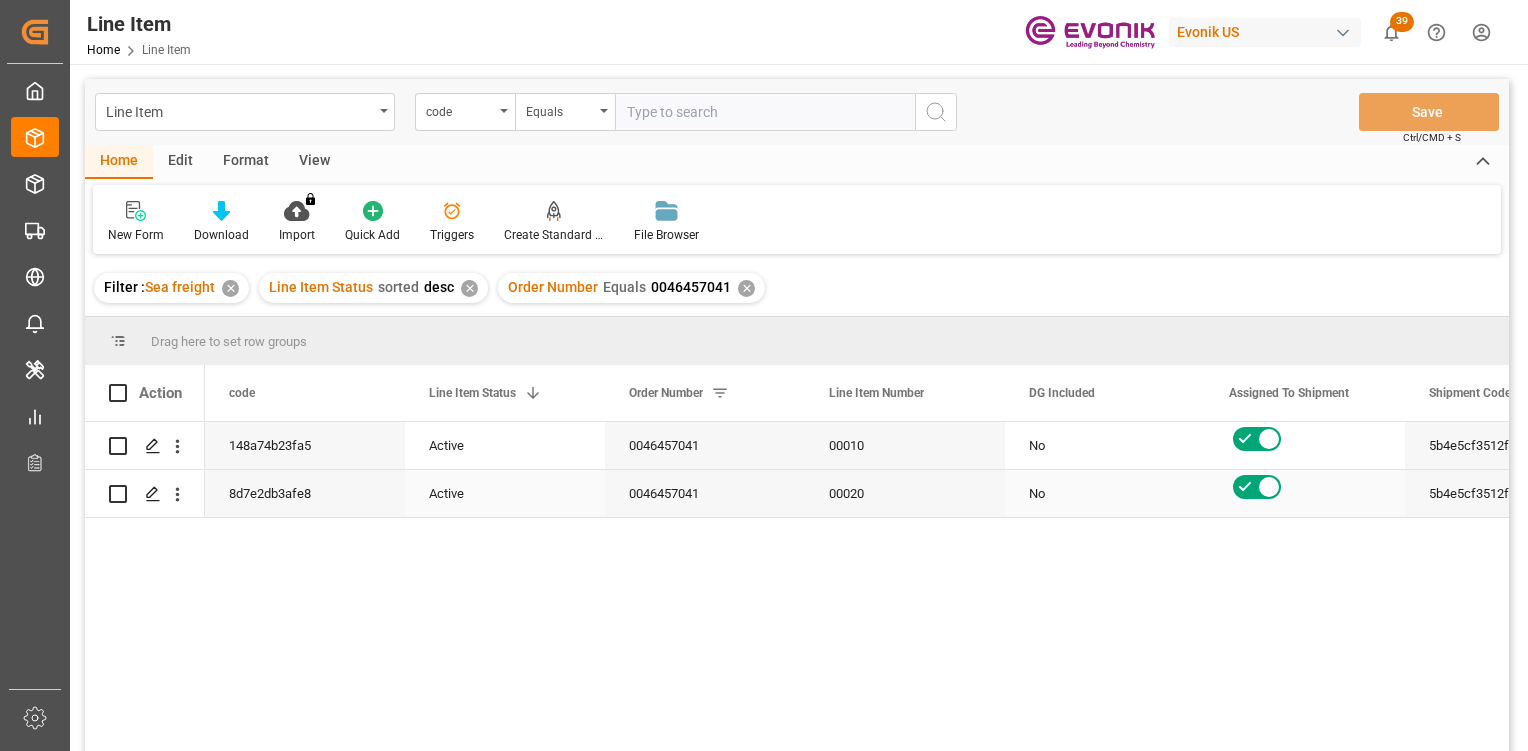 scroll, scrollTop: 31, scrollLeft: 0, axis: vertical 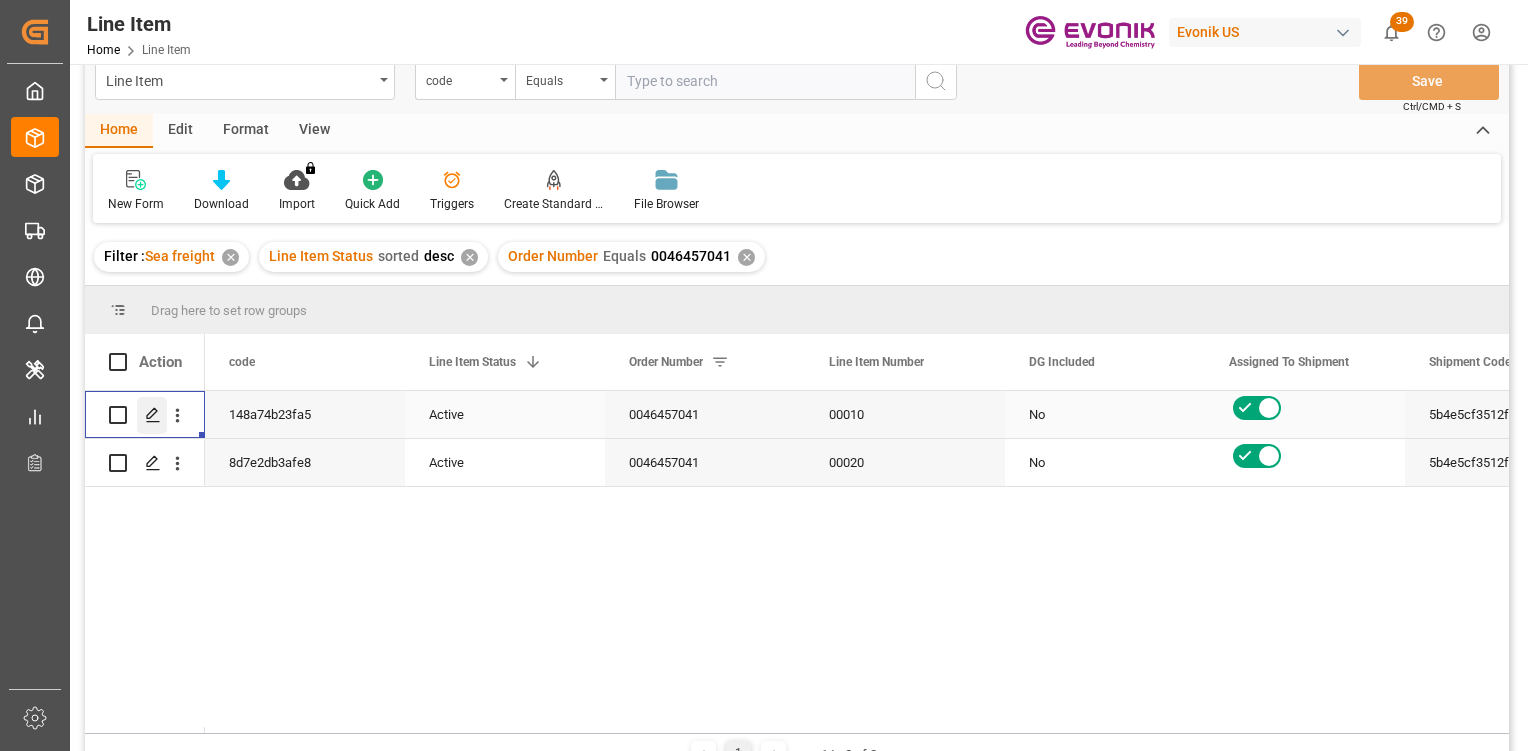 click 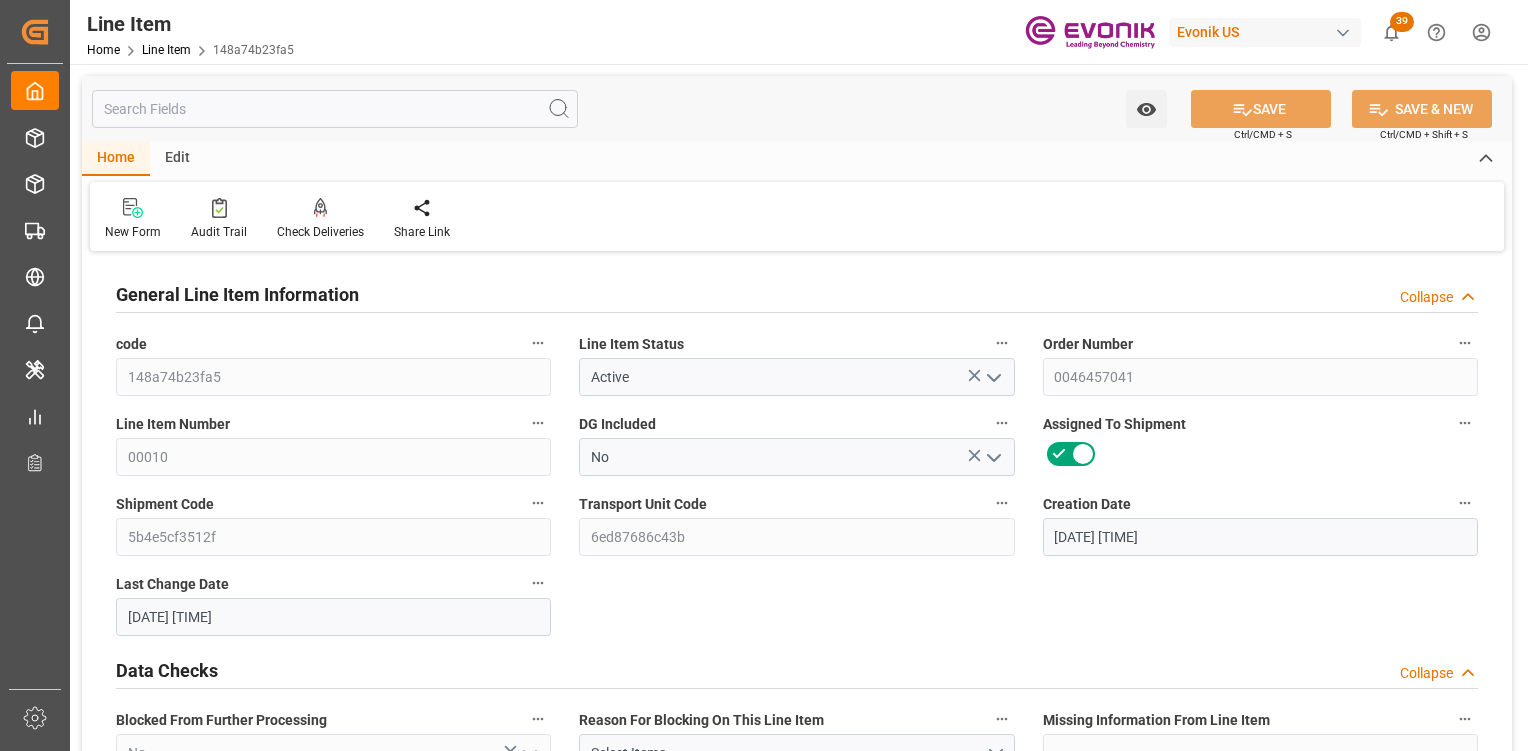 click at bounding box center (335, 109) 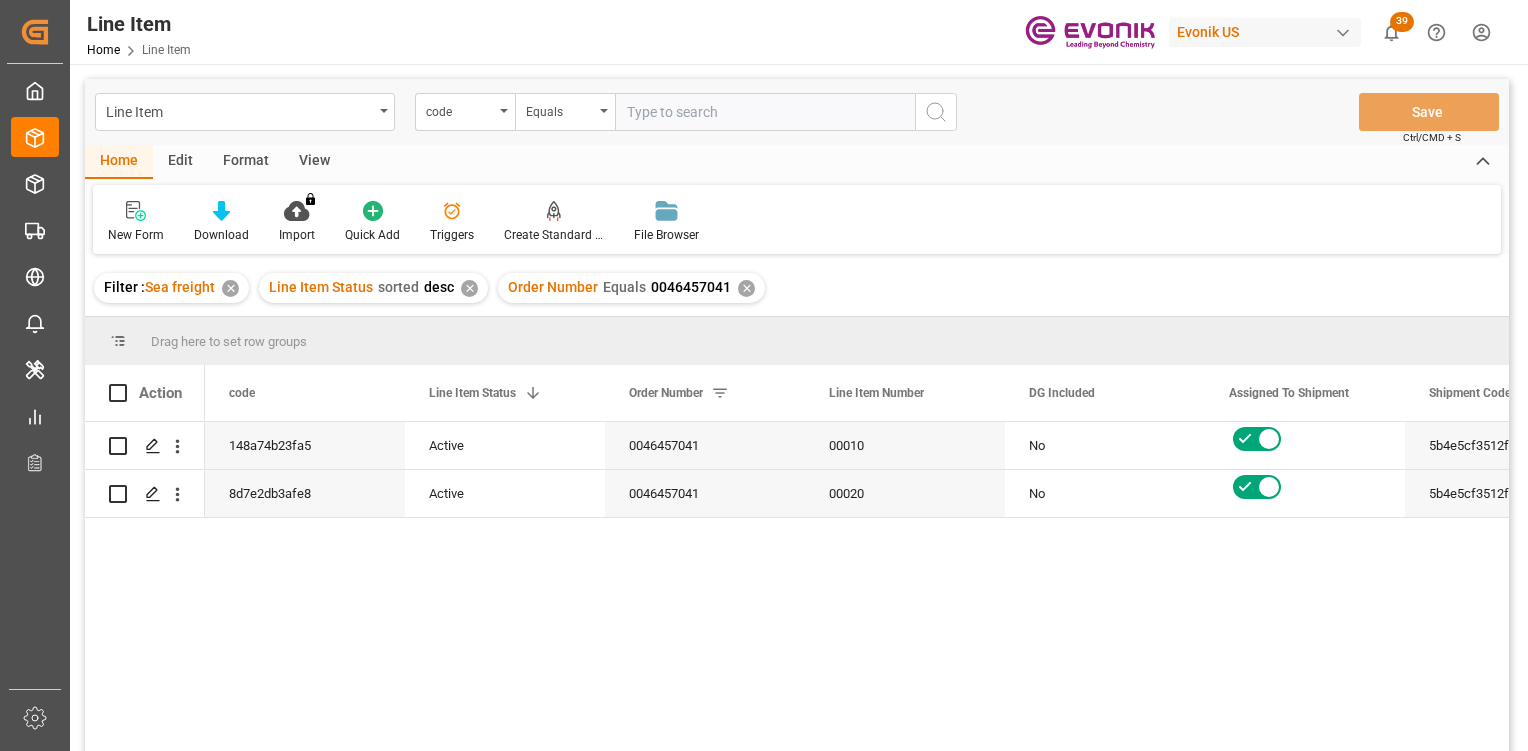 click on "View" at bounding box center [314, 162] 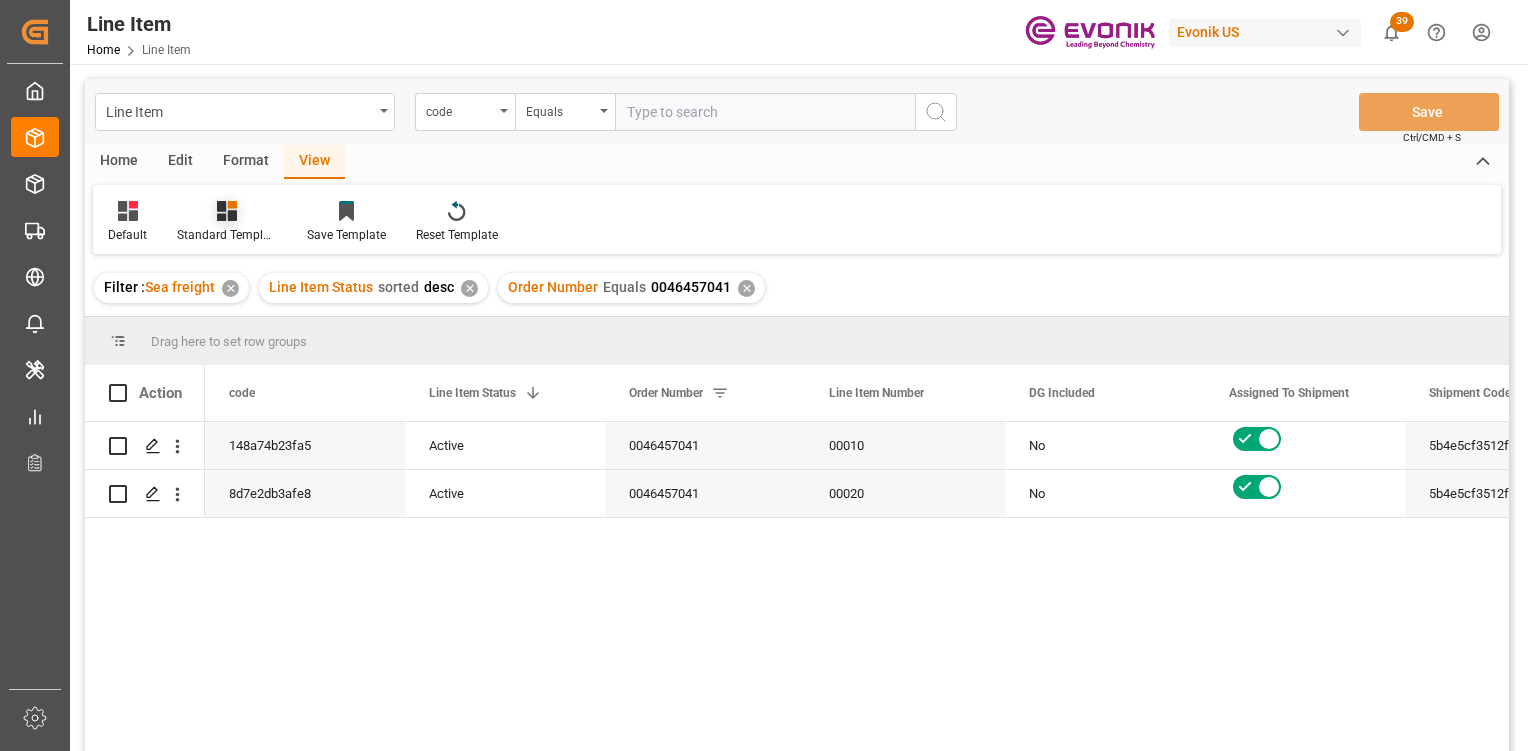 click on "Standard Templates" at bounding box center (227, 235) 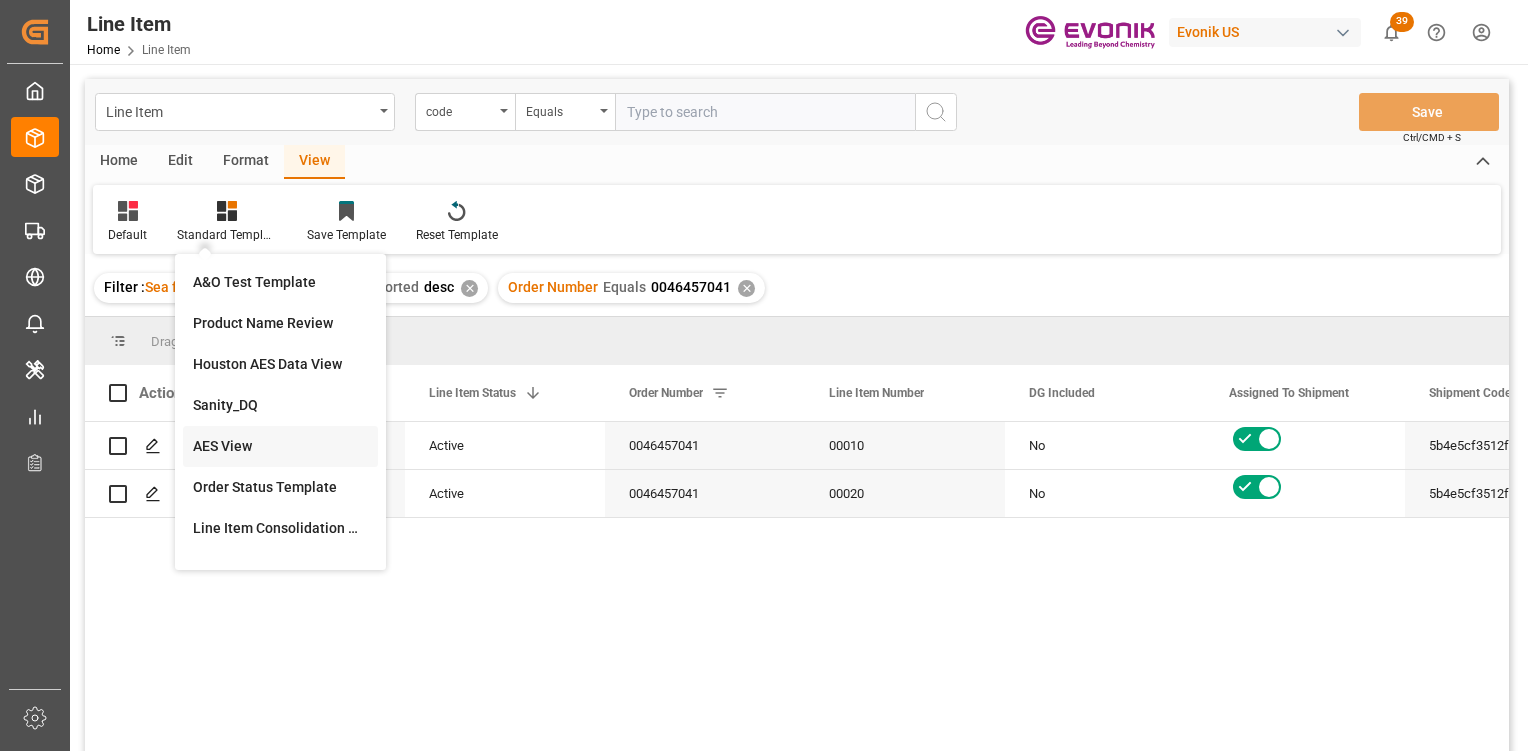 click on "AES View" at bounding box center [280, 446] 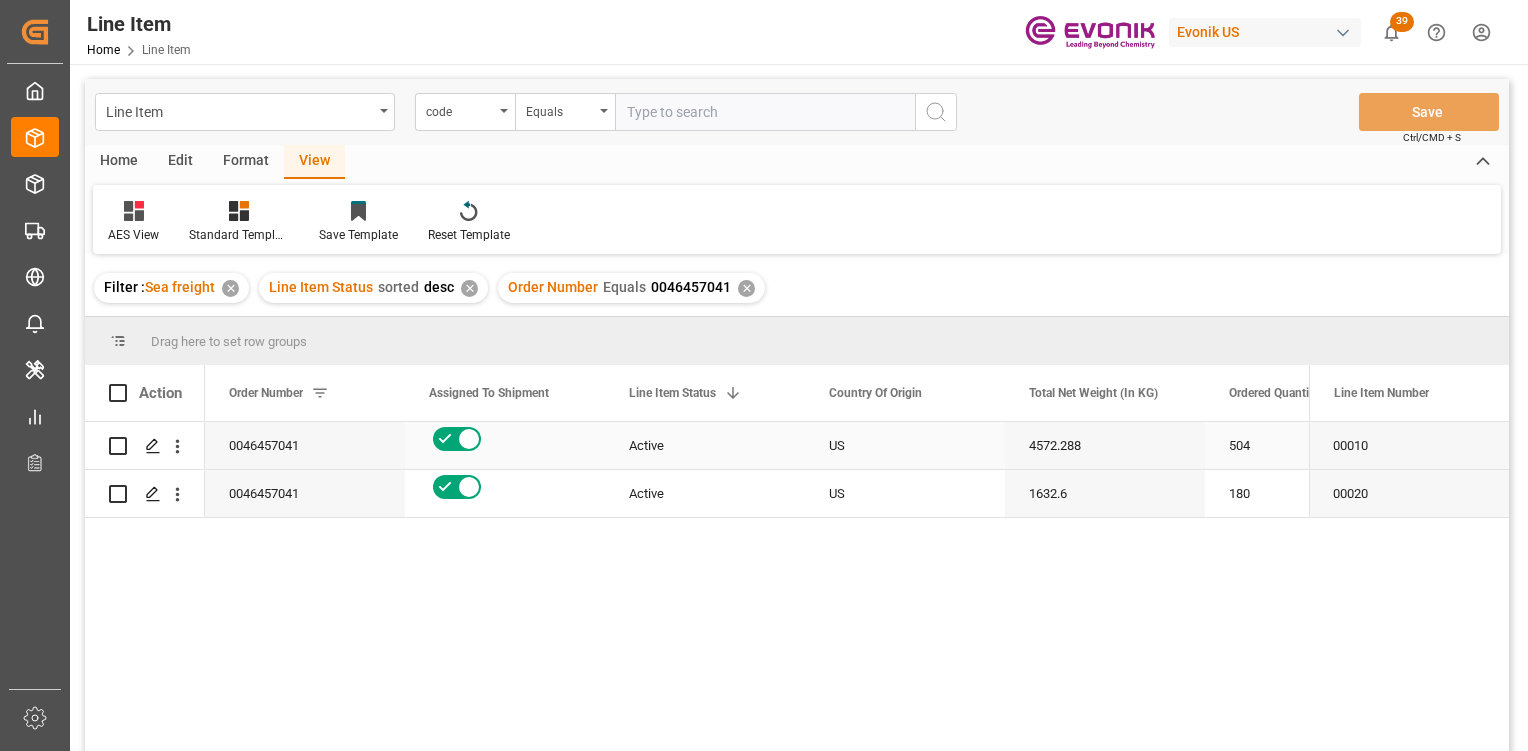 click on "Active" at bounding box center [705, 445] 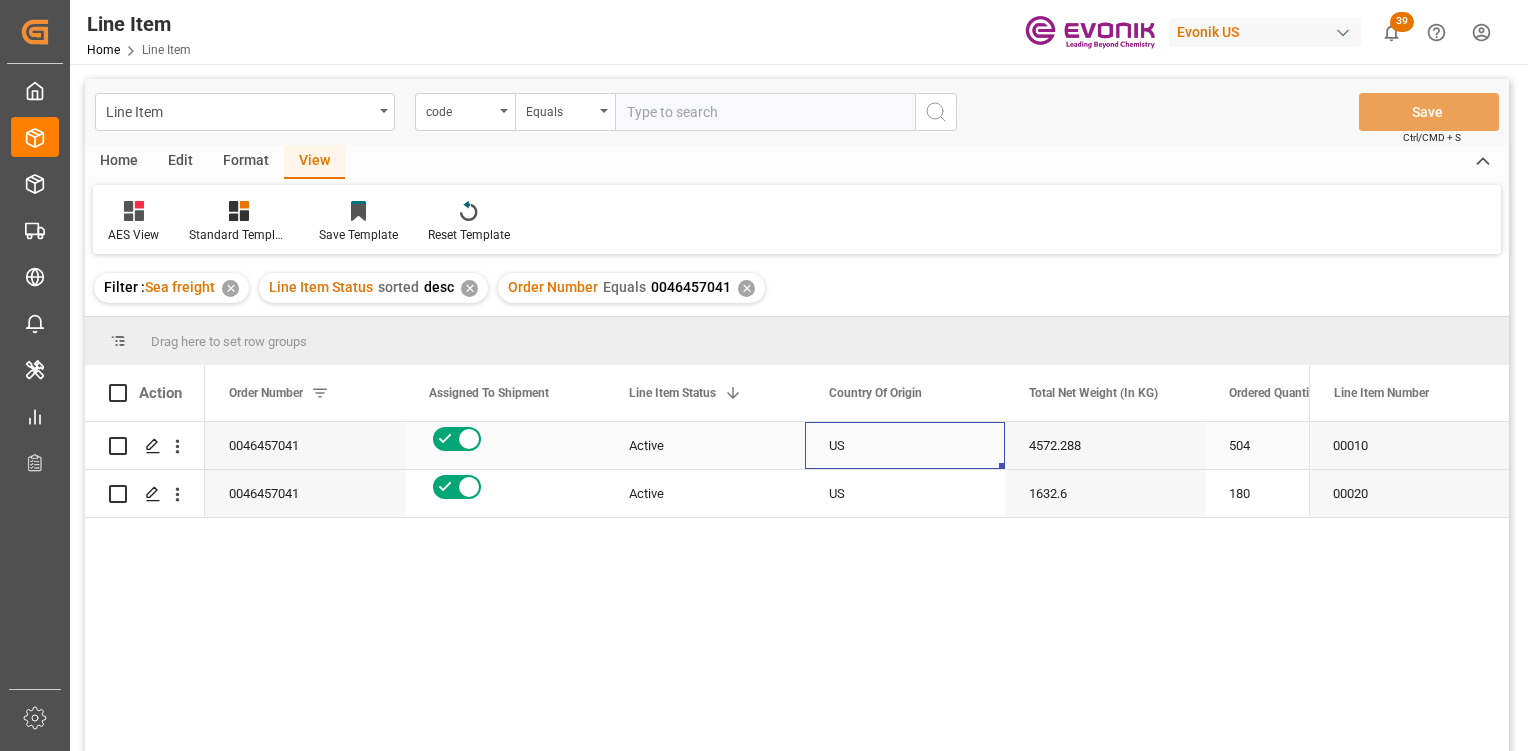 scroll, scrollTop: 0, scrollLeft: 502, axis: horizontal 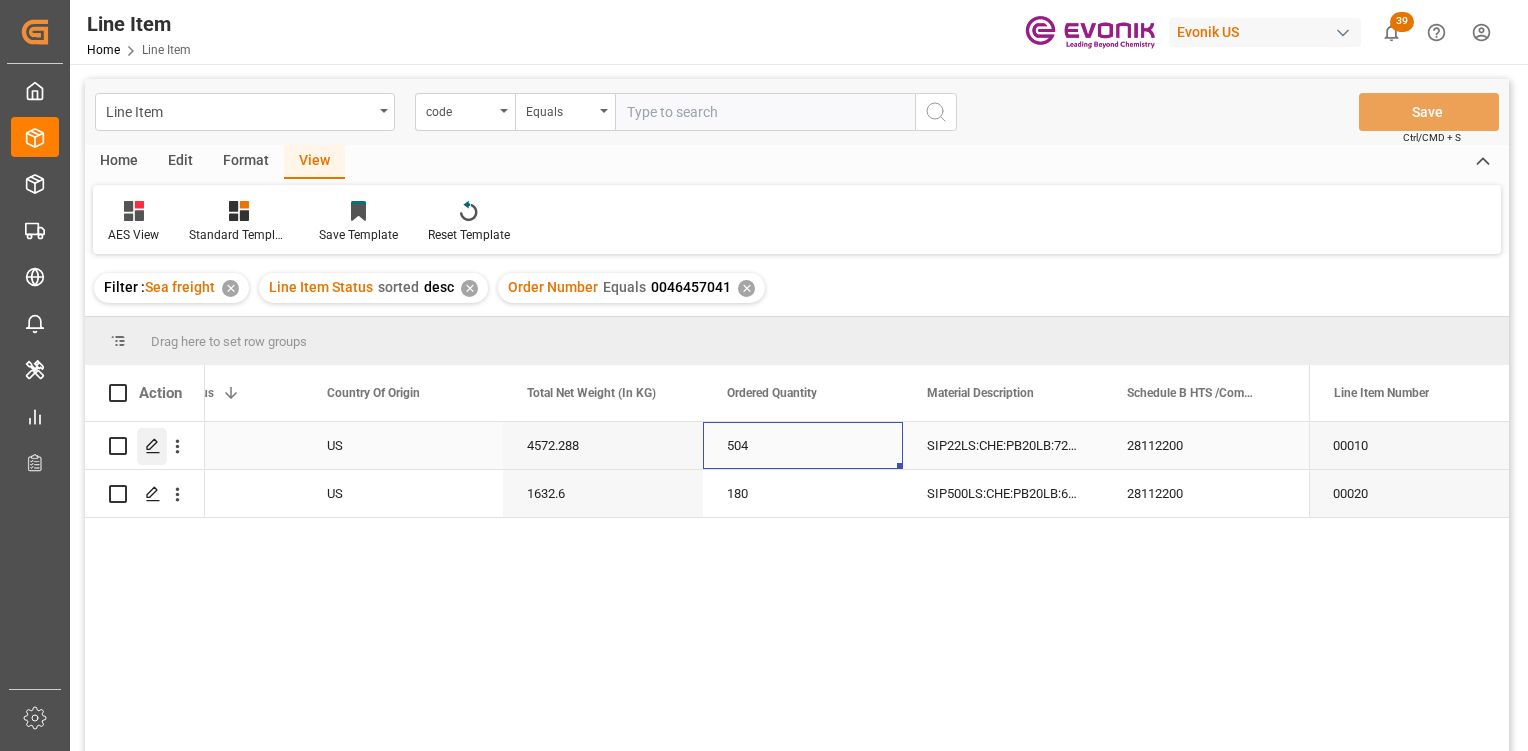 click 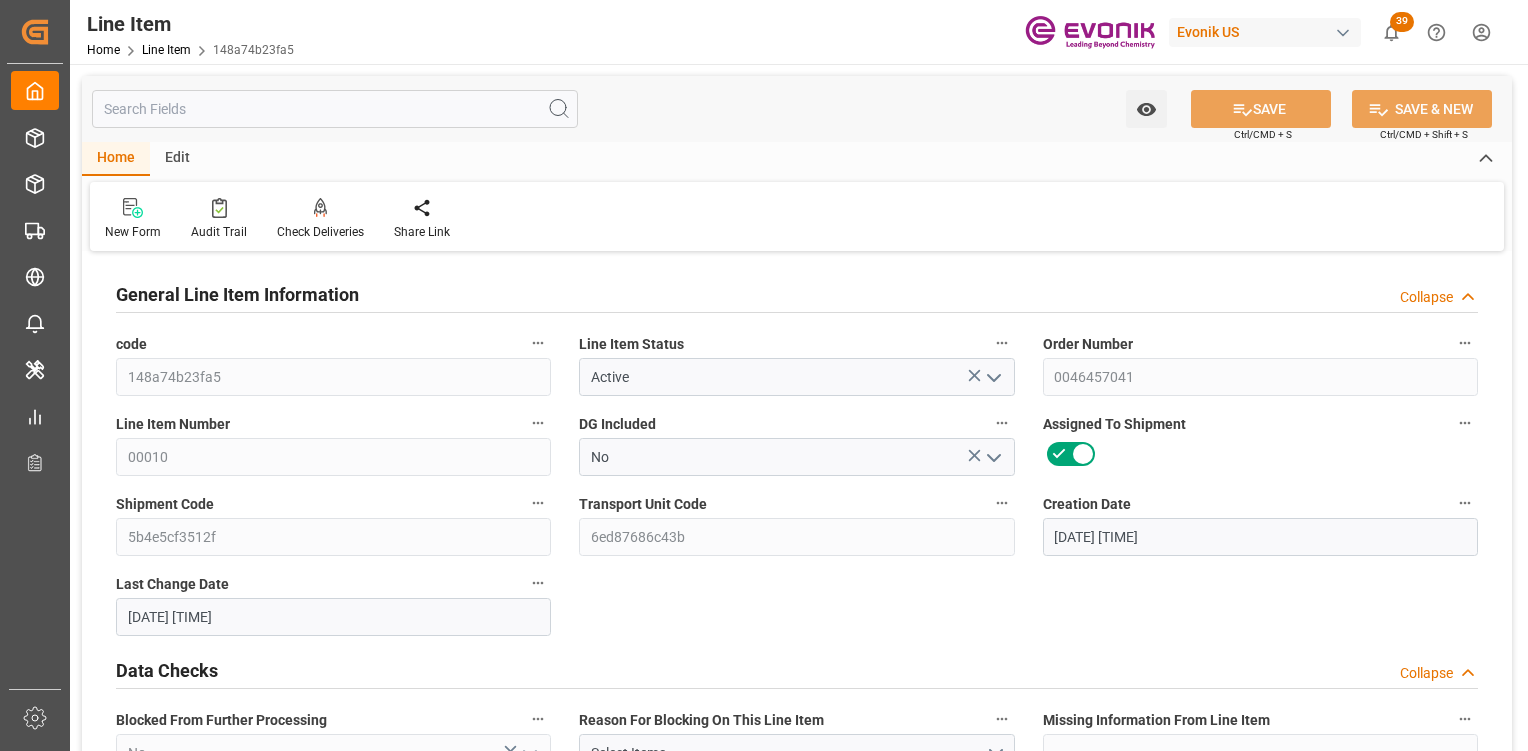 click at bounding box center [335, 109] 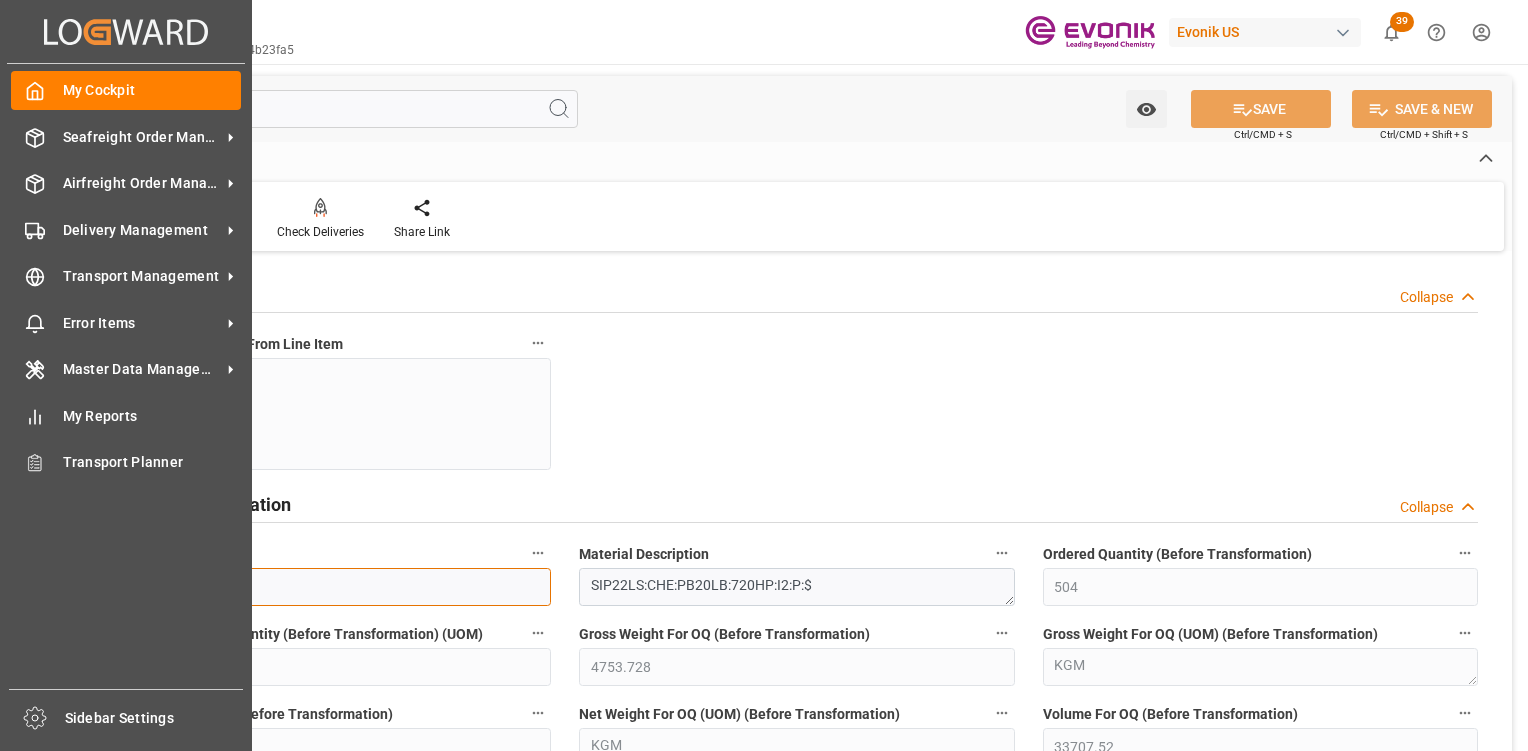 drag, startPoint x: 277, startPoint y: 596, endPoint x: 89, endPoint y: 559, distance: 191.60637 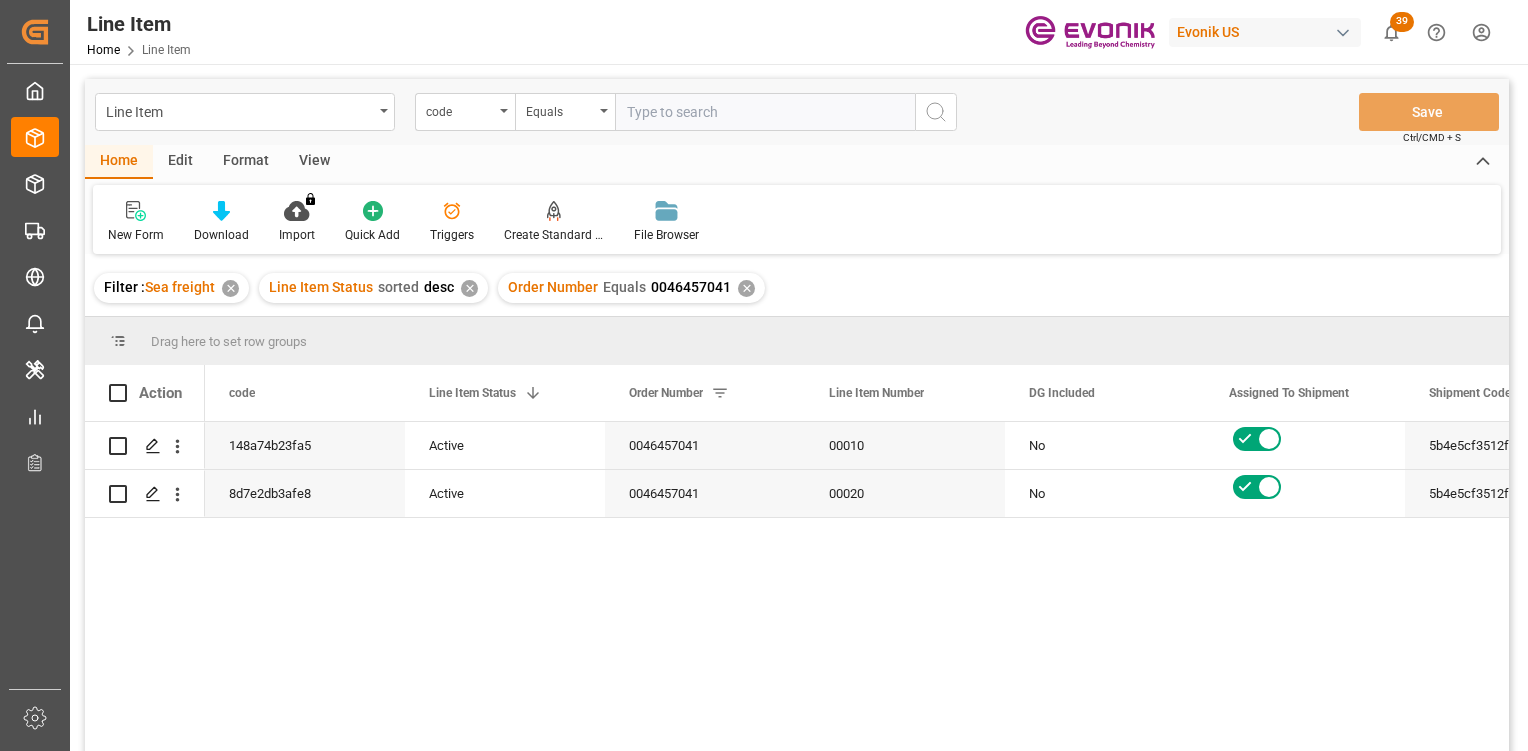click on "View" at bounding box center [314, 162] 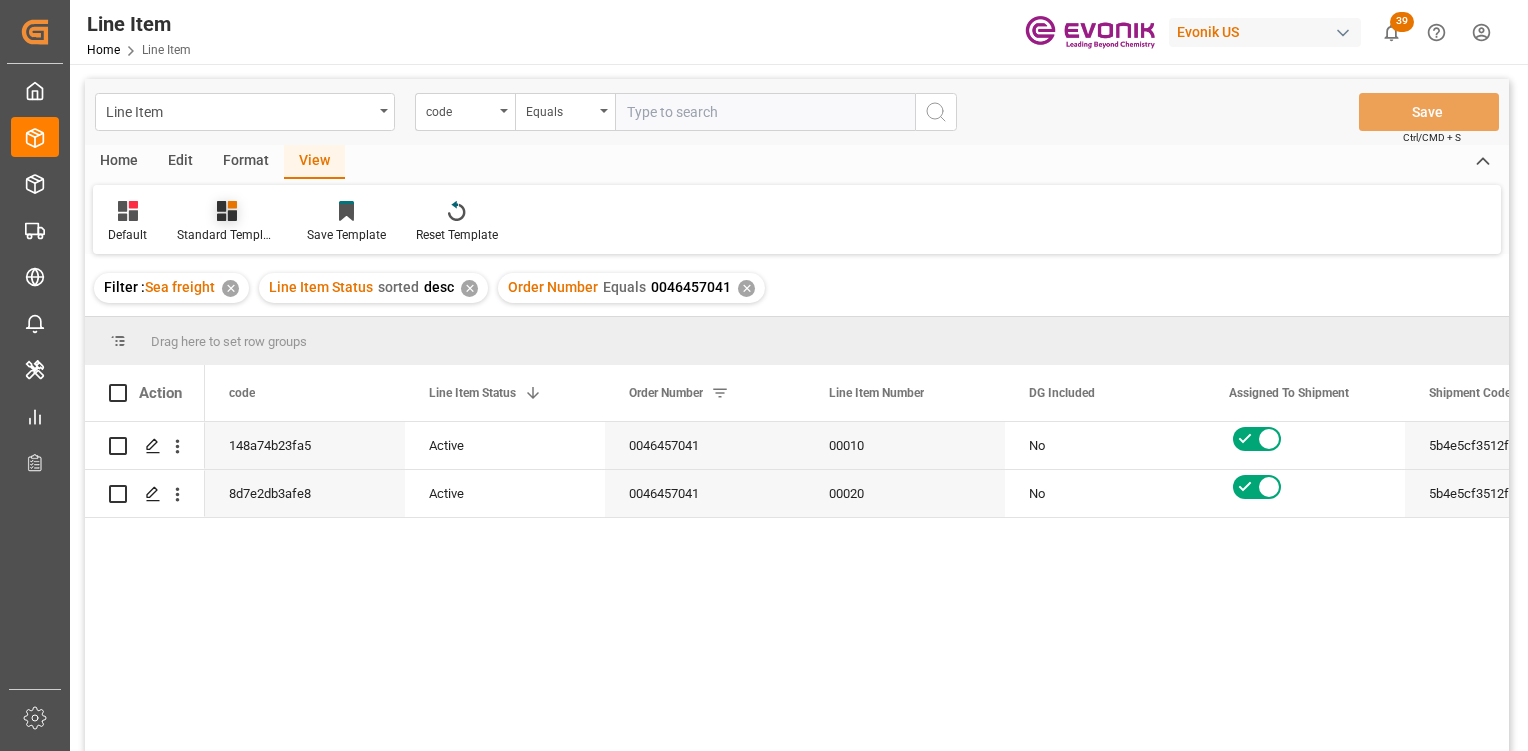 click on "Standard Templates" at bounding box center (227, 222) 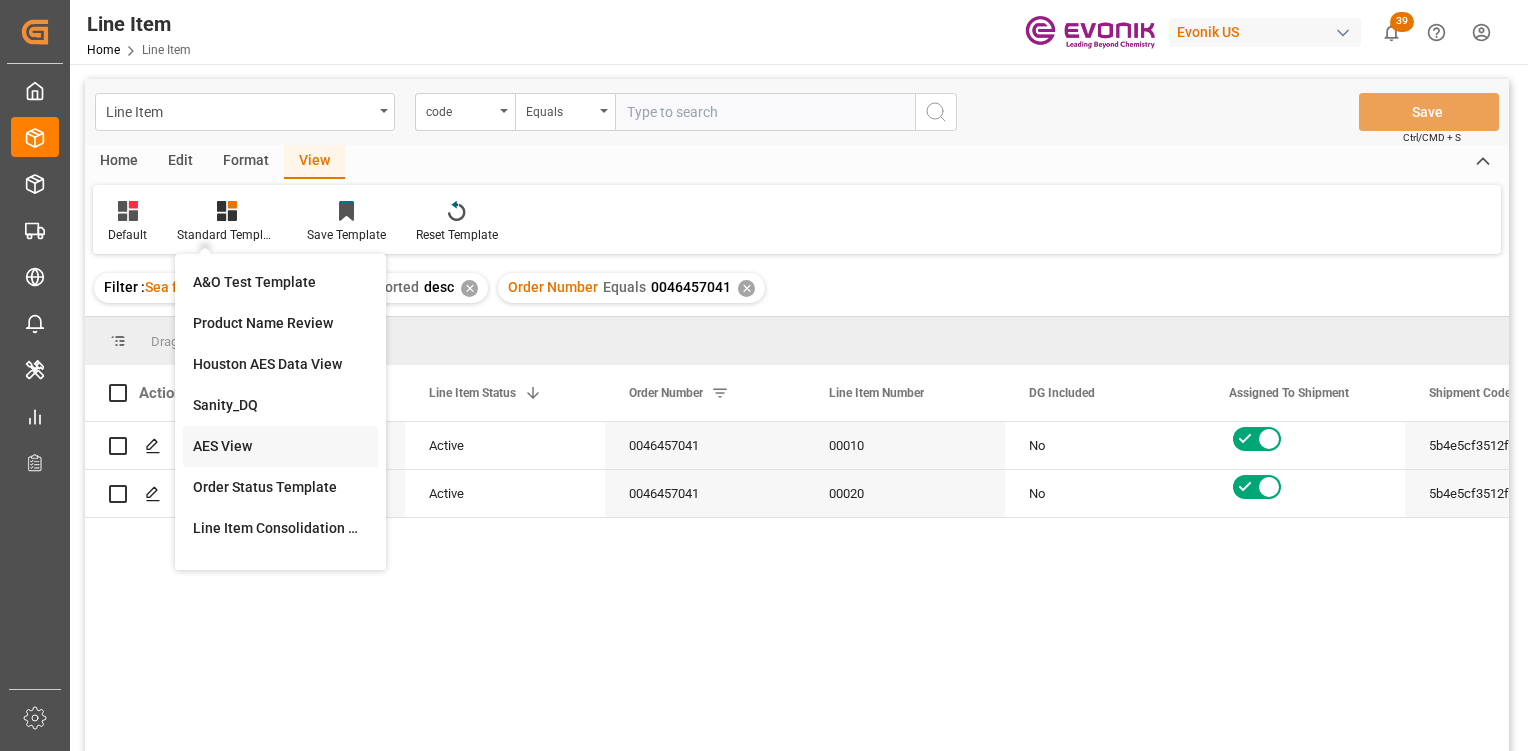 click on "AES View" at bounding box center (280, 446) 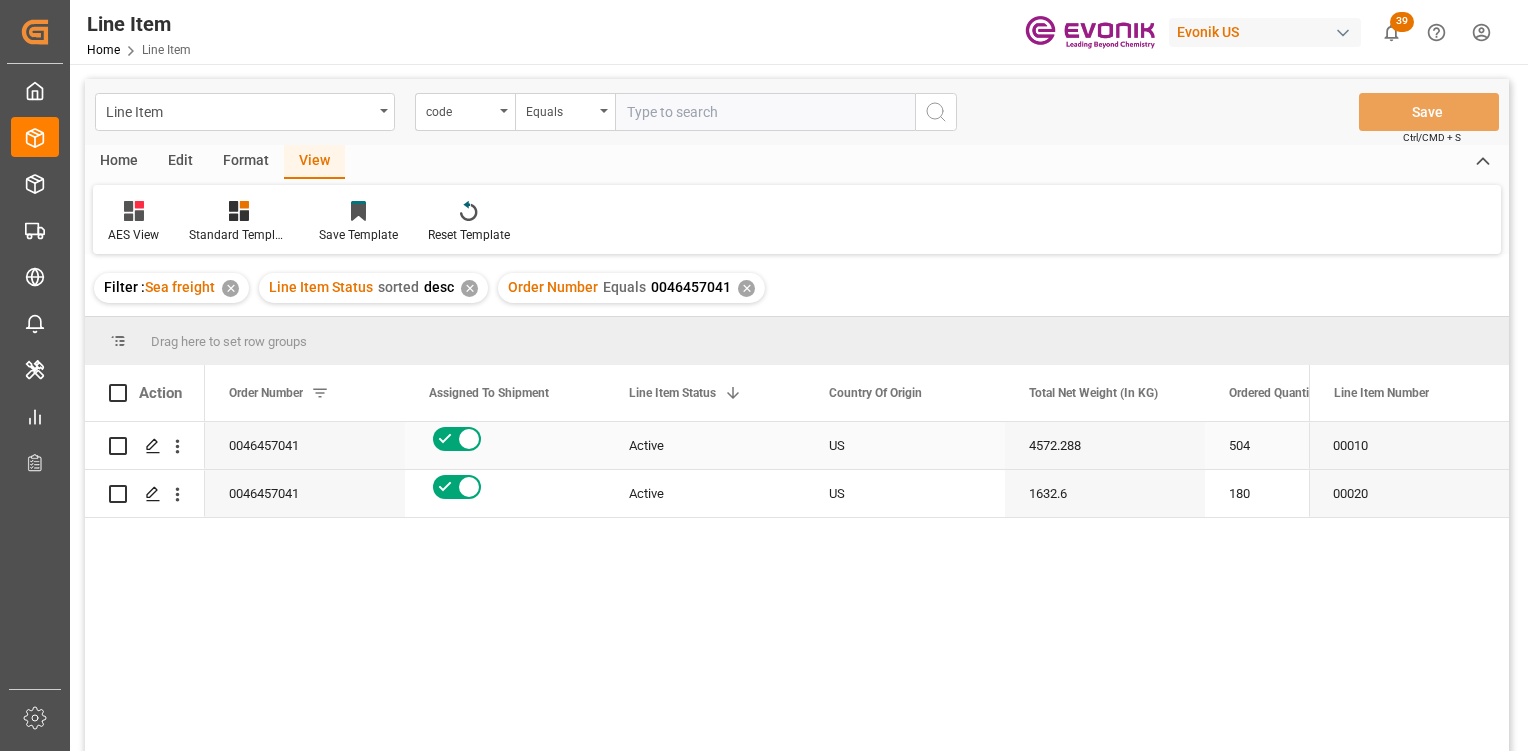 click on "US" at bounding box center (905, 445) 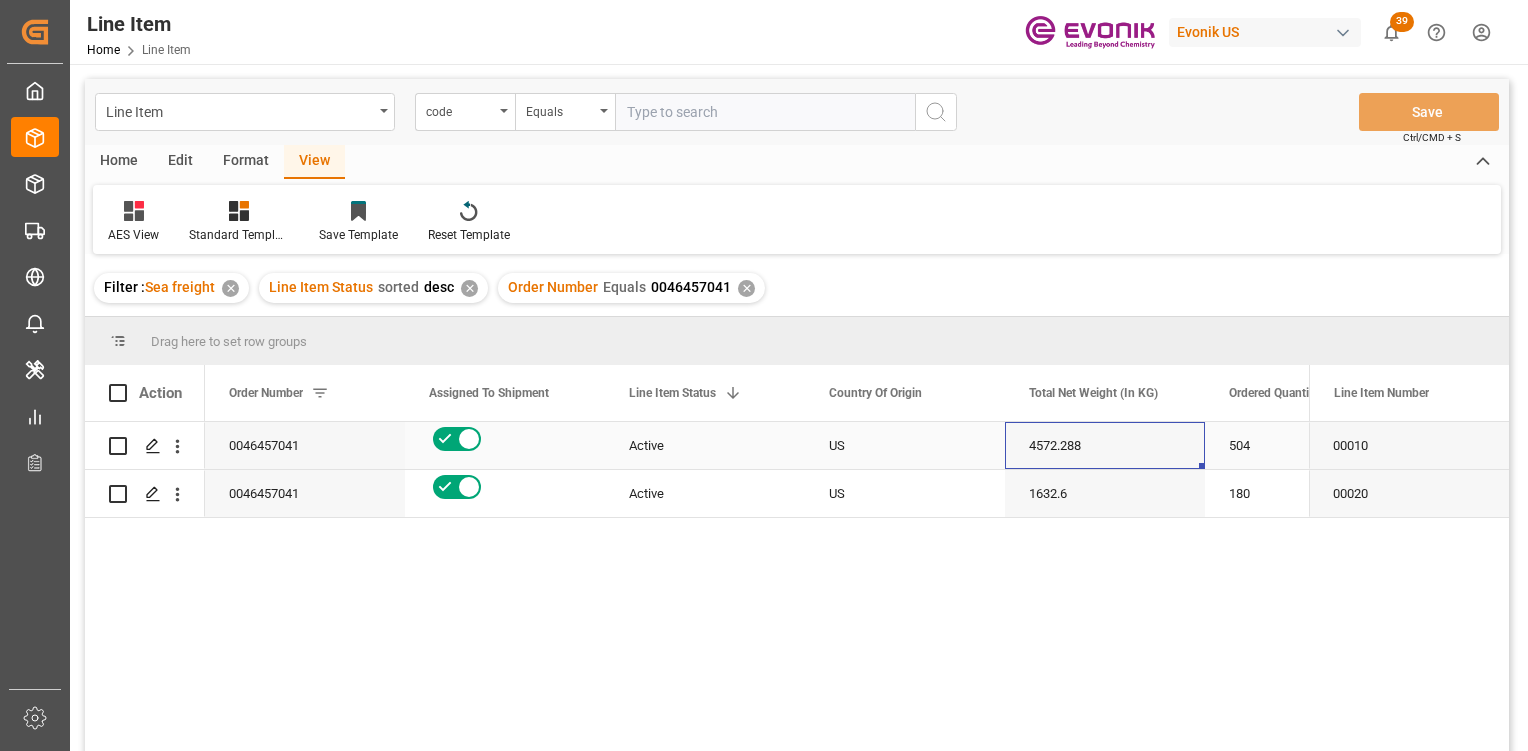 scroll, scrollTop: 0, scrollLeft: 302, axis: horizontal 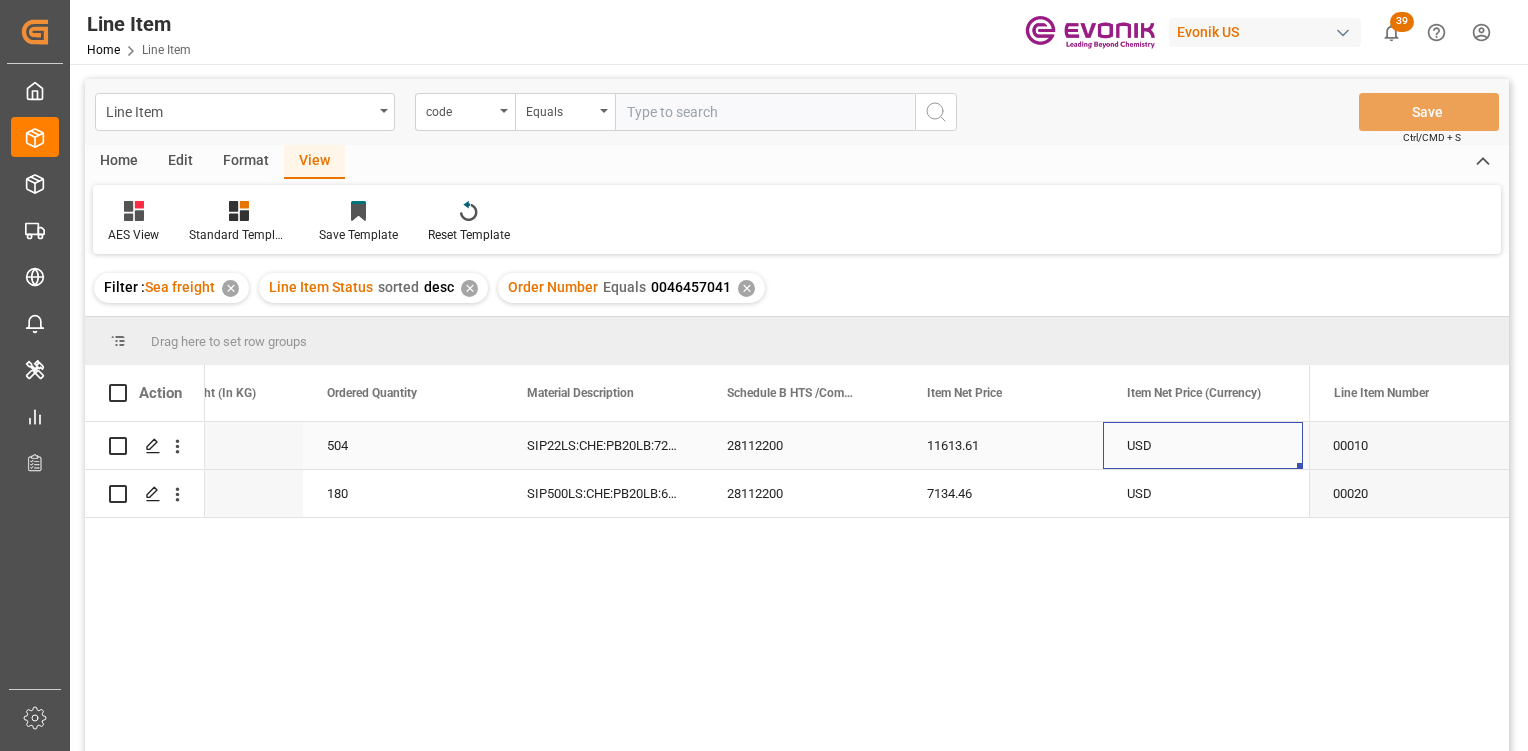click on "11613.61" at bounding box center (1003, 445) 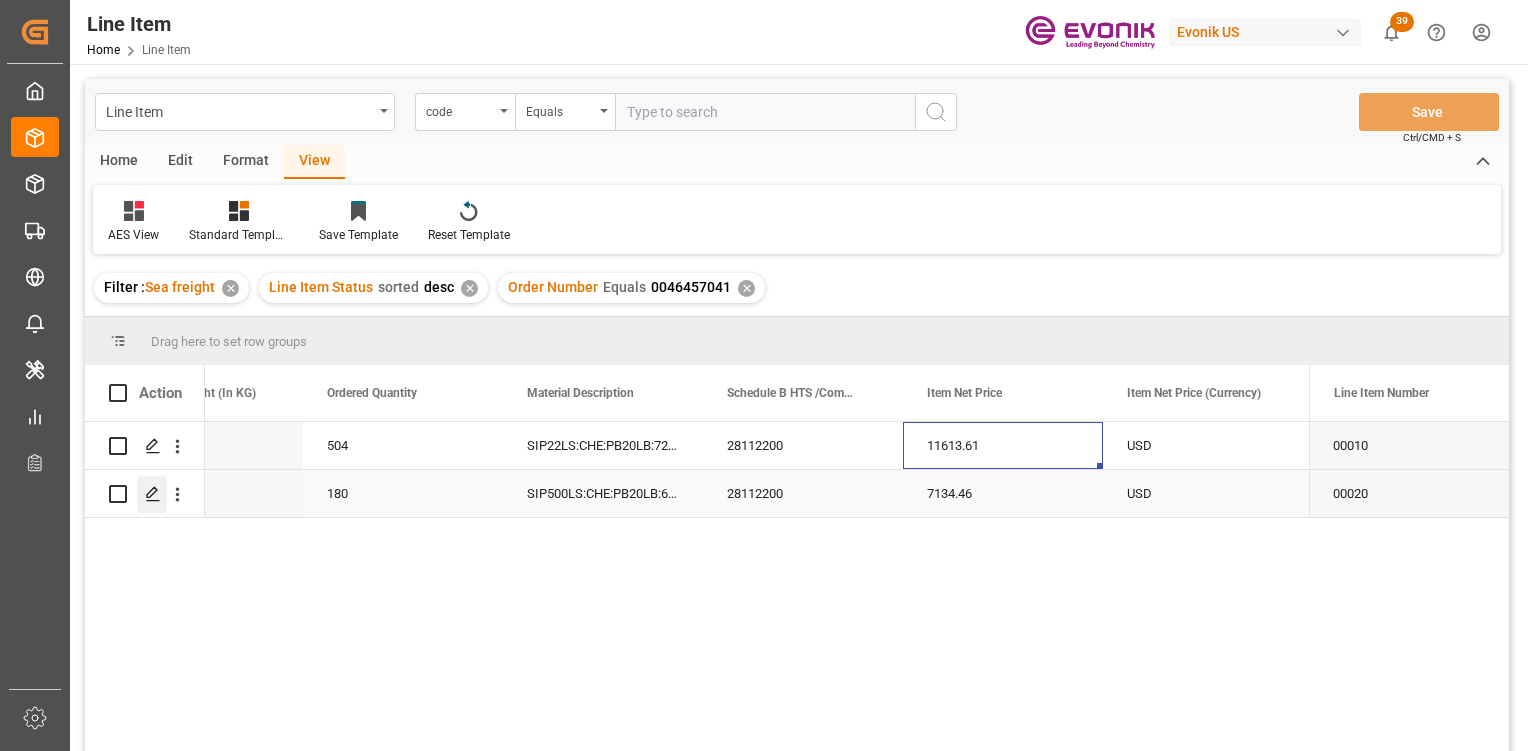 click 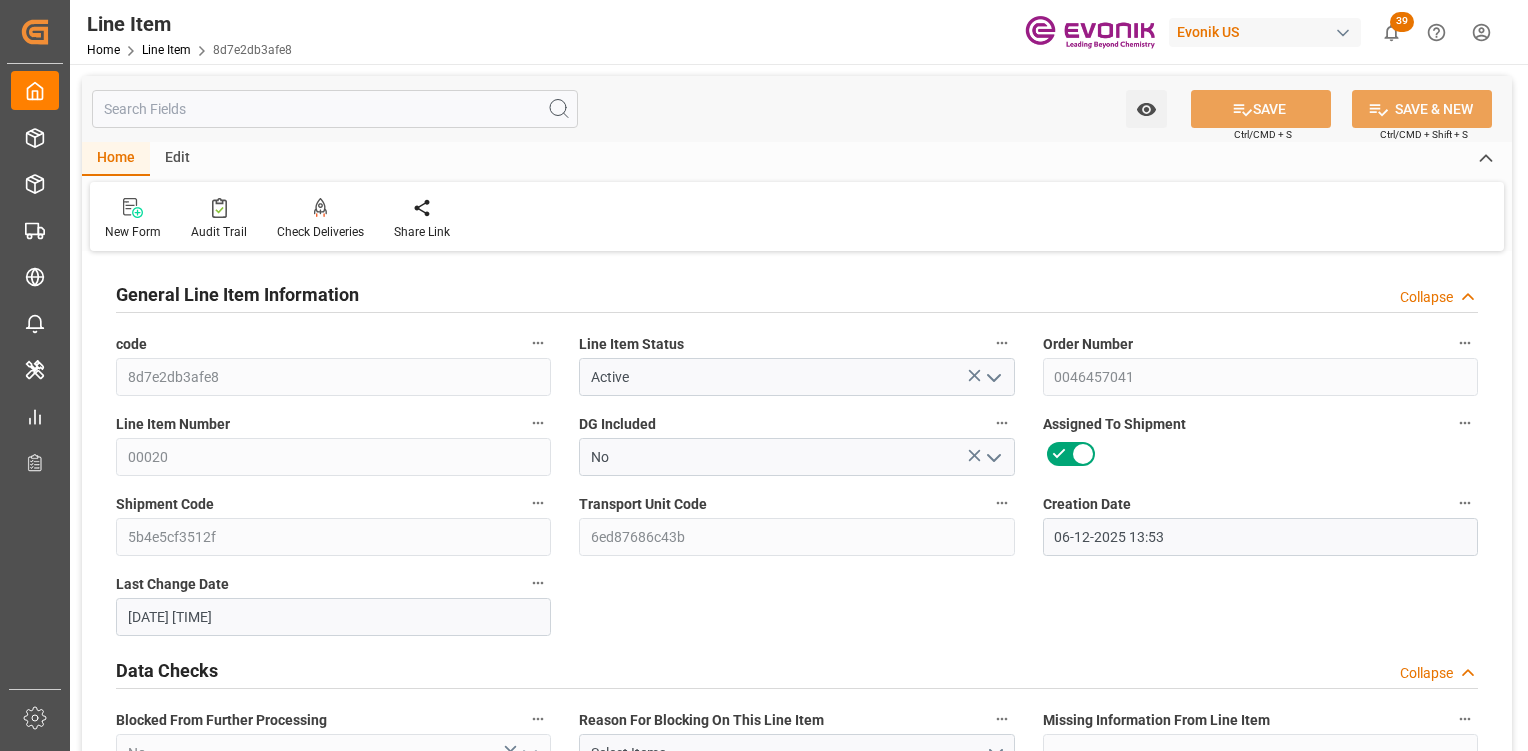 click at bounding box center (335, 109) 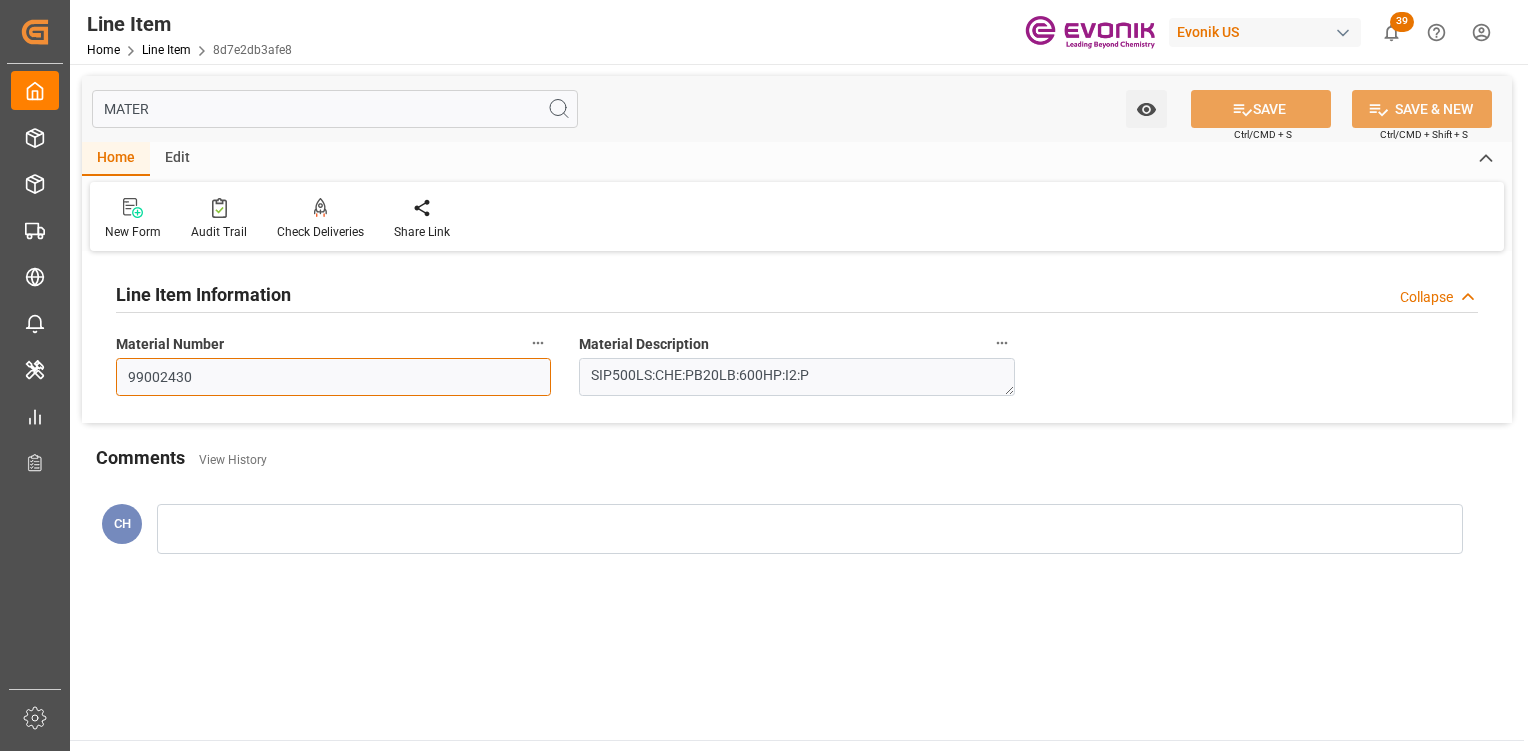 drag, startPoint x: 262, startPoint y: 376, endPoint x: 72, endPoint y: 357, distance: 190.94763 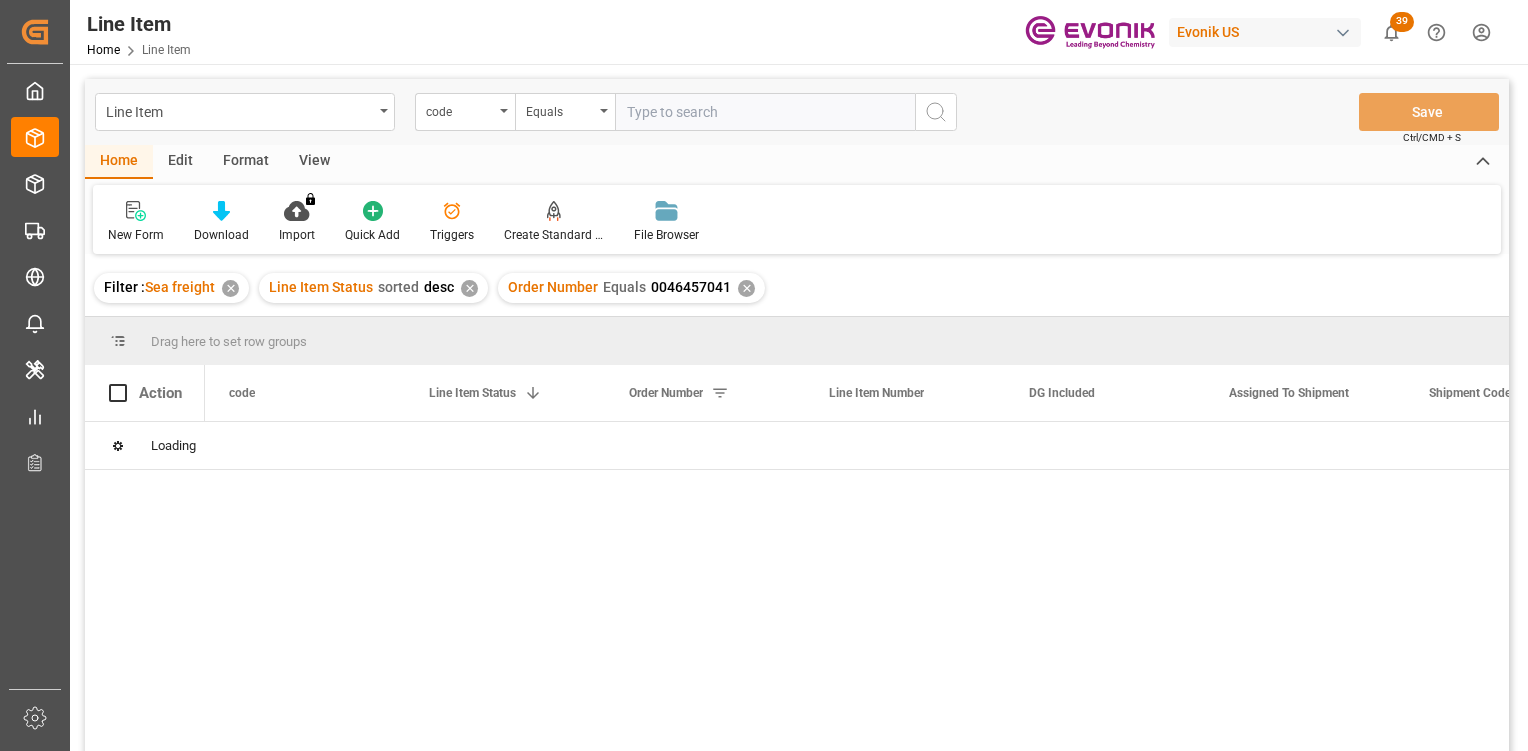 click on "View" at bounding box center [314, 162] 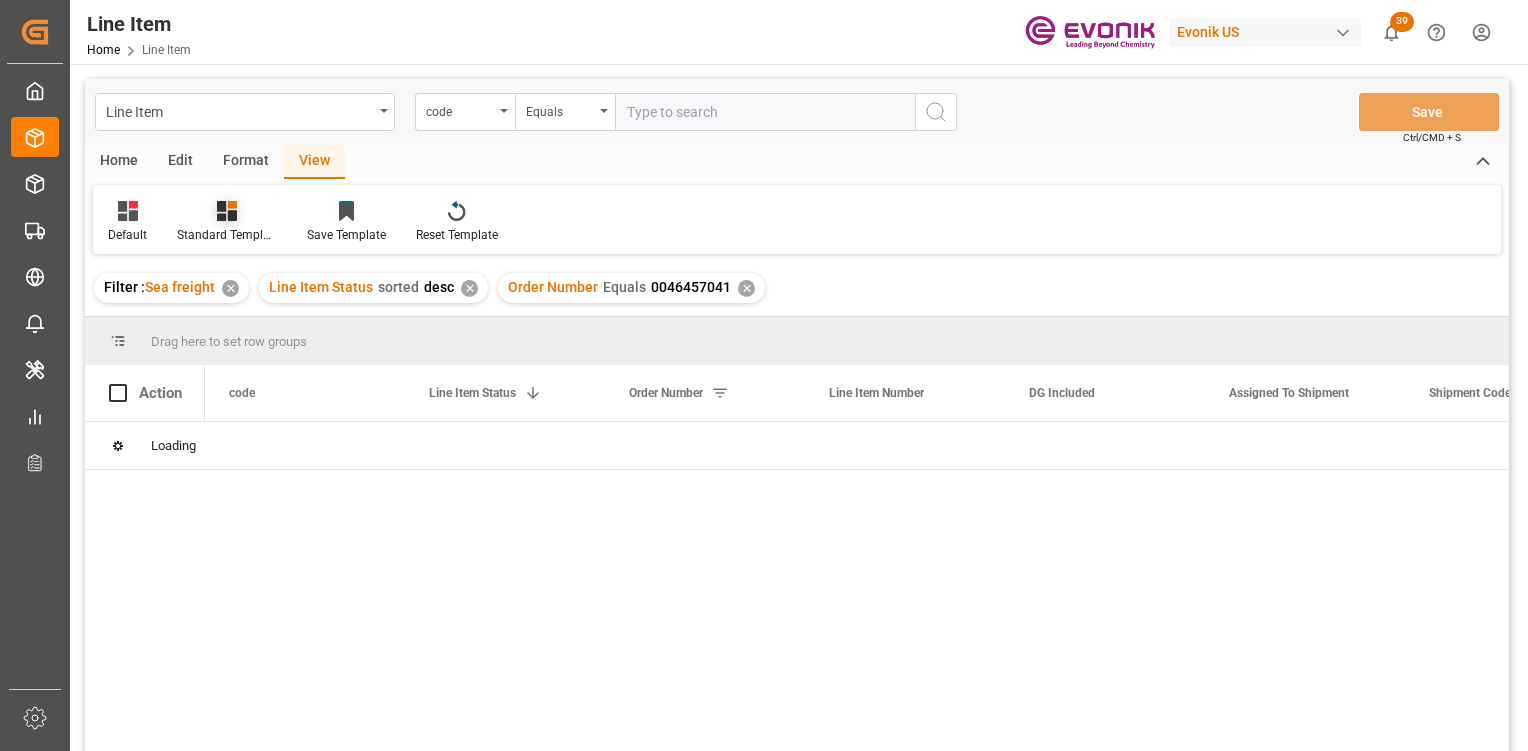 click on "Standard Templates" at bounding box center (227, 222) 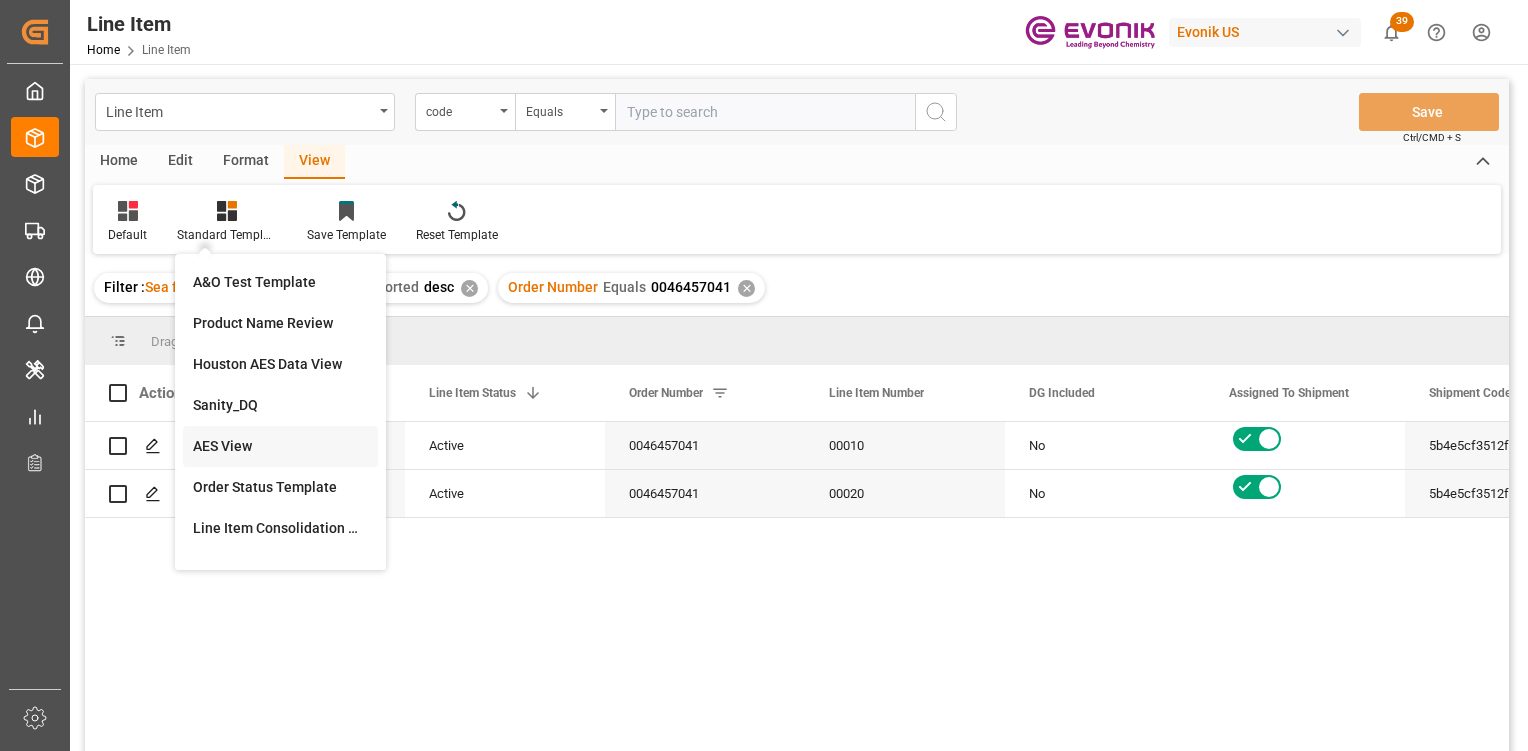 click on "AES View" at bounding box center [280, 446] 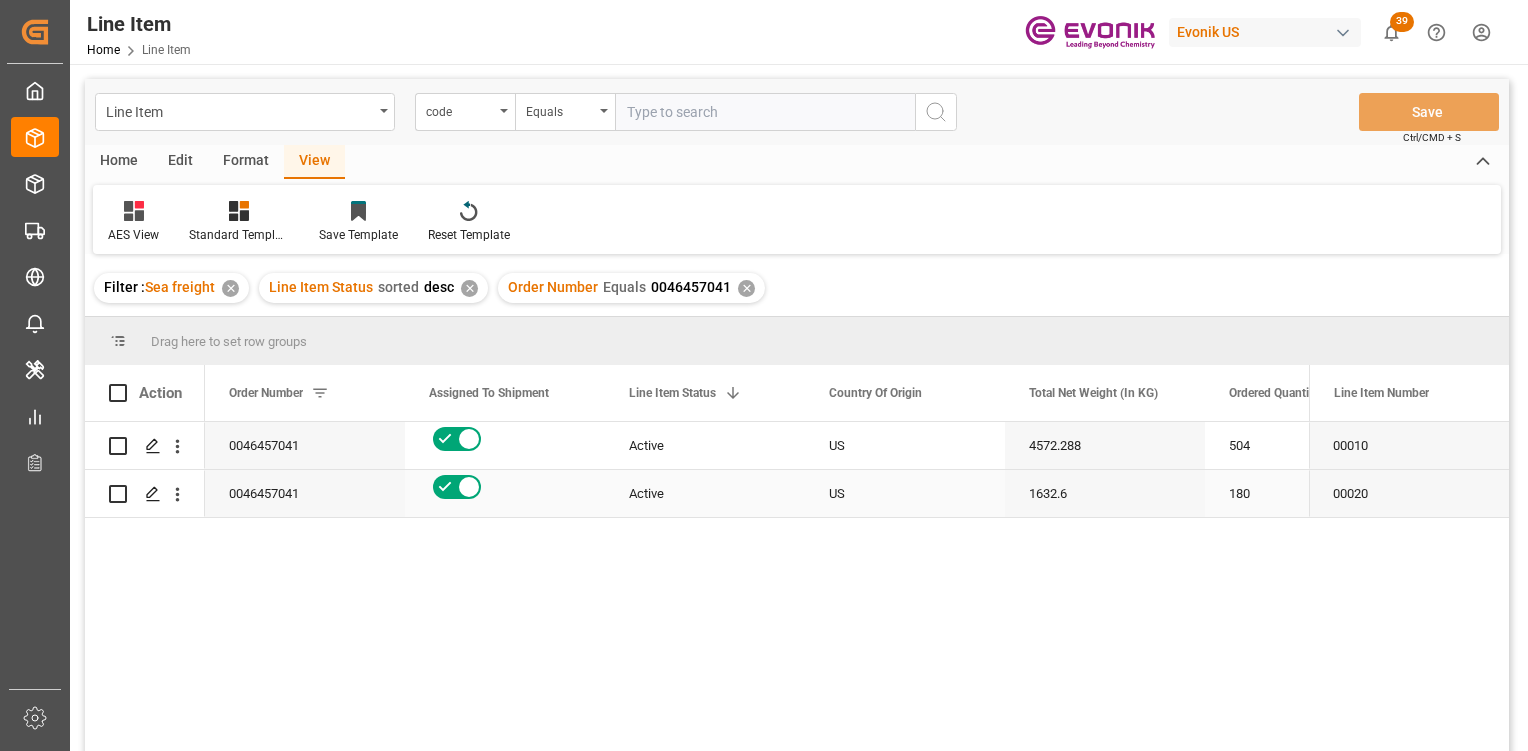 click on "Active" at bounding box center (705, 494) 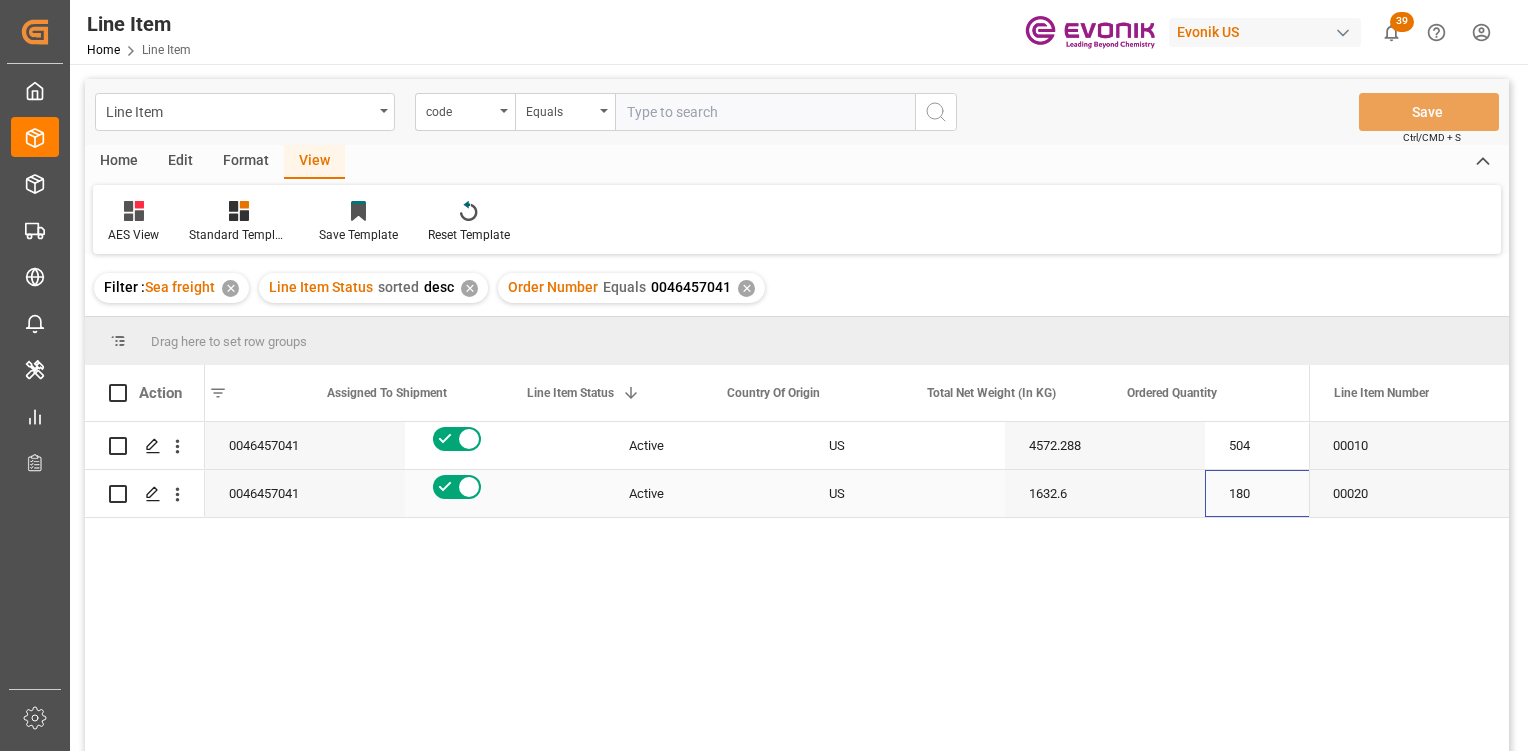 scroll, scrollTop: 0, scrollLeft: 102, axis: horizontal 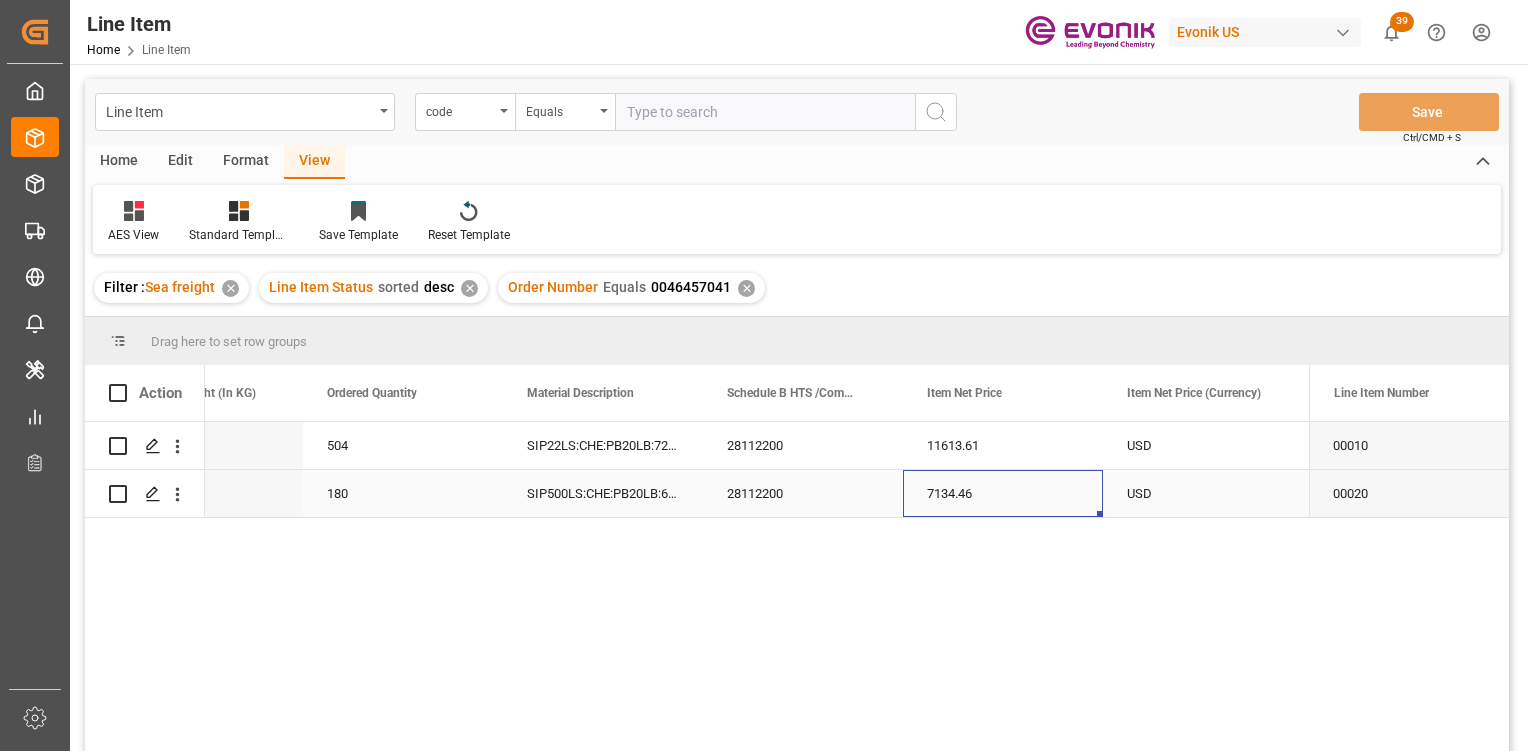 click on "7134.46" at bounding box center [1003, 493] 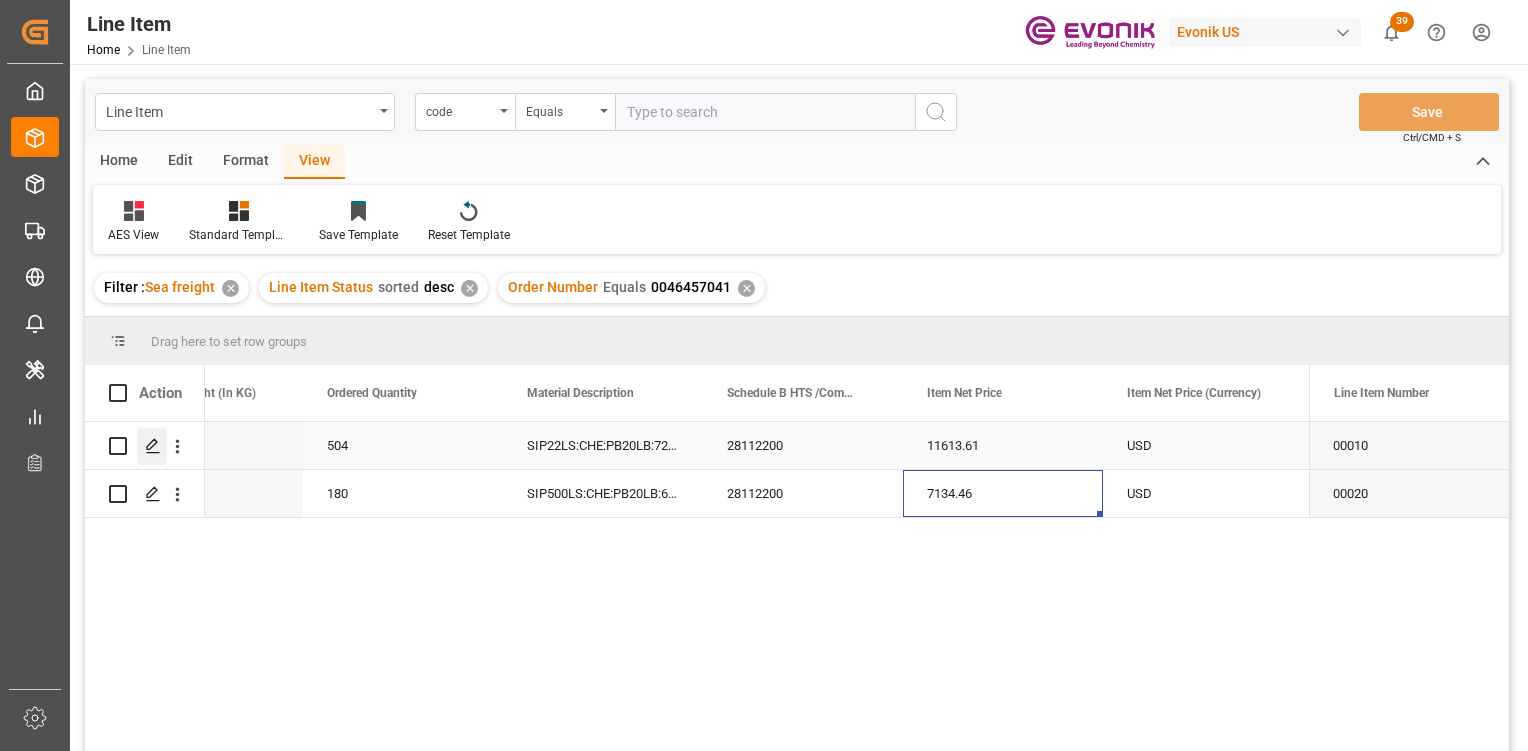 click 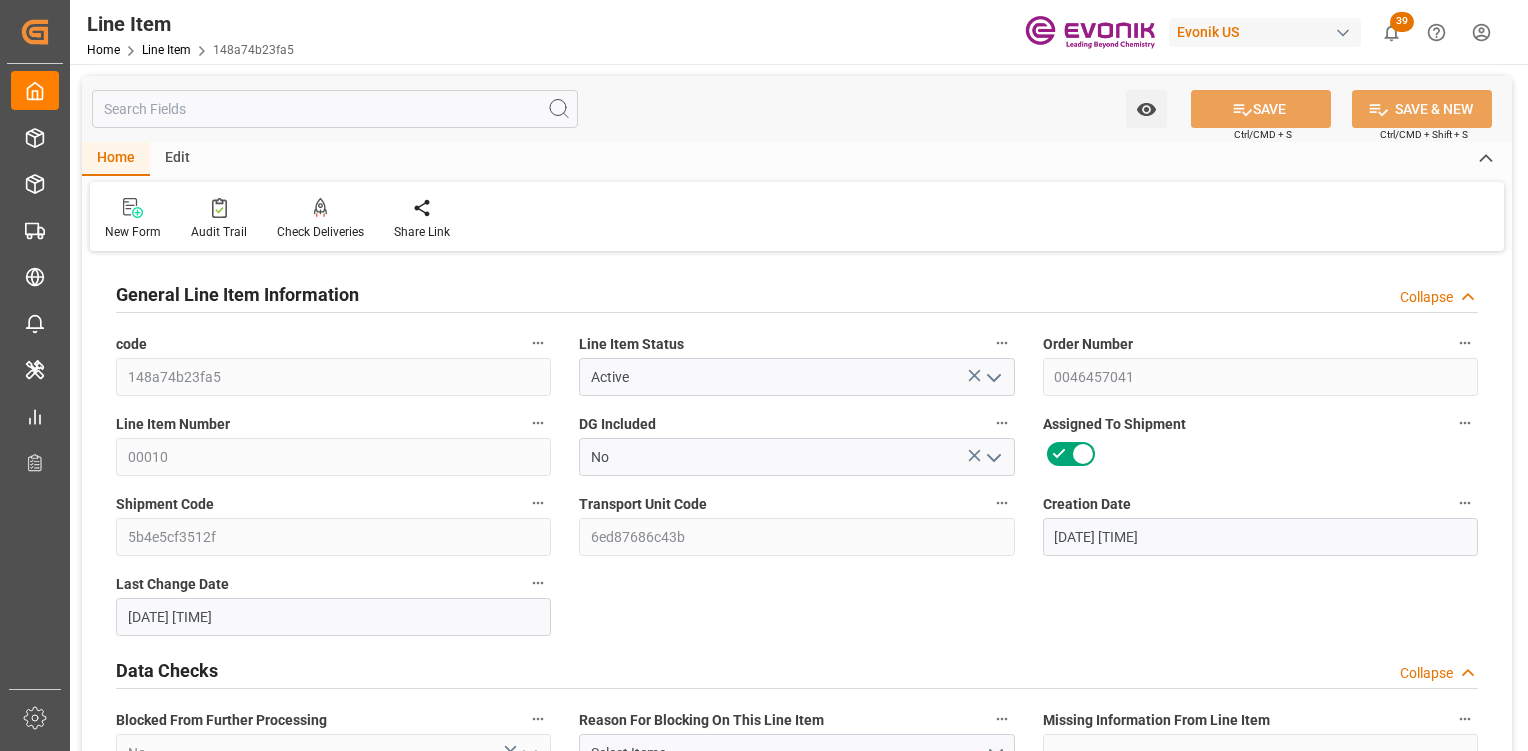 click at bounding box center [335, 109] 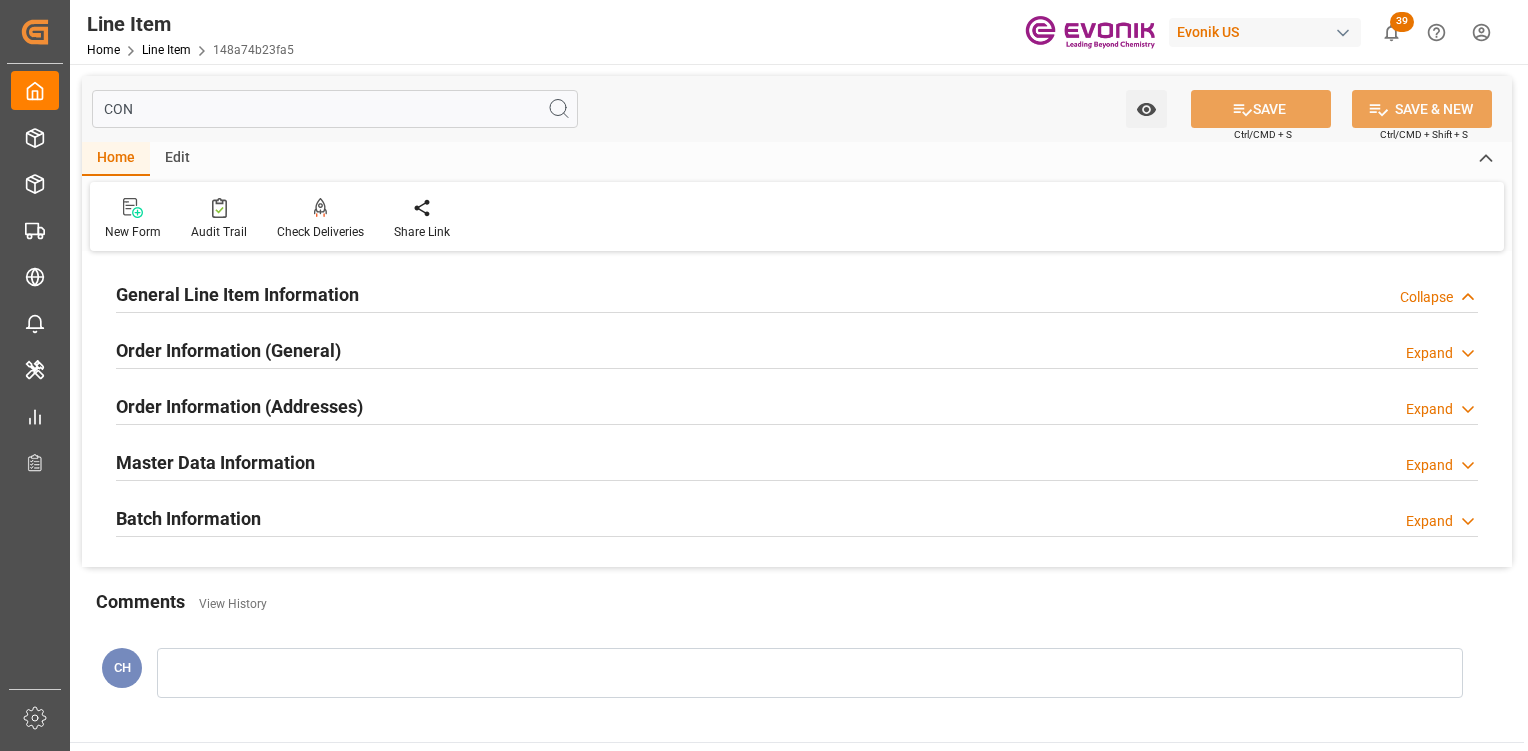 click on "General Line Item Information Collapse" at bounding box center [797, 293] 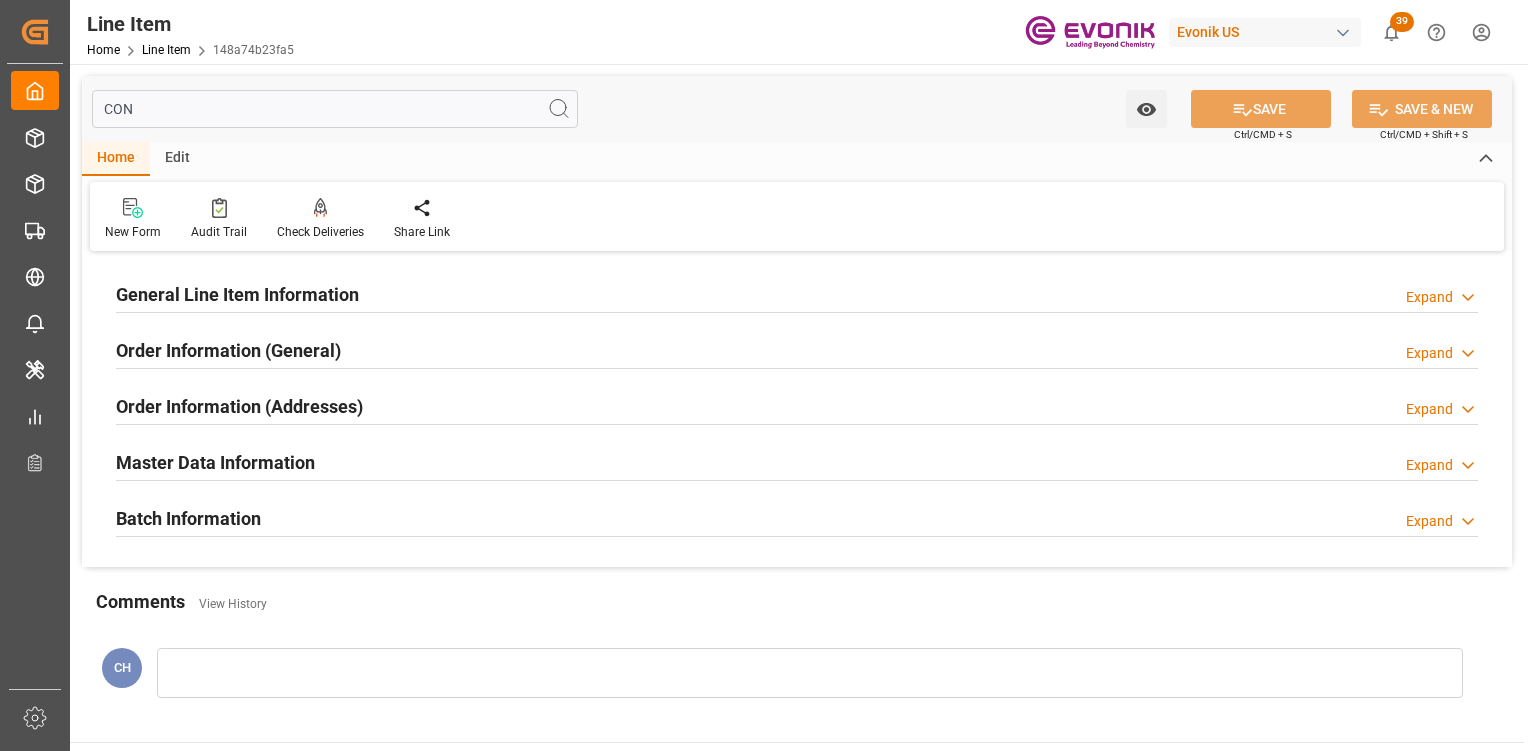 click on "Order Information (General)" at bounding box center [228, 350] 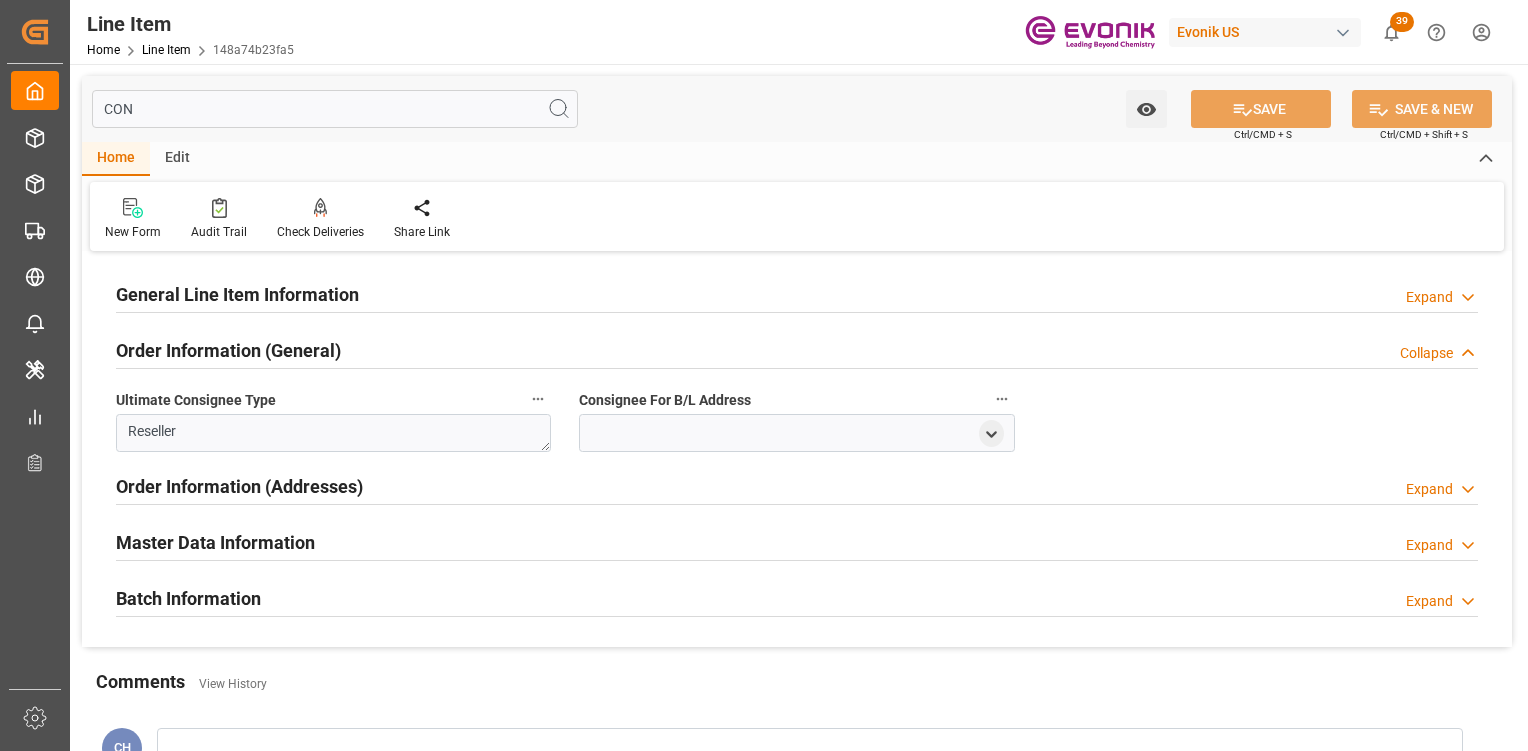 click on "Order Information (Addresses) Expand" at bounding box center (797, 487) 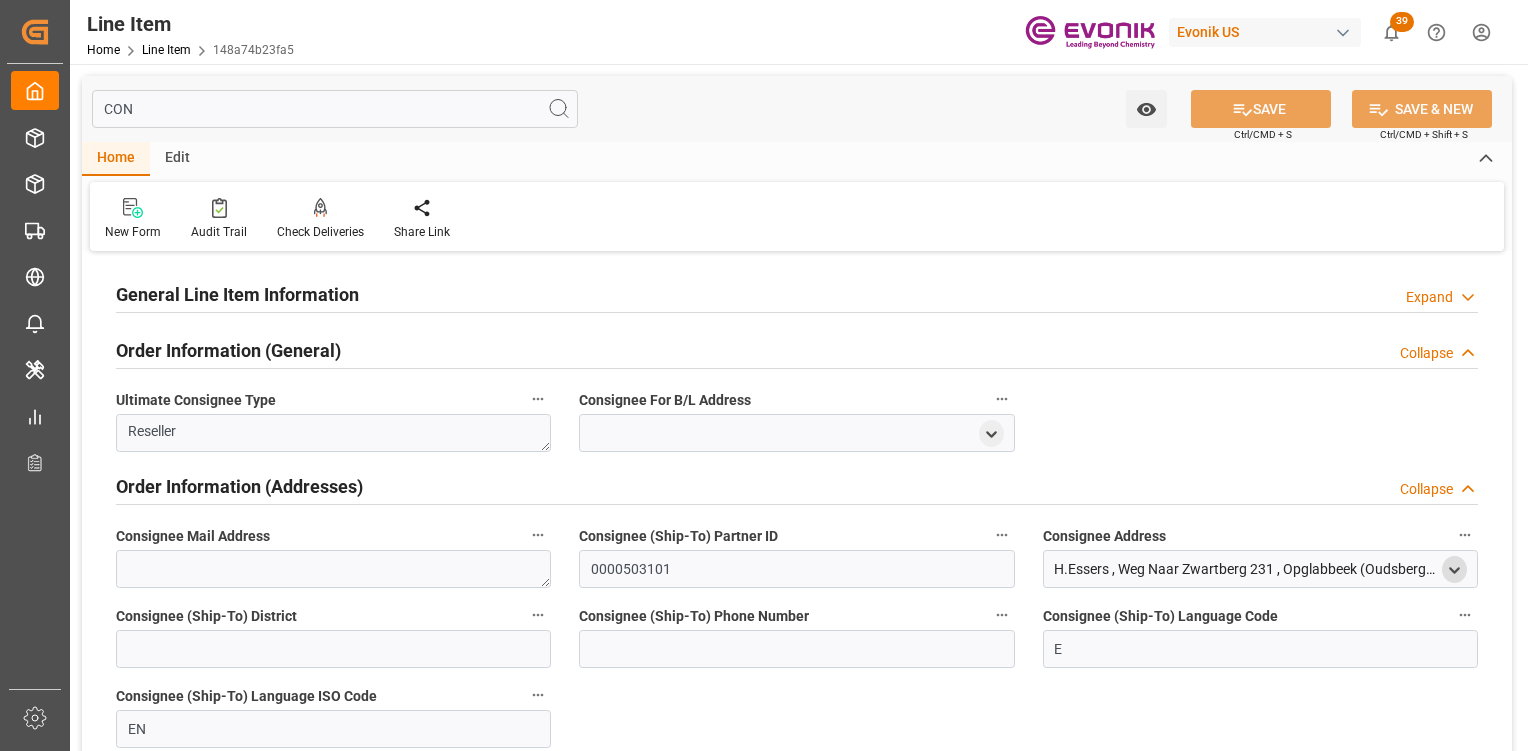 click 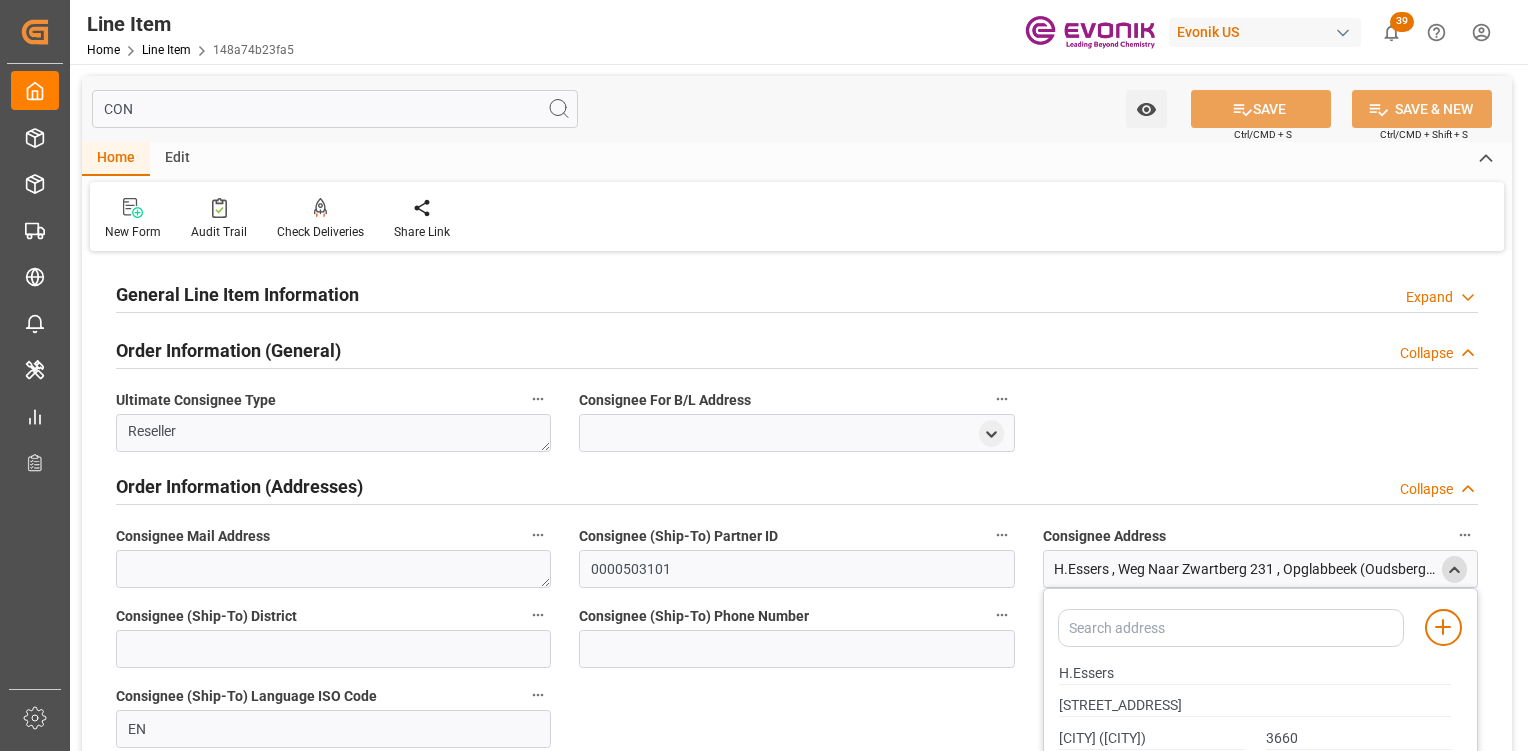 scroll, scrollTop: 228, scrollLeft: 0, axis: vertical 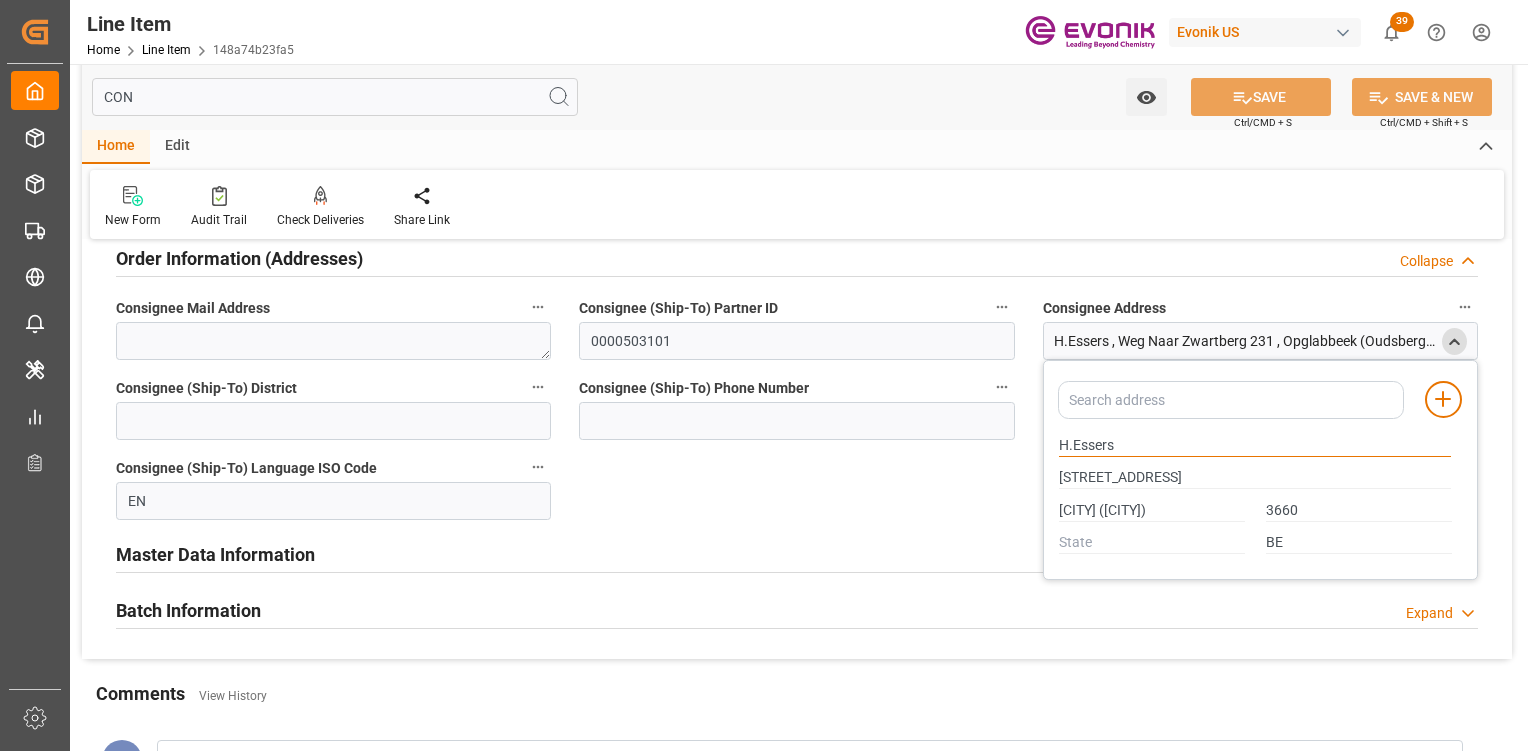 drag, startPoint x: 1118, startPoint y: 443, endPoint x: 974, endPoint y: 420, distance: 145.82524 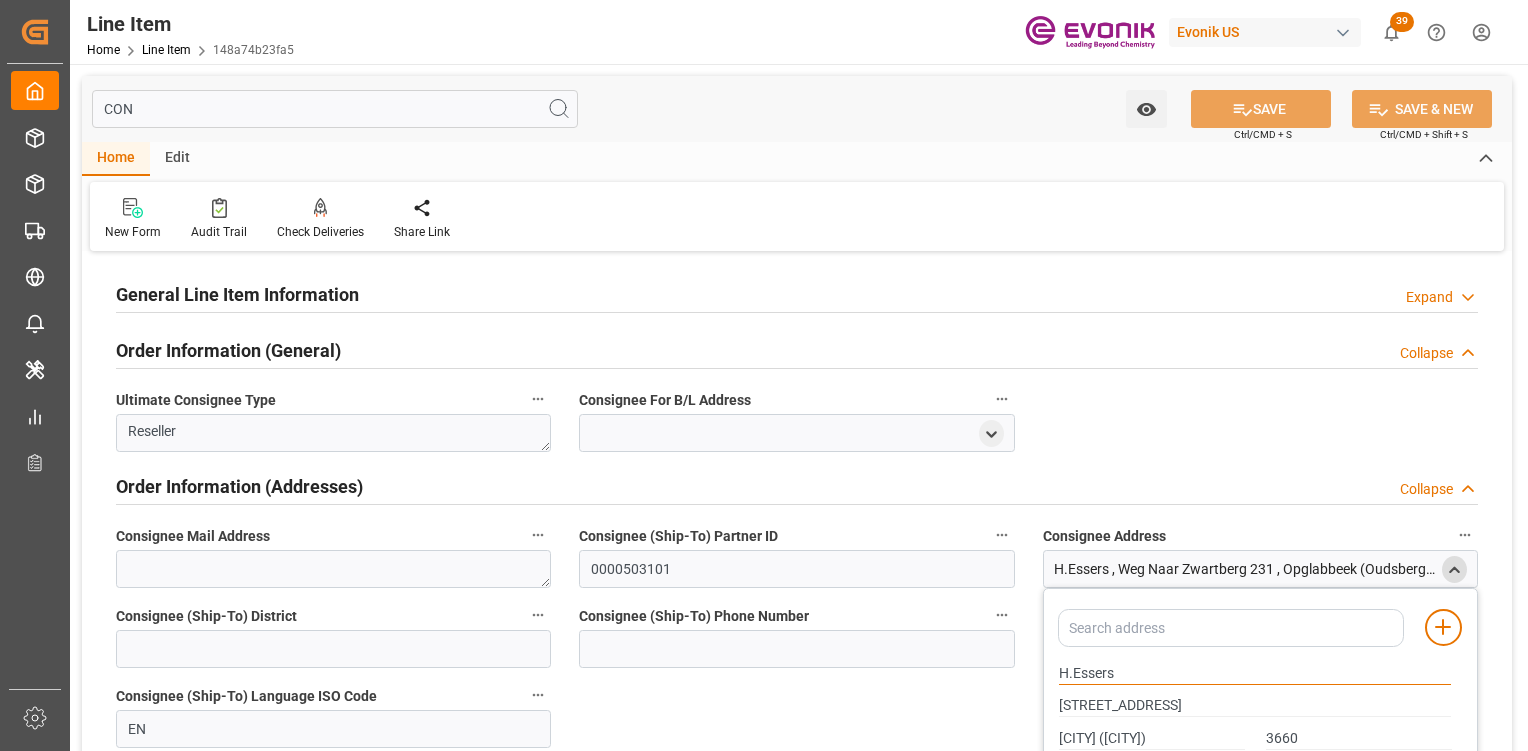 scroll, scrollTop: 338, scrollLeft: 0, axis: vertical 